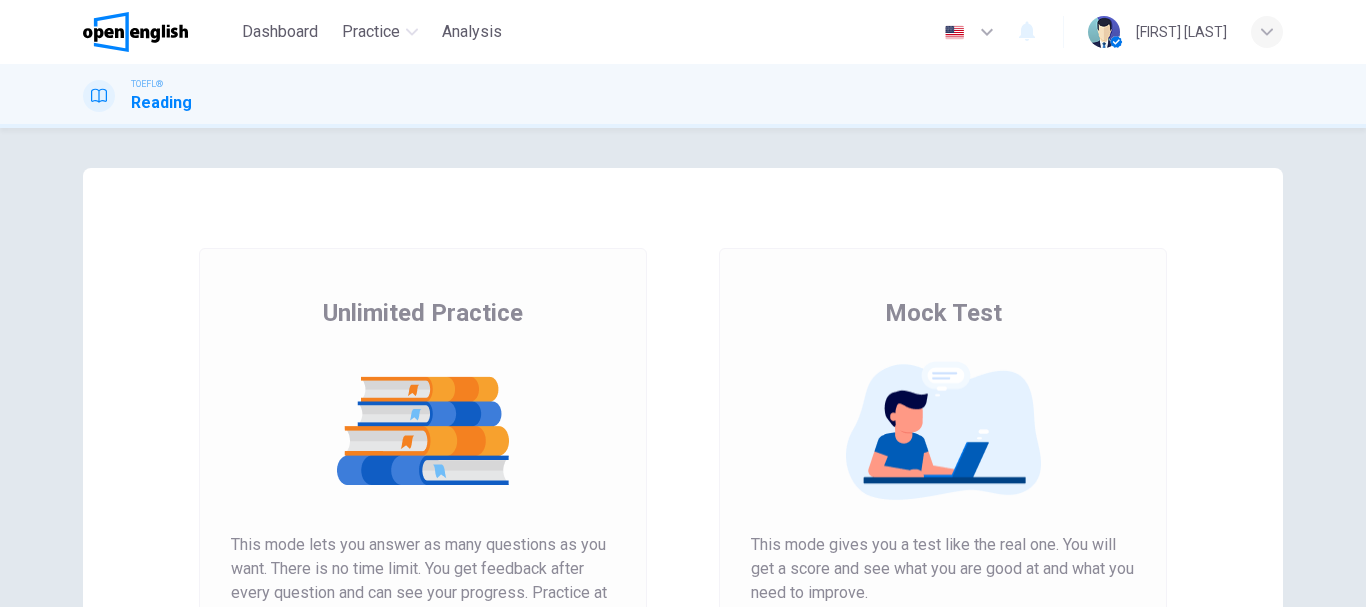 scroll, scrollTop: 0, scrollLeft: 0, axis: both 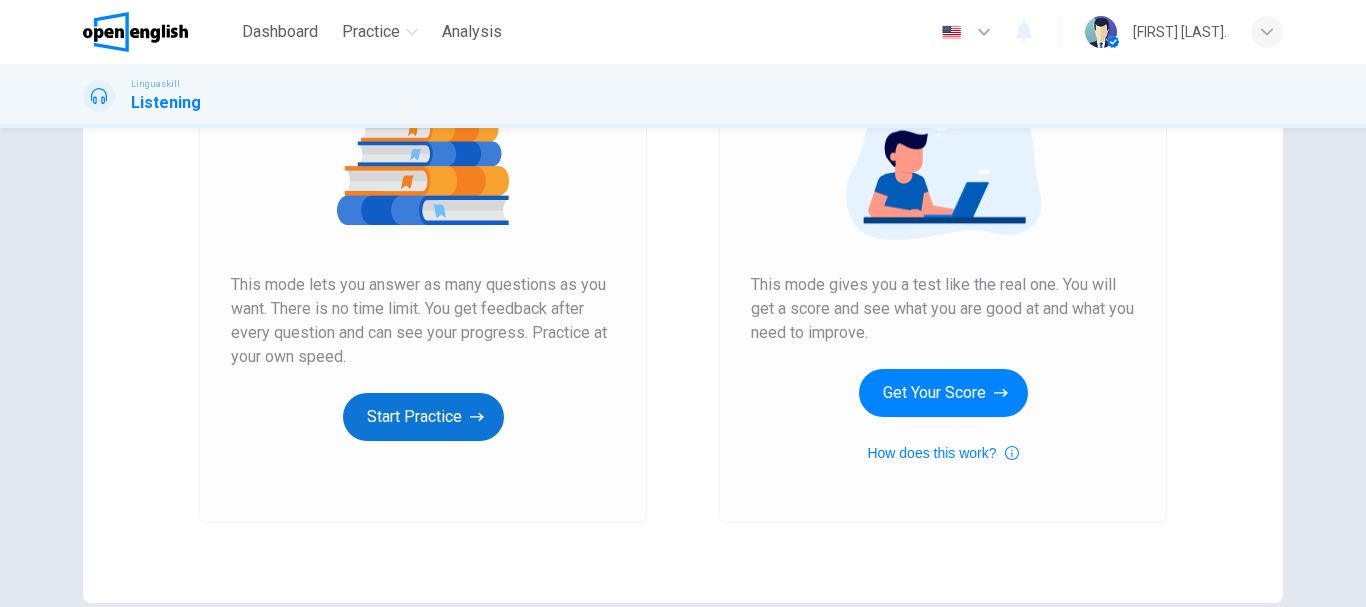 click on "Start Practice" at bounding box center (423, 417) 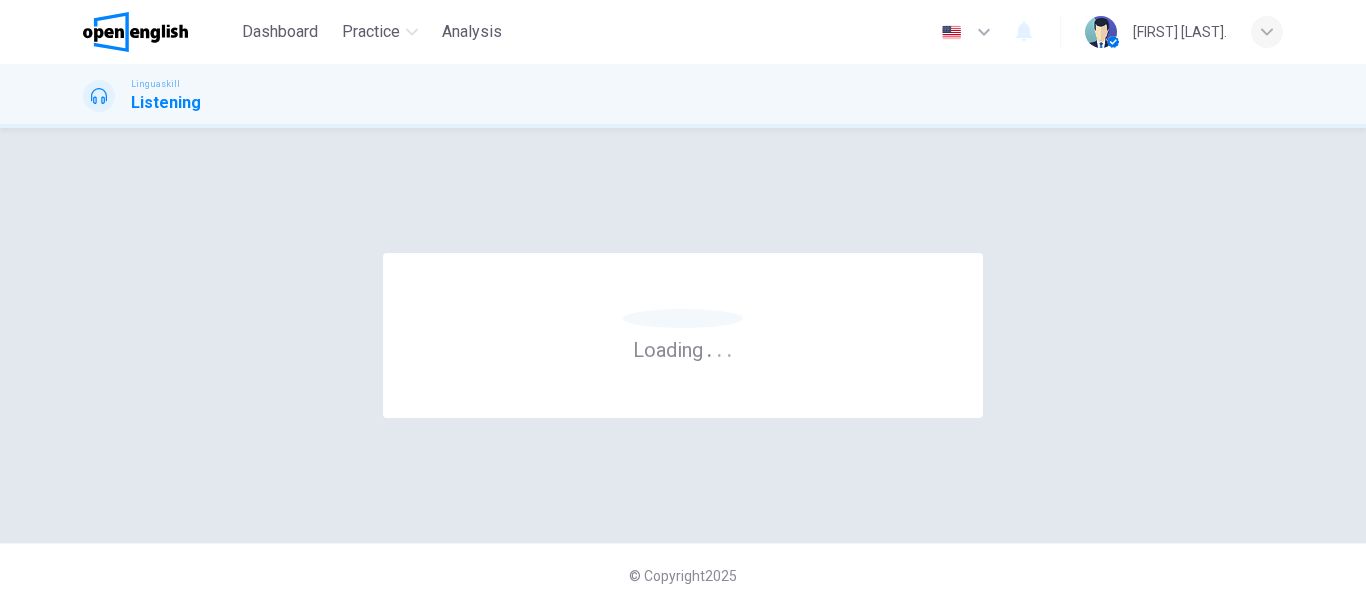 scroll, scrollTop: 0, scrollLeft: 0, axis: both 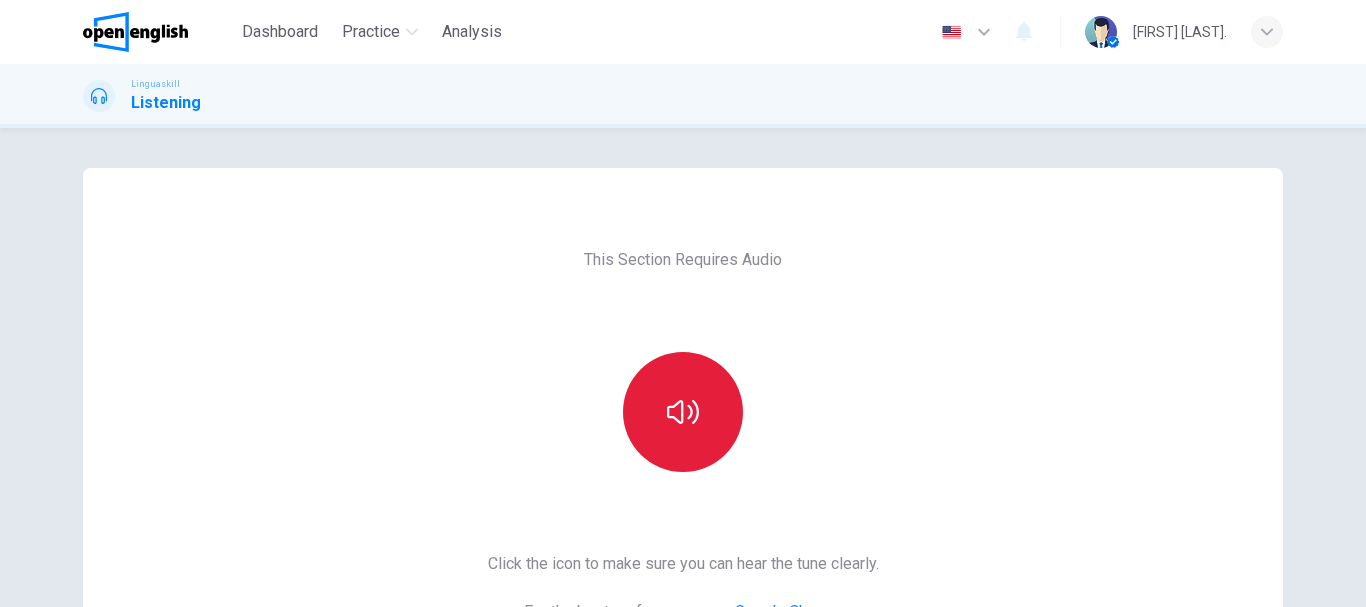click at bounding box center [683, 412] 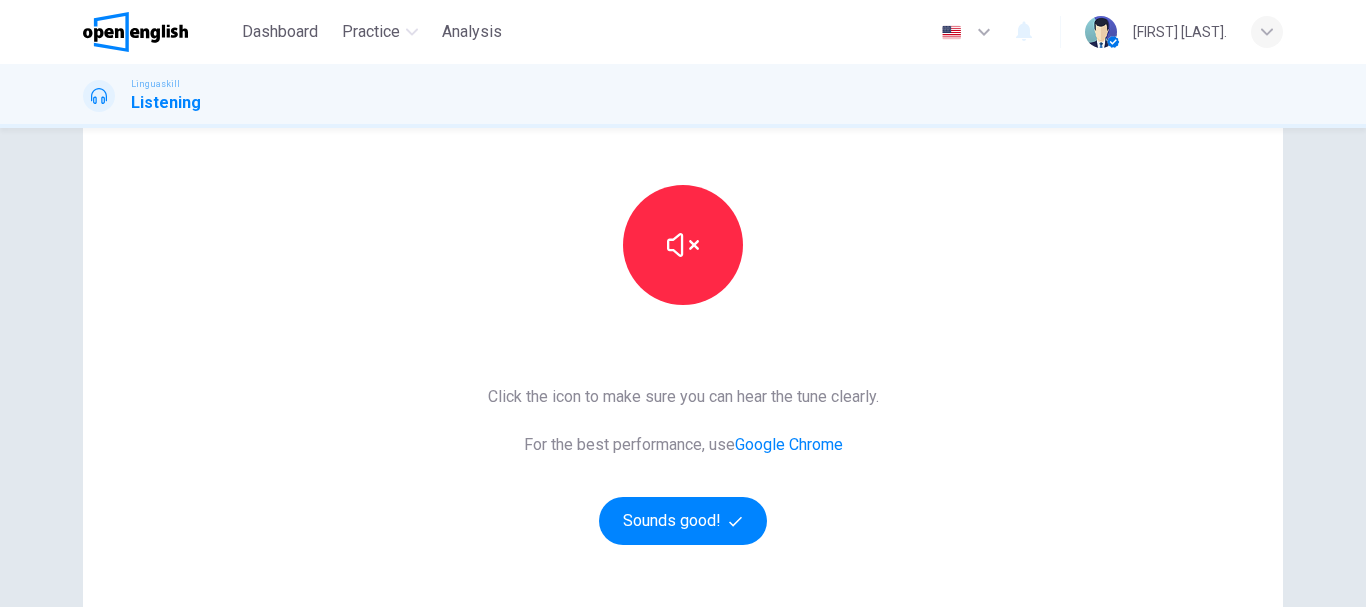 scroll, scrollTop: 200, scrollLeft: 0, axis: vertical 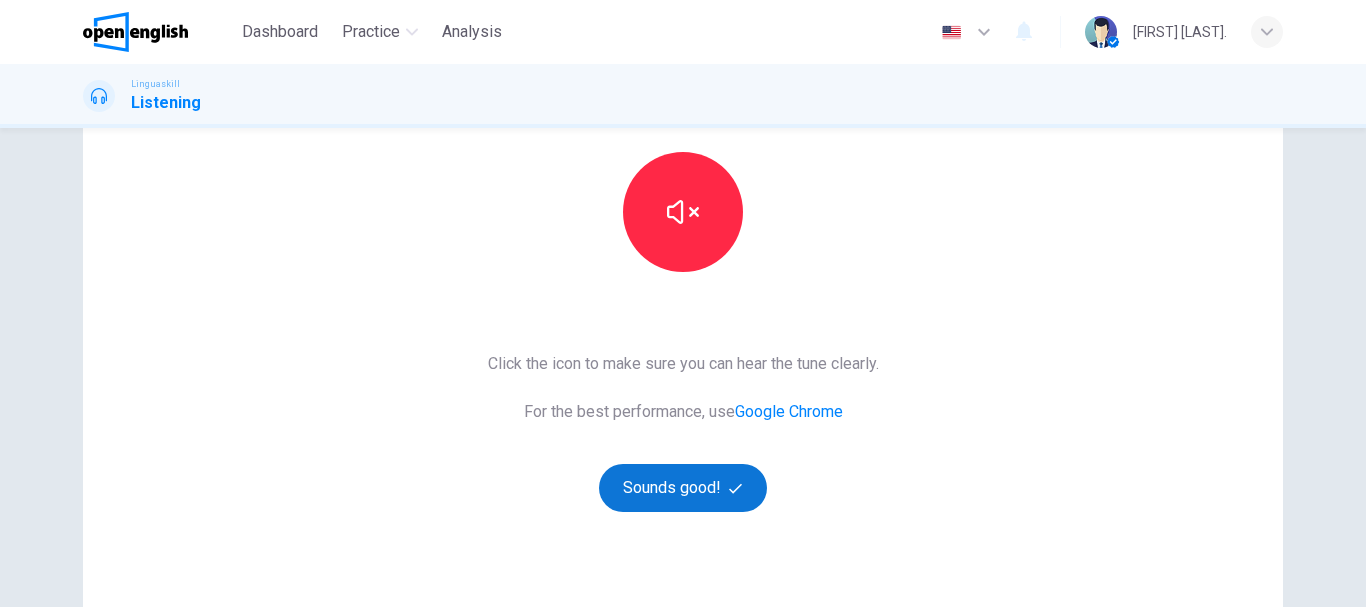 click on "Sounds good!" at bounding box center [683, 488] 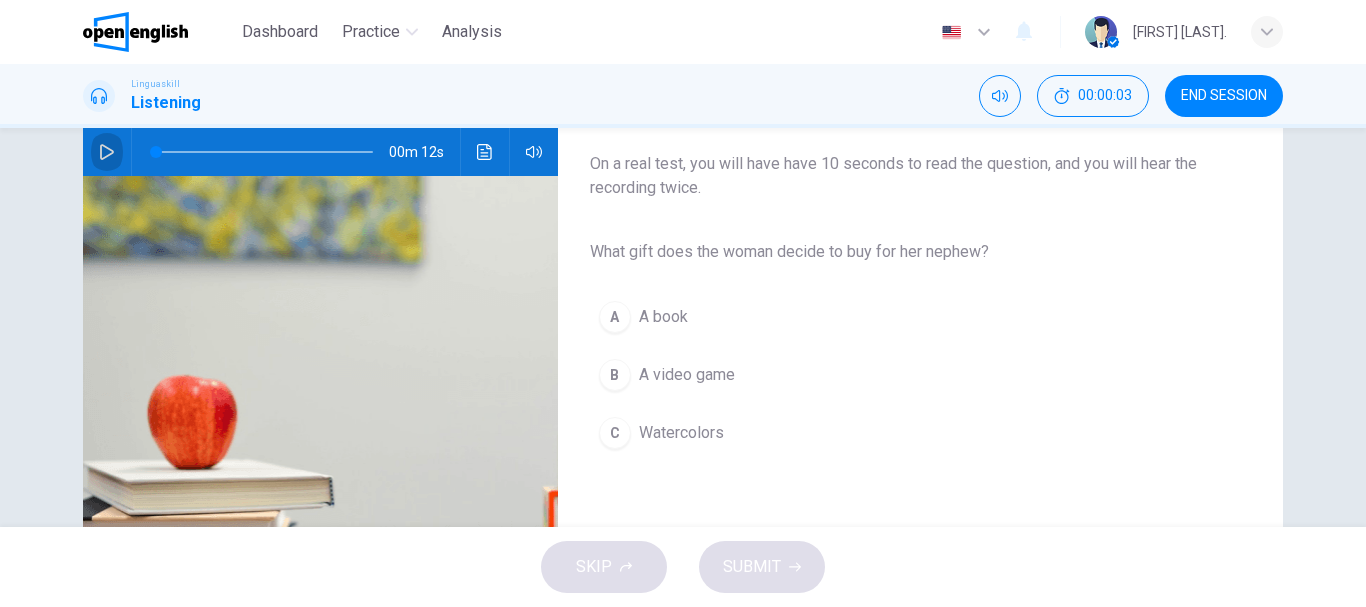click at bounding box center (107, 152) 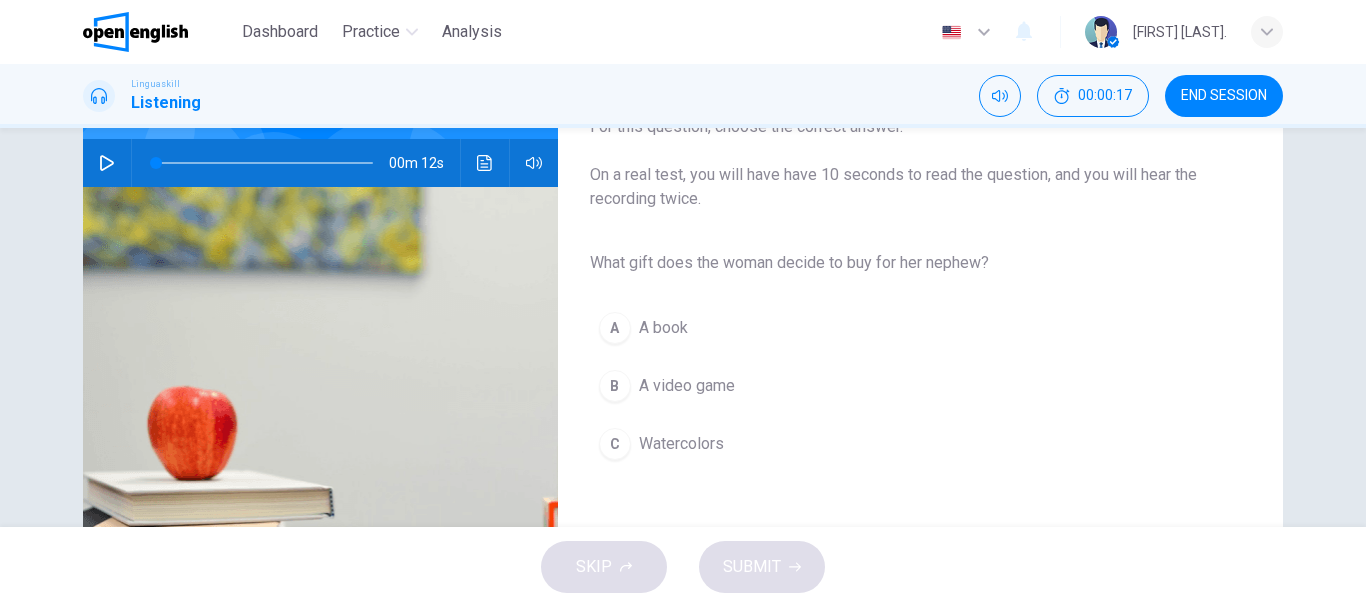 scroll, scrollTop: 176, scrollLeft: 0, axis: vertical 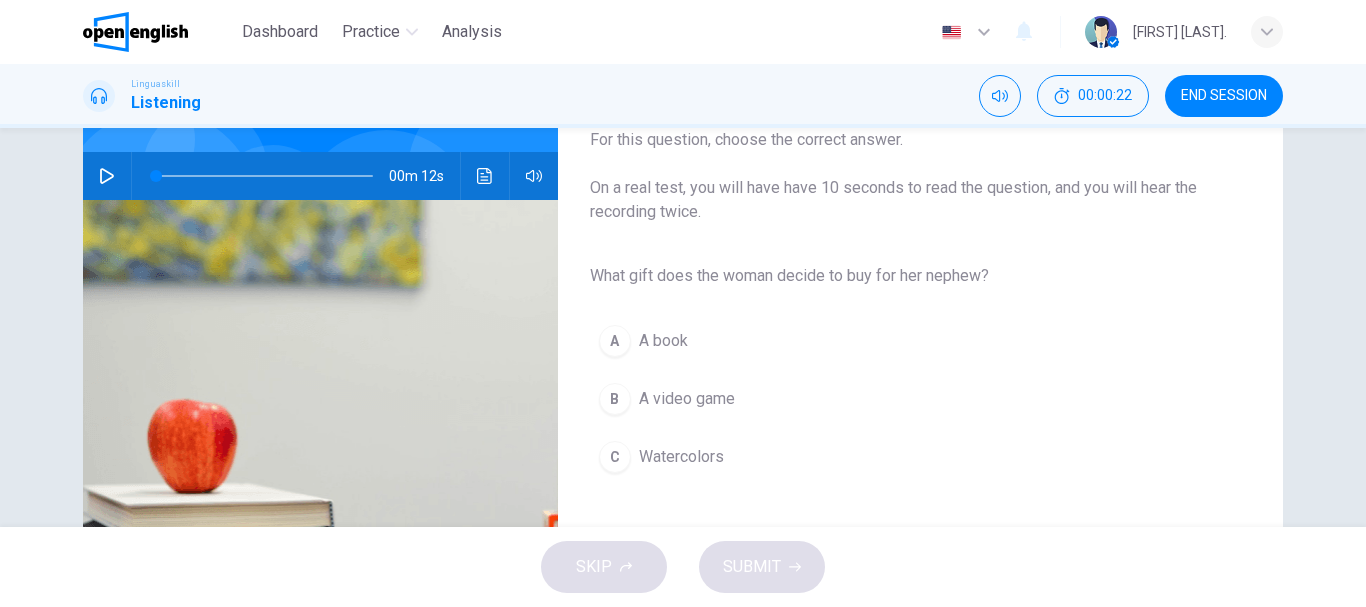 click 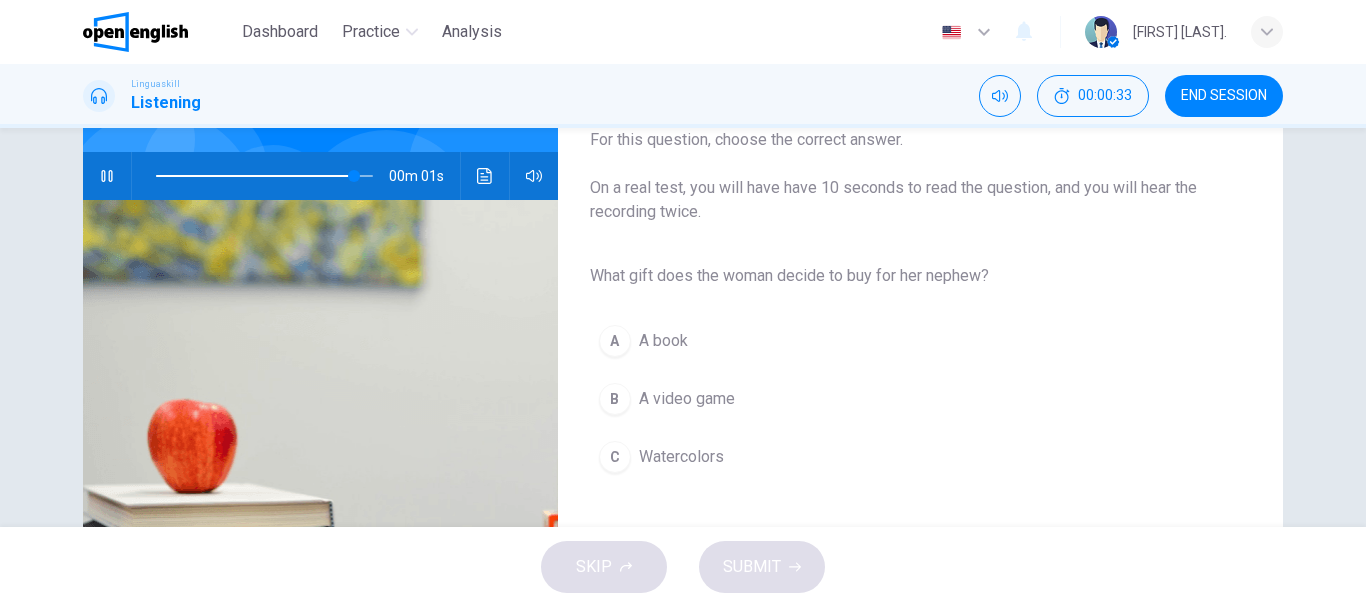 click on "Watercolors" at bounding box center (681, 457) 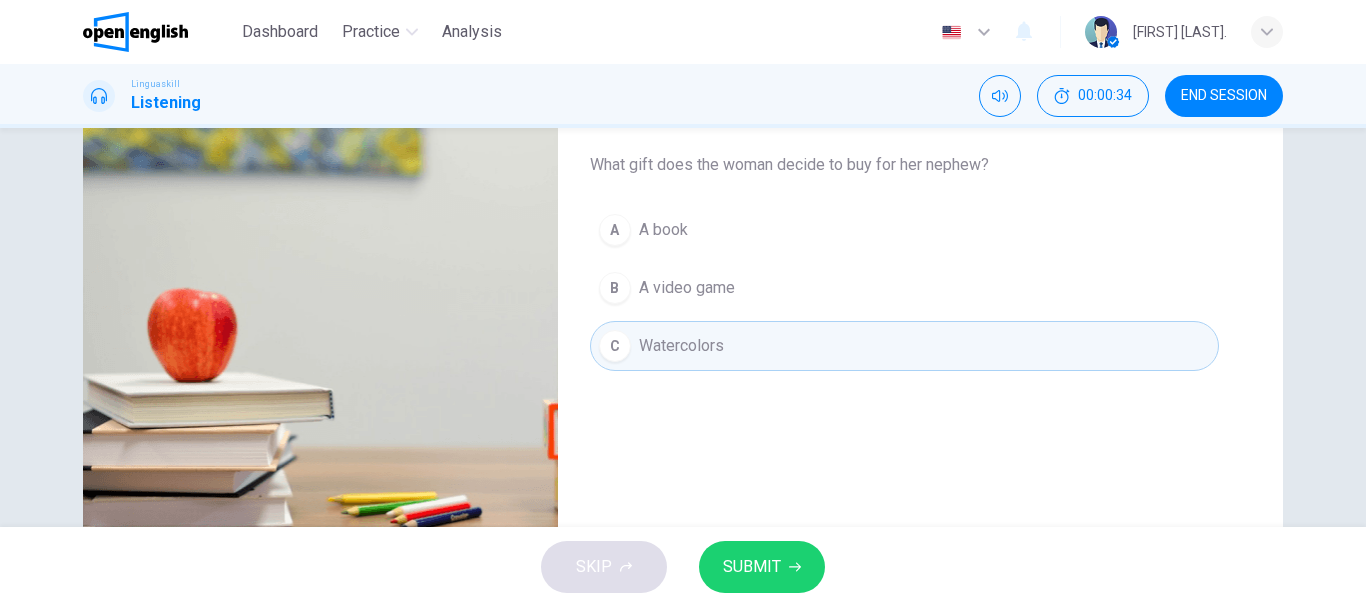 type on "*" 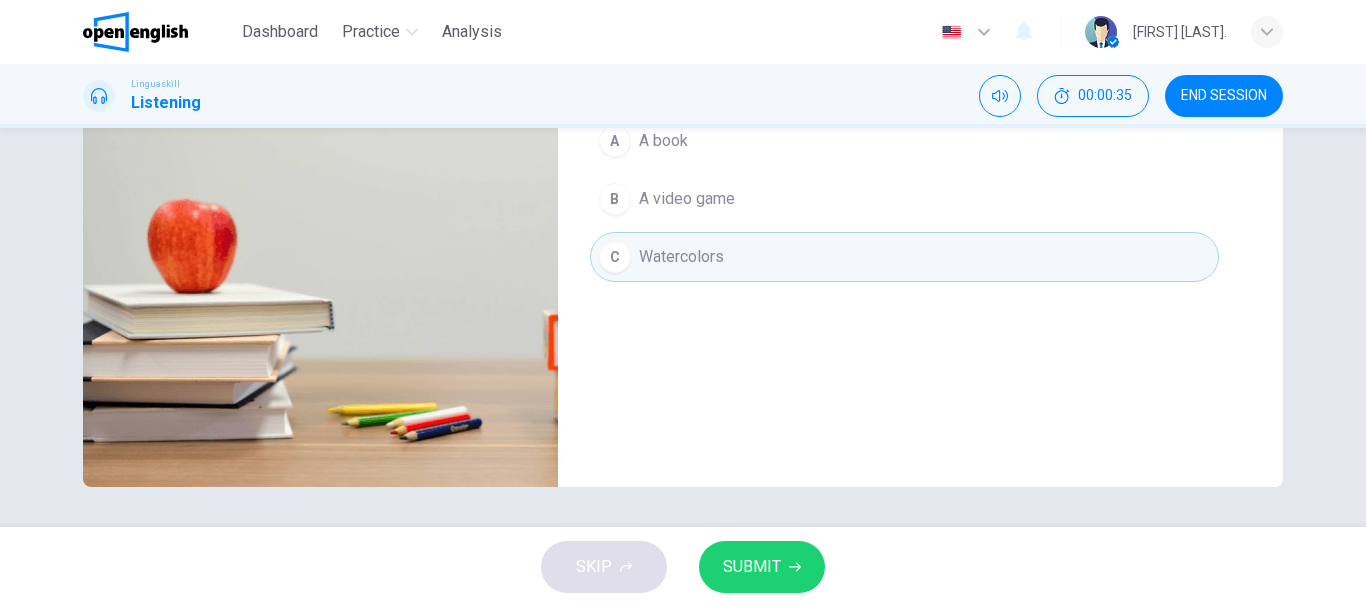 click on "SUBMIT" at bounding box center [752, 567] 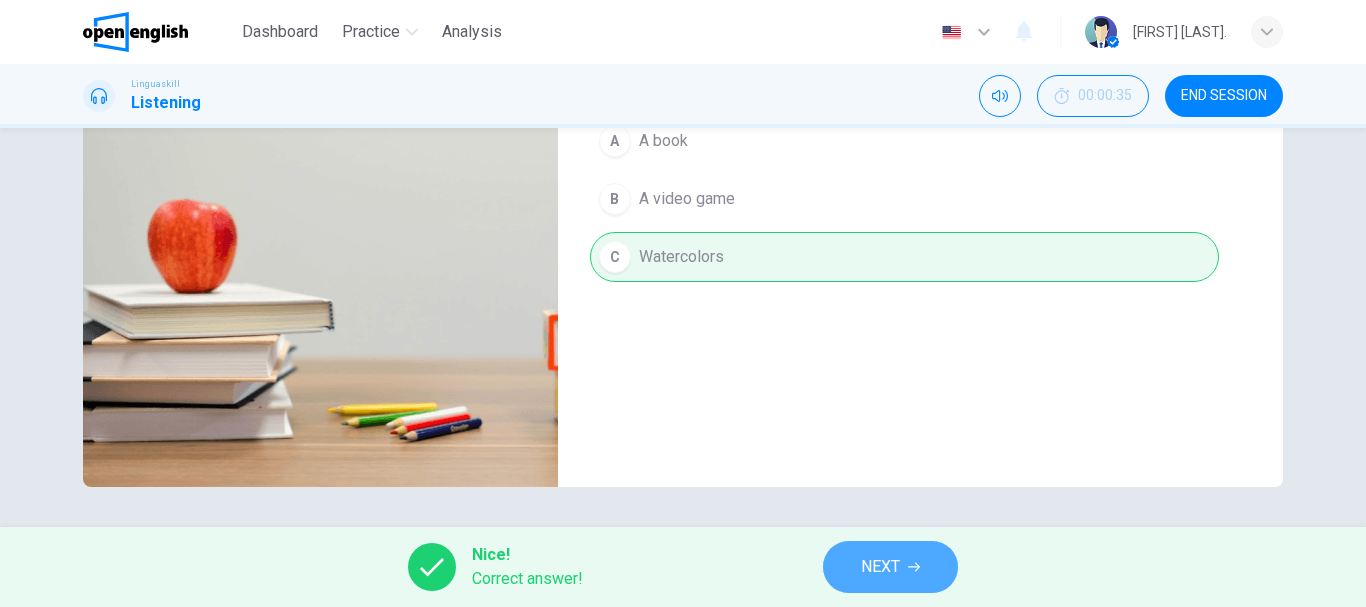 click on "NEXT" at bounding box center [890, 567] 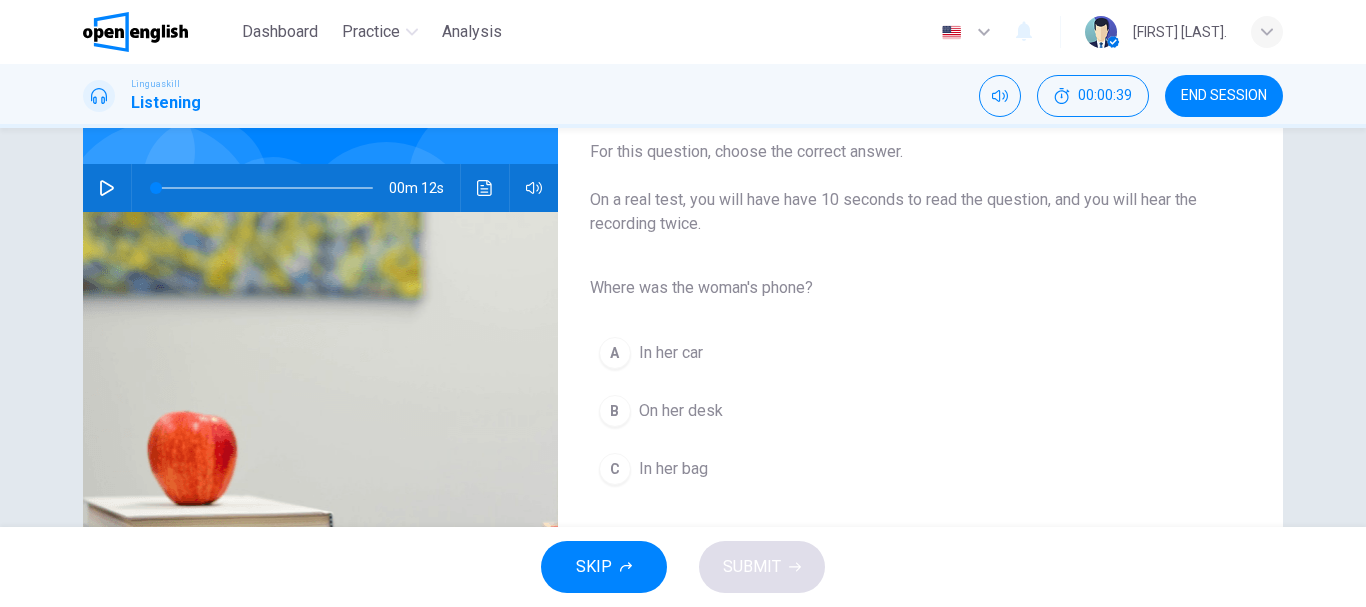scroll, scrollTop: 200, scrollLeft: 0, axis: vertical 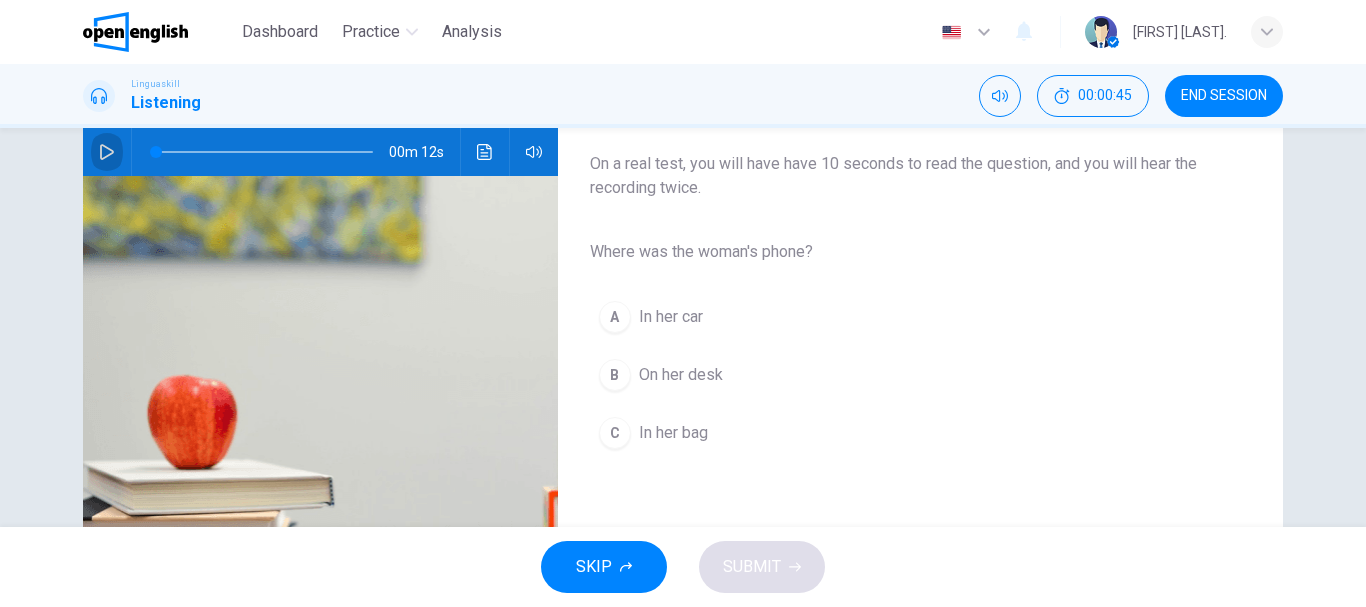 click 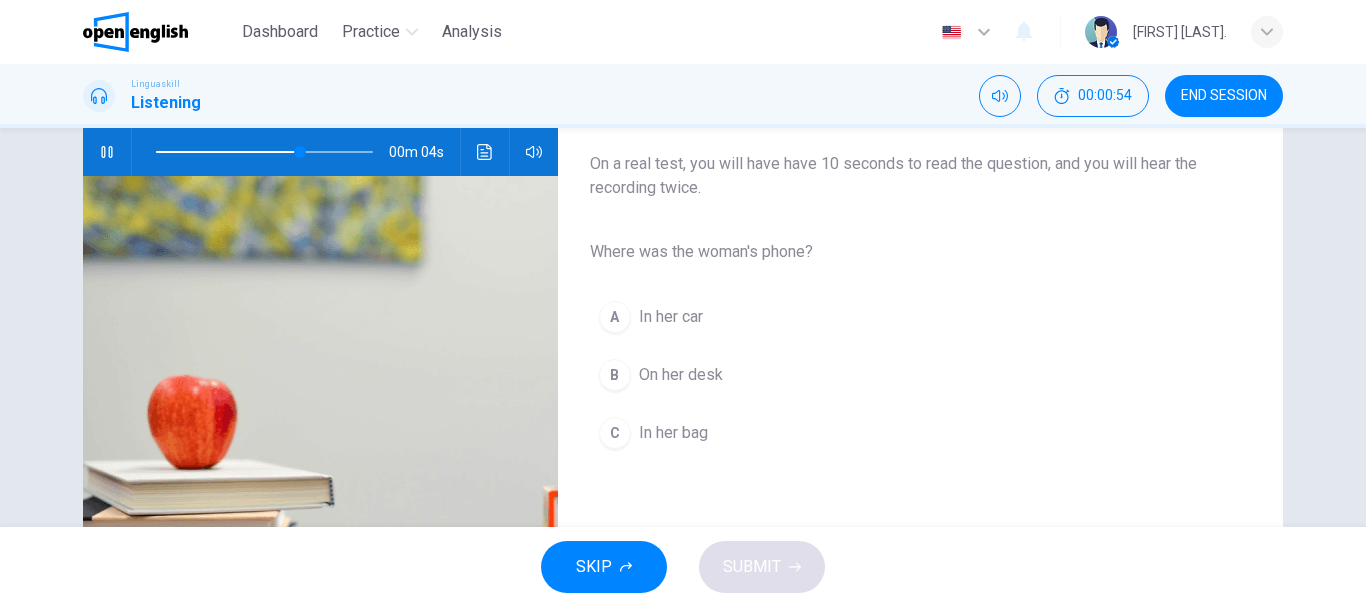 click on "In her bag" at bounding box center [673, 433] 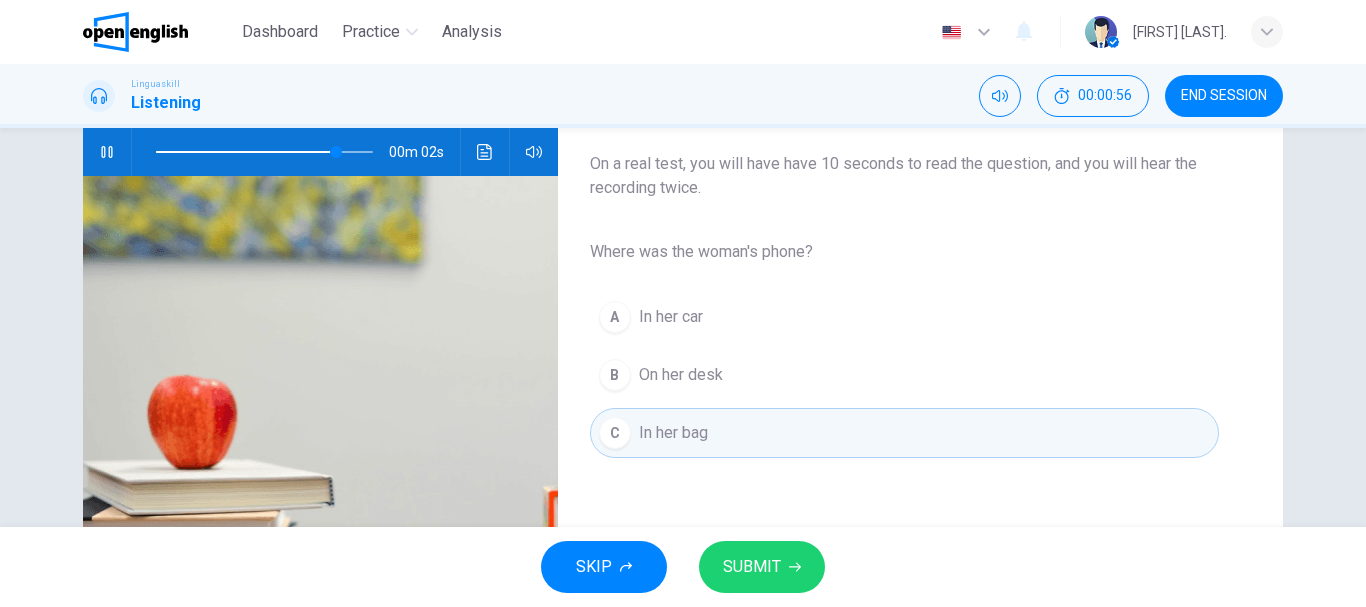 click on "SUBMIT" at bounding box center (752, 567) 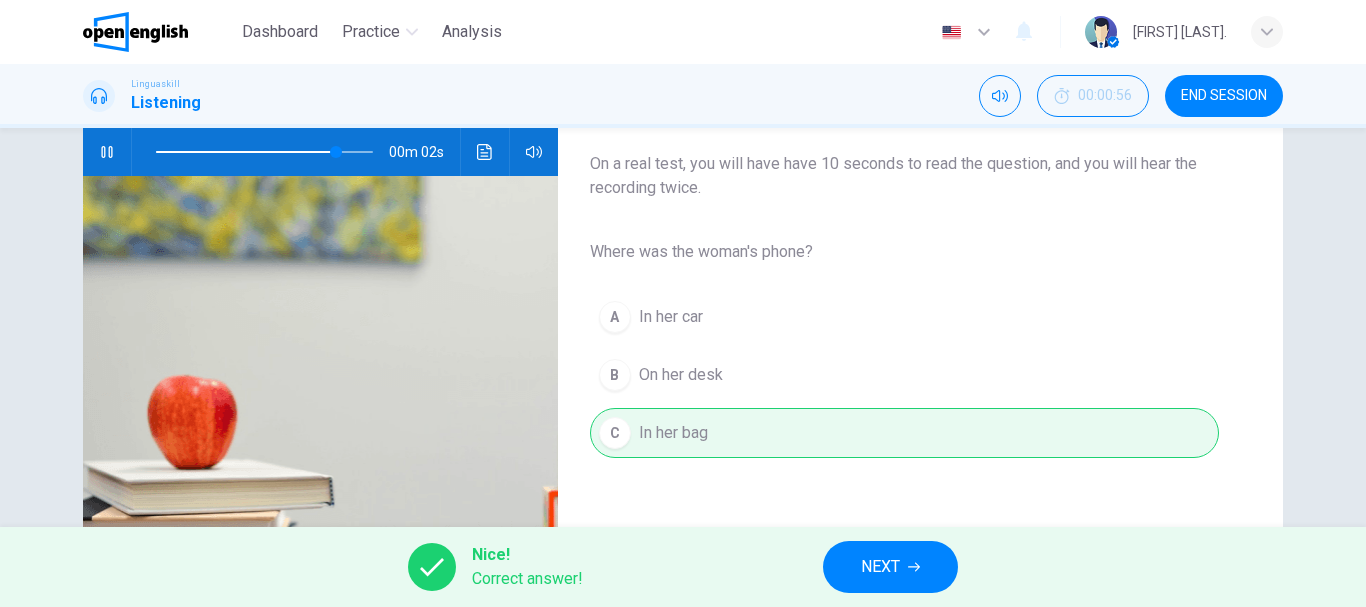 type on "**" 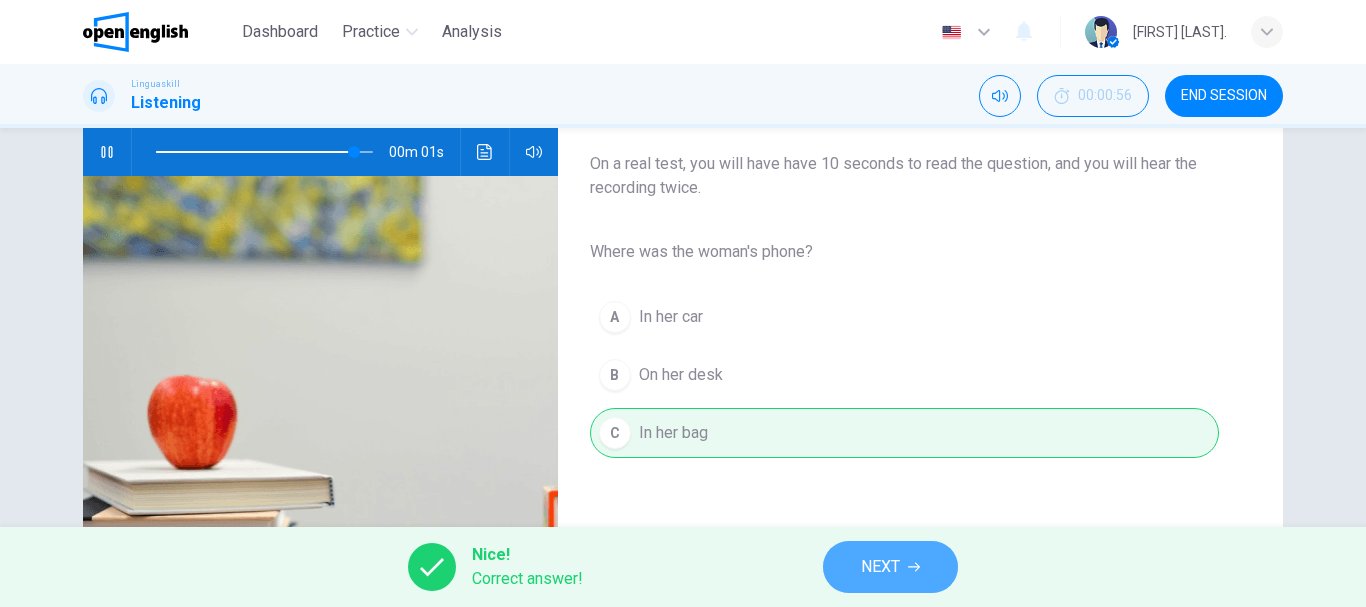 click on "NEXT" at bounding box center (880, 567) 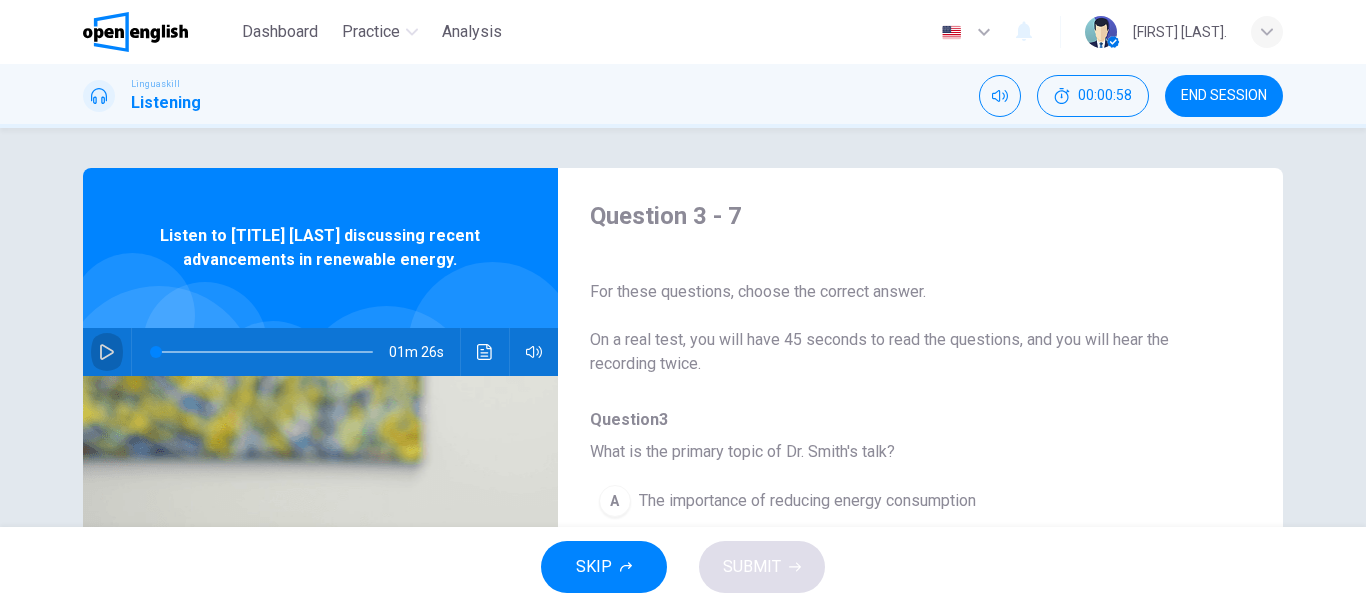 click 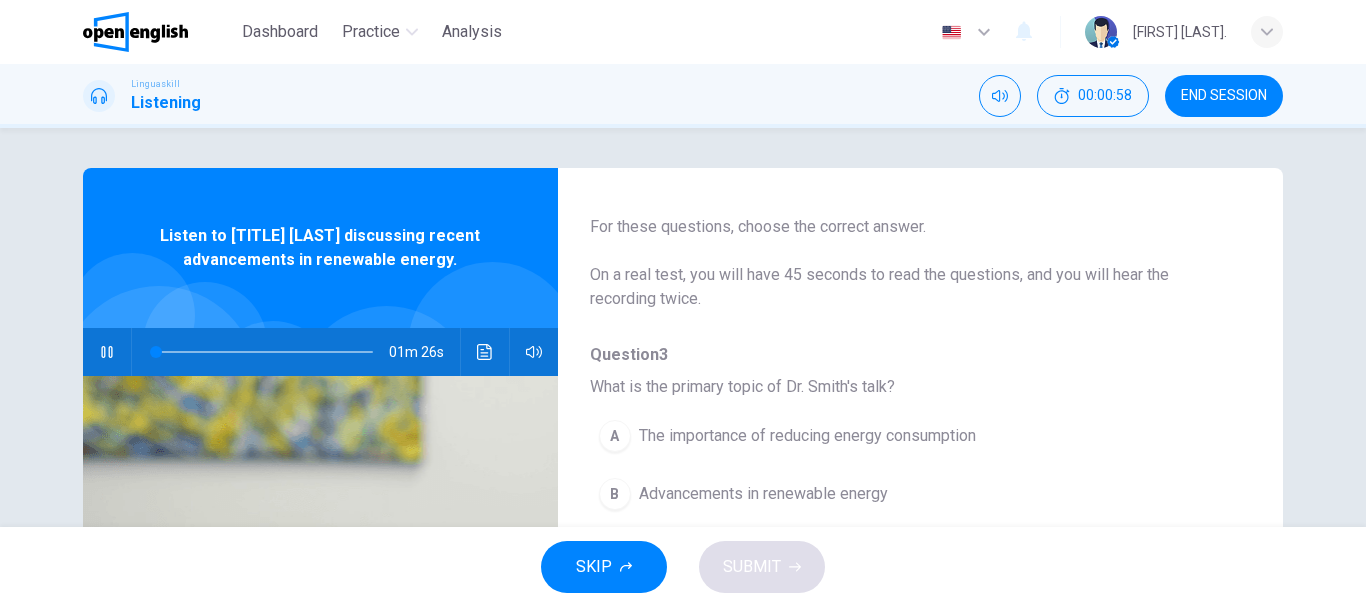 scroll, scrollTop: 200, scrollLeft: 0, axis: vertical 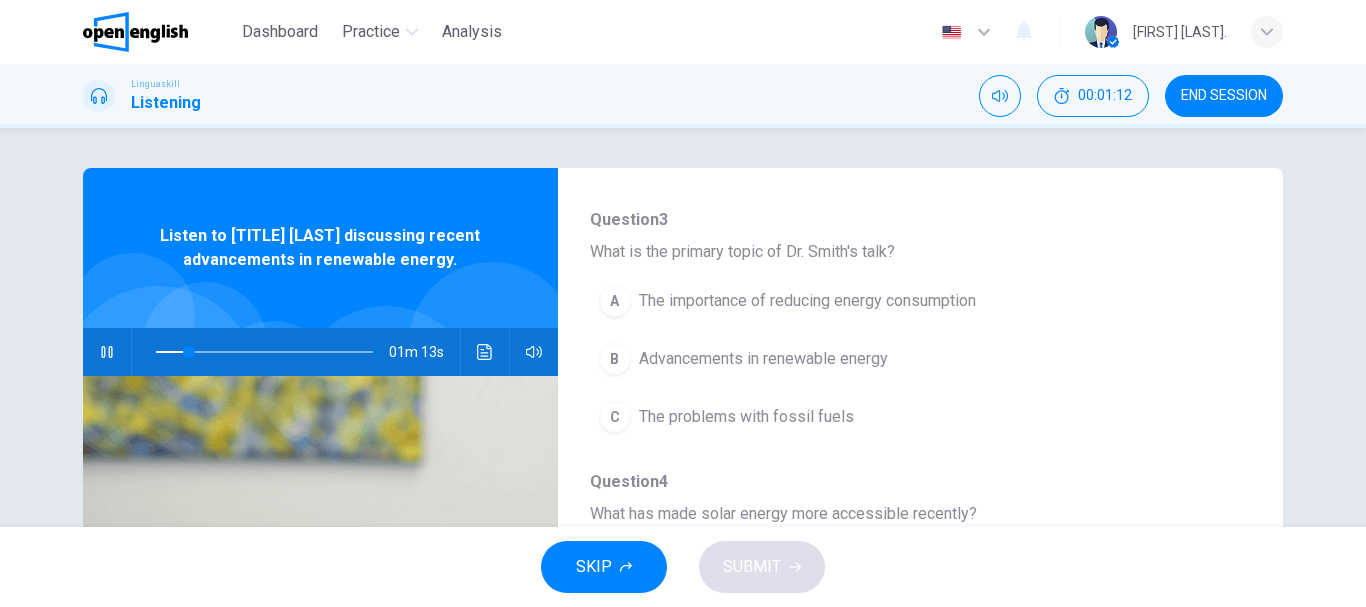 click on "Advancements in renewable energy" at bounding box center (763, 359) 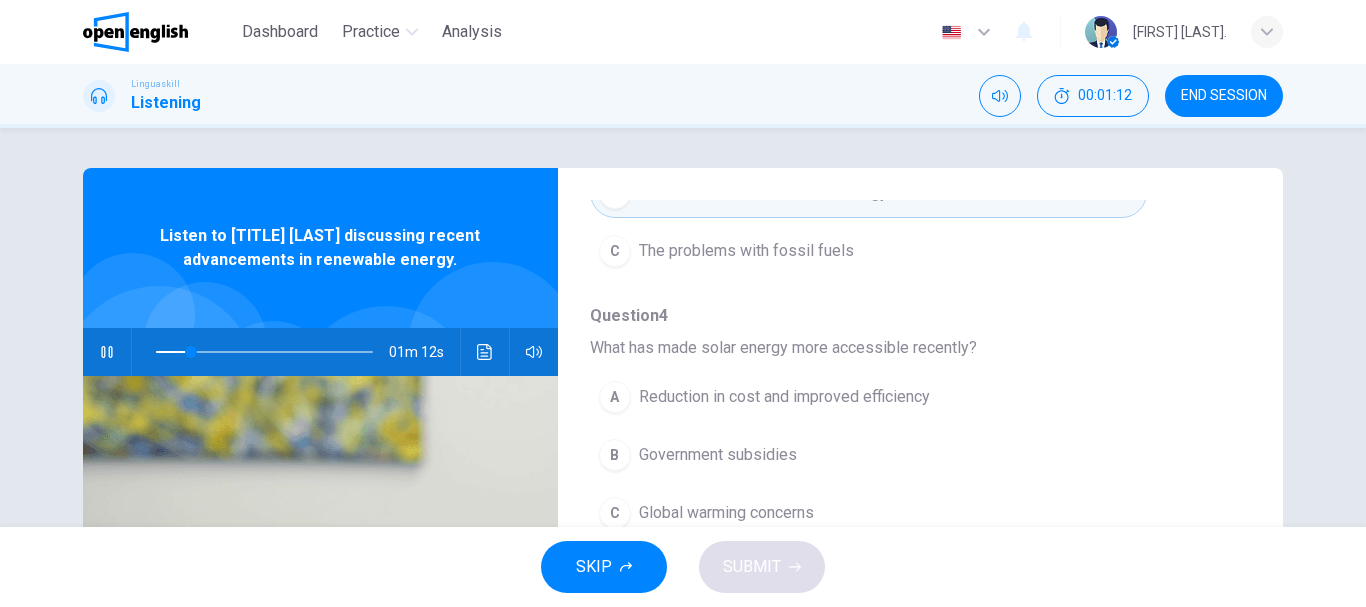 scroll, scrollTop: 400, scrollLeft: 0, axis: vertical 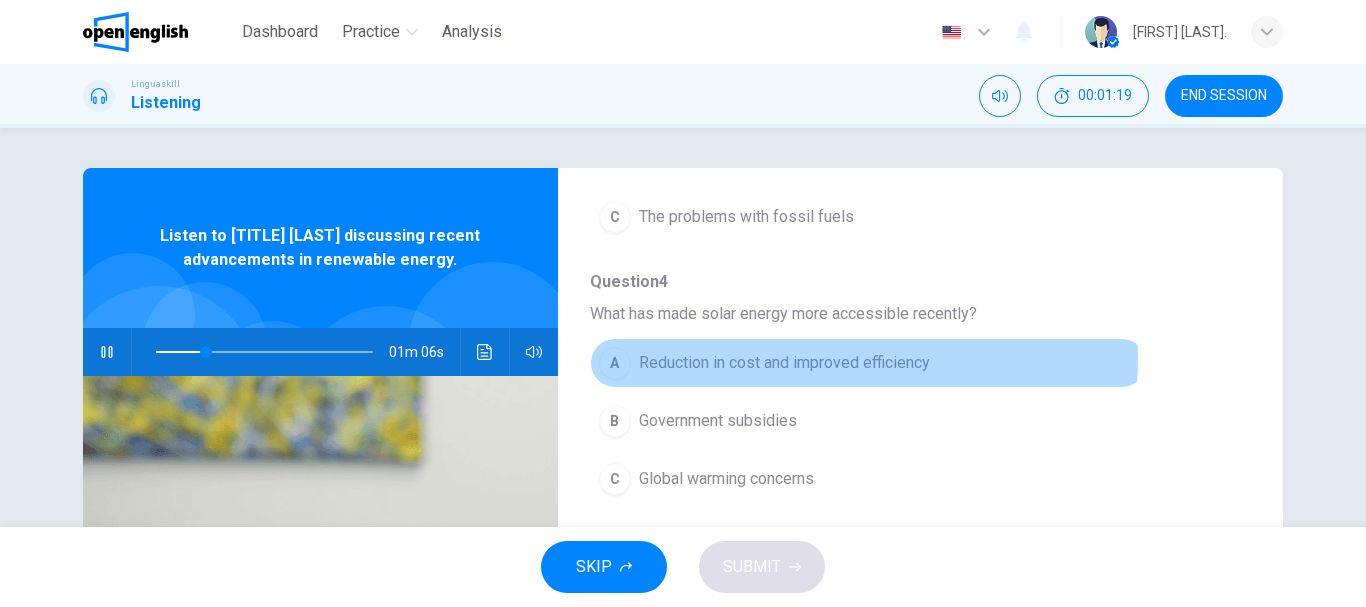 click on "Reduction in cost and improved efficiency" at bounding box center [784, 363] 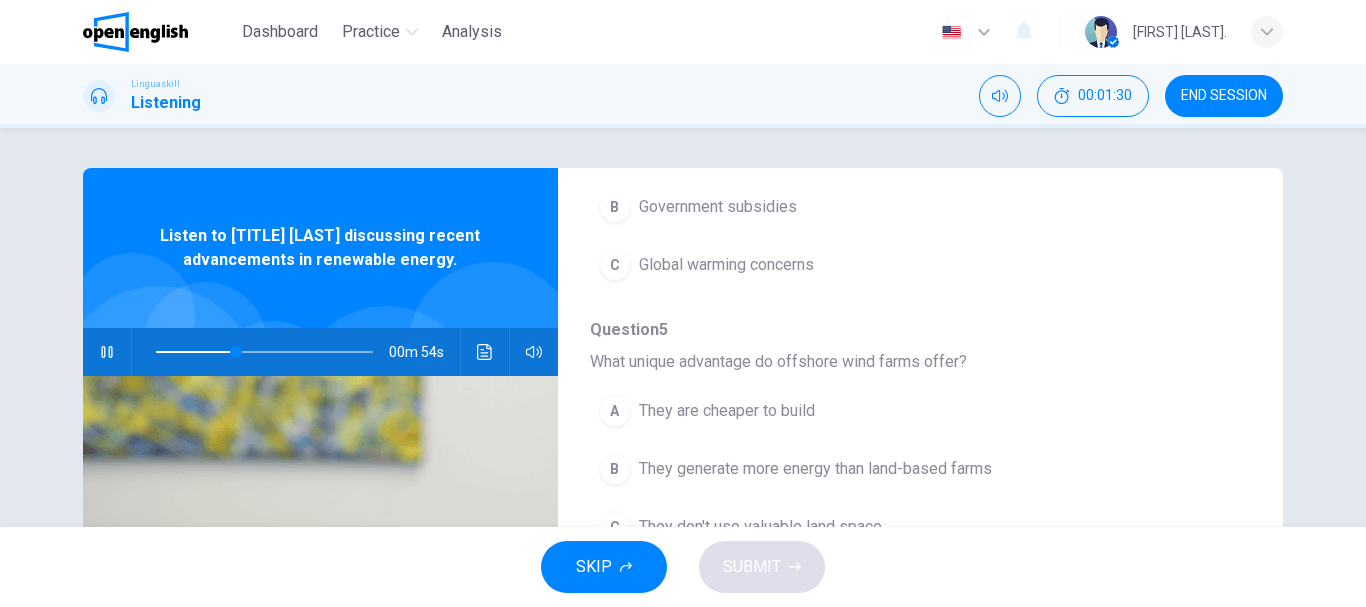 scroll, scrollTop: 700, scrollLeft: 0, axis: vertical 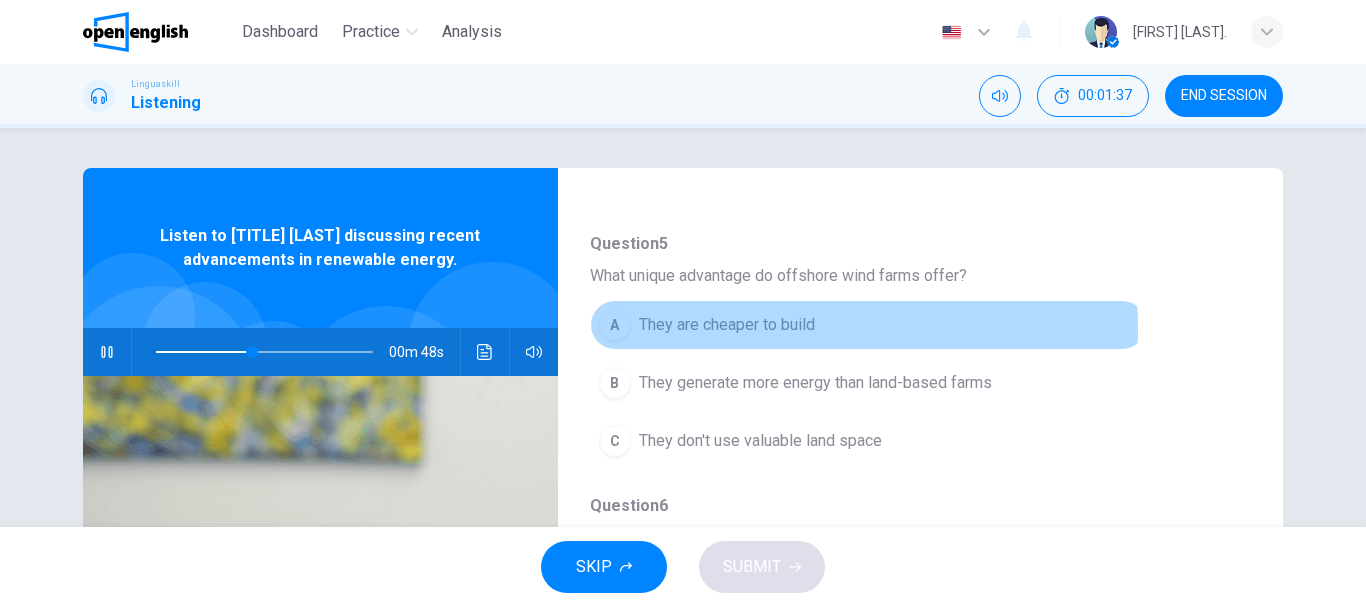 click on "They are cheaper to build" at bounding box center [727, 325] 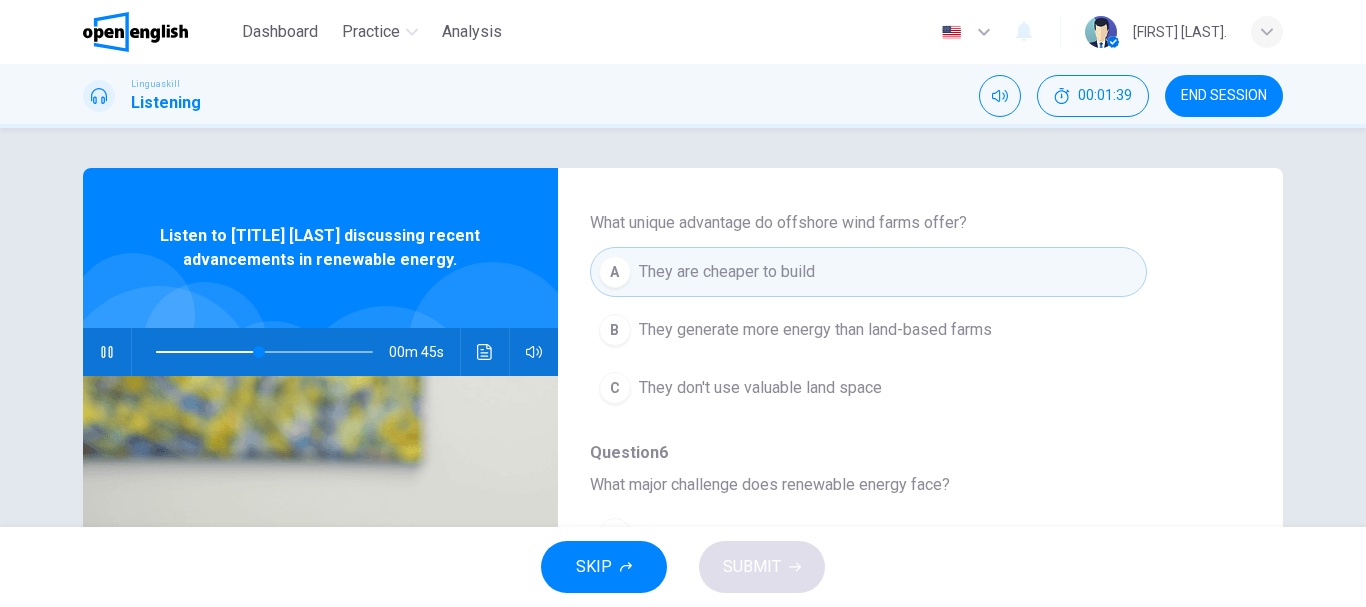 scroll, scrollTop: 800, scrollLeft: 0, axis: vertical 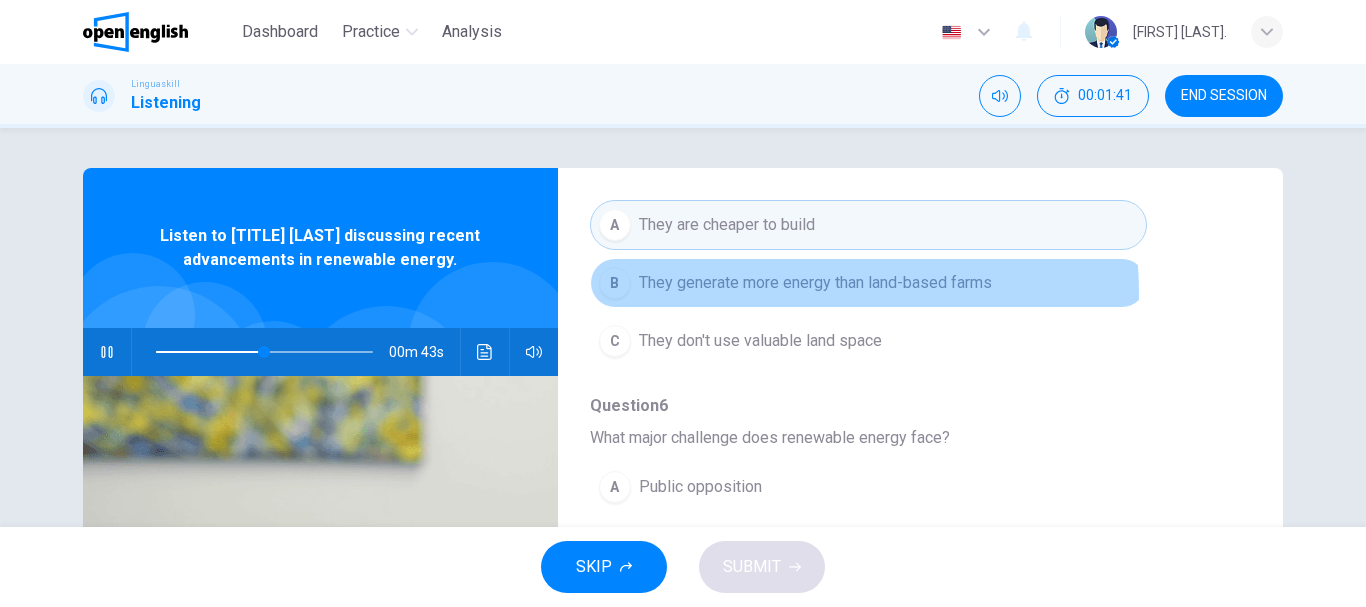 click on "They generate more energy than land-based farms" at bounding box center (815, 283) 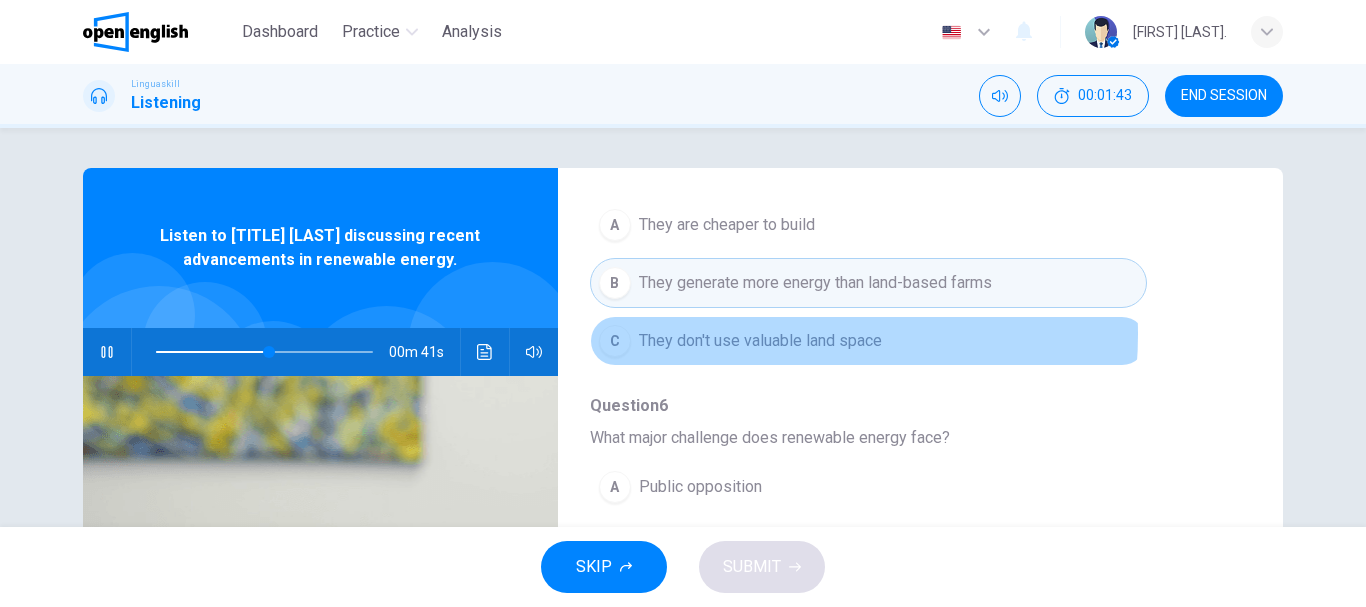 click on "They don't use valuable land space" at bounding box center (760, 341) 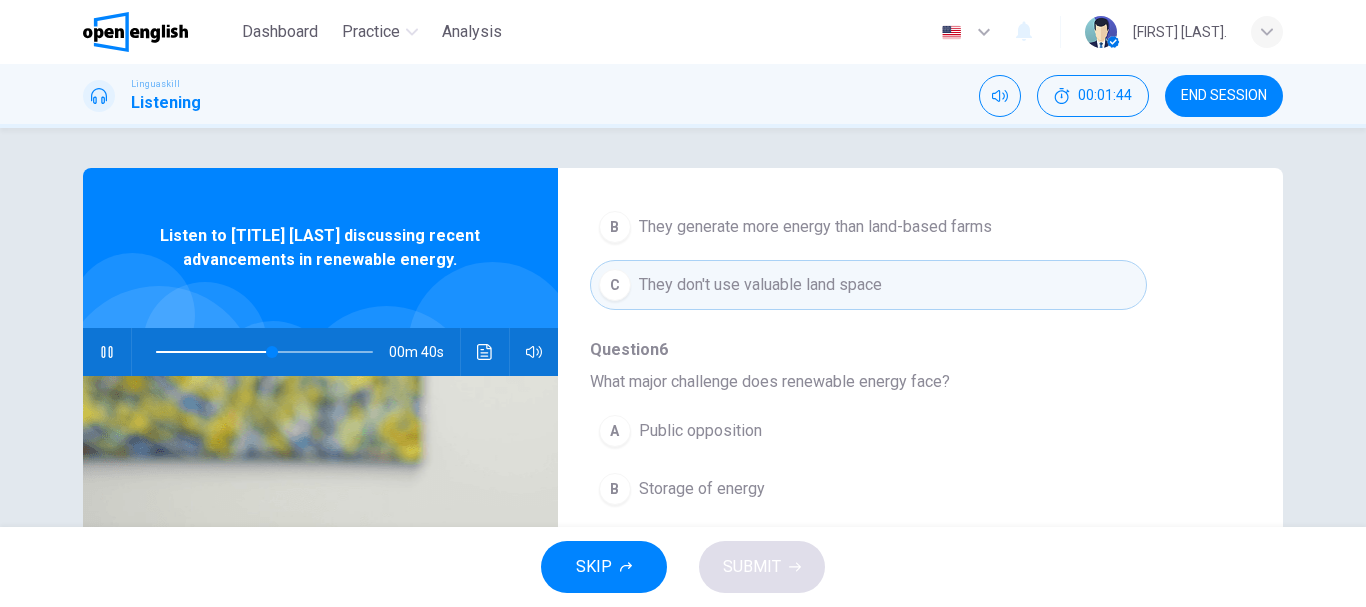 scroll, scrollTop: 887, scrollLeft: 0, axis: vertical 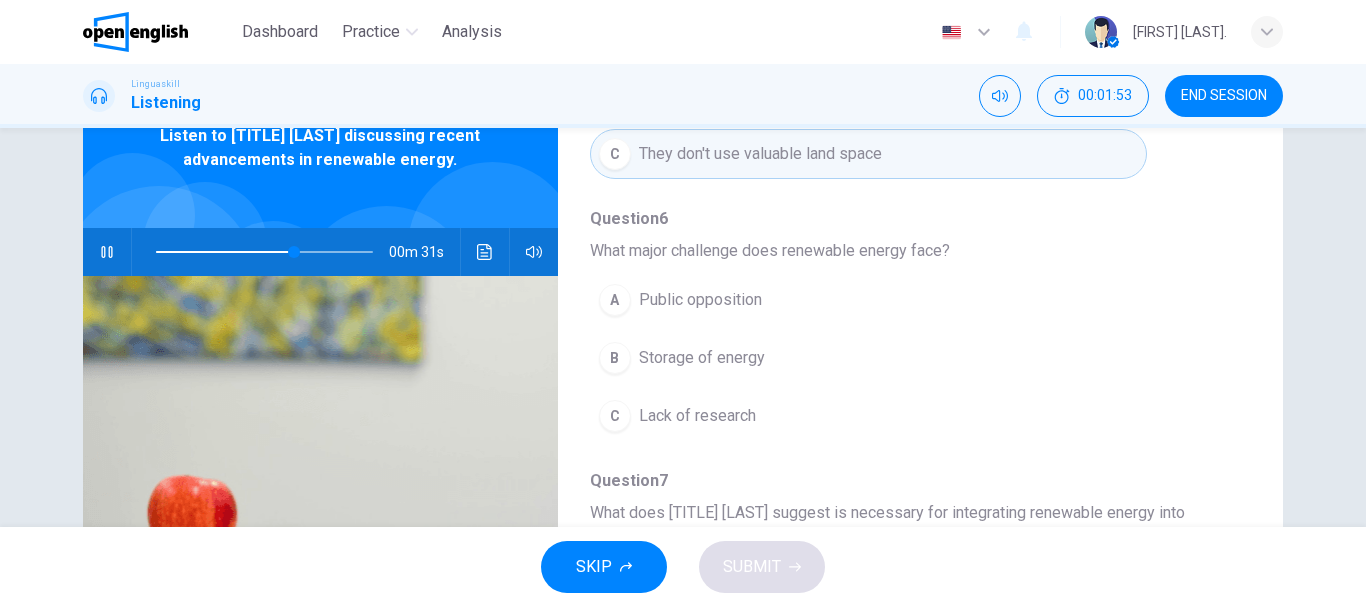 click on "Storage of energy" at bounding box center [702, 358] 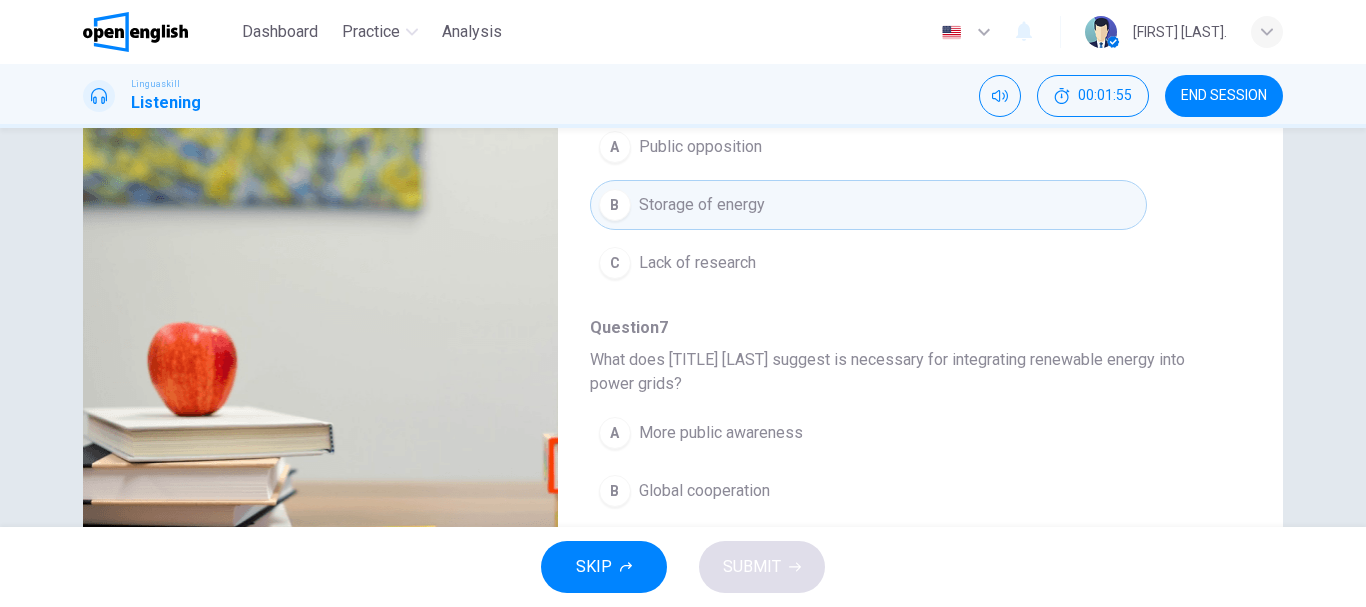 scroll, scrollTop: 376, scrollLeft: 0, axis: vertical 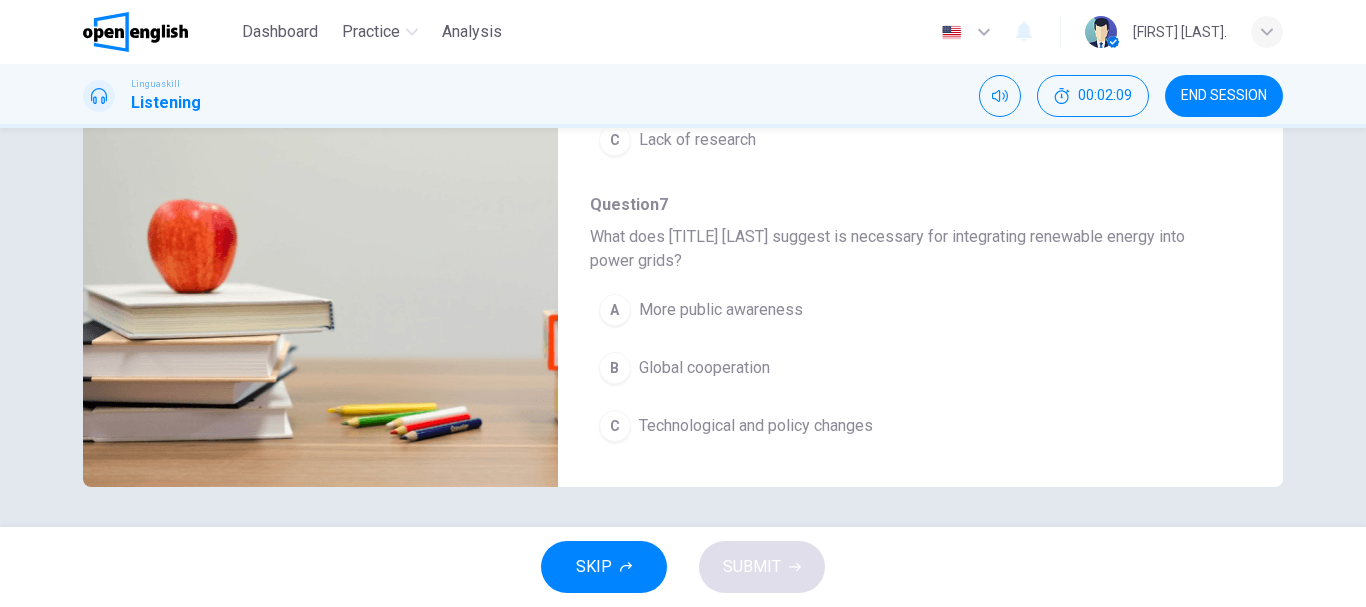click on "Technological and policy changes" at bounding box center [756, 426] 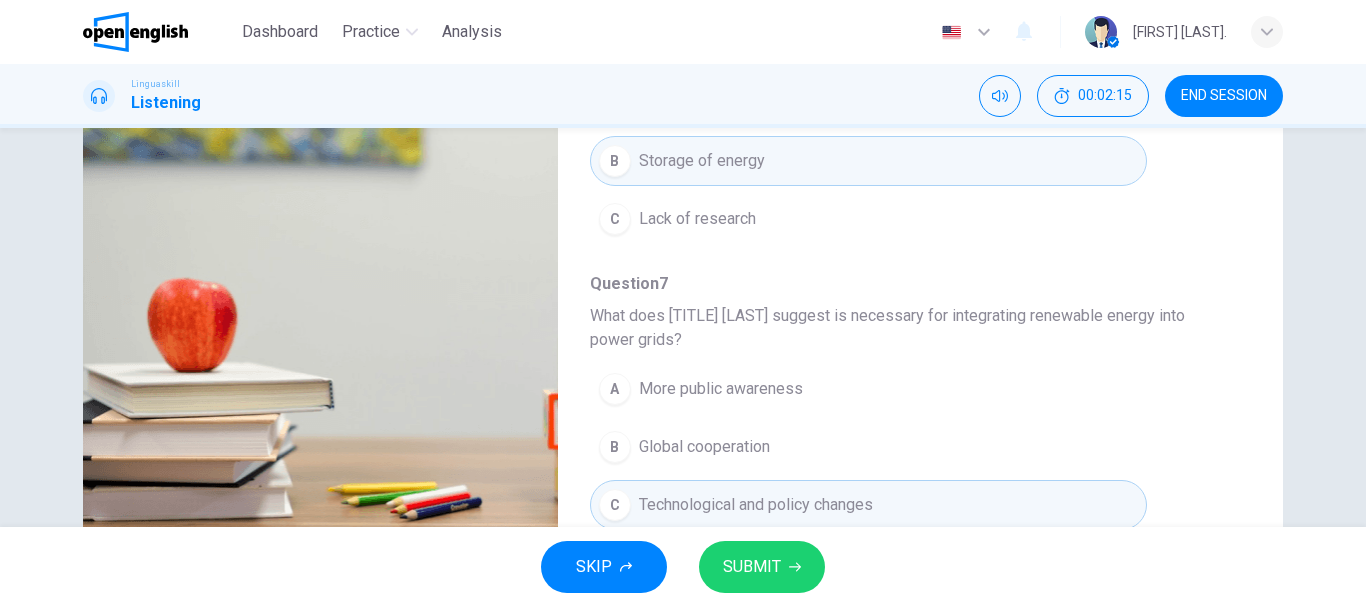scroll, scrollTop: 376, scrollLeft: 0, axis: vertical 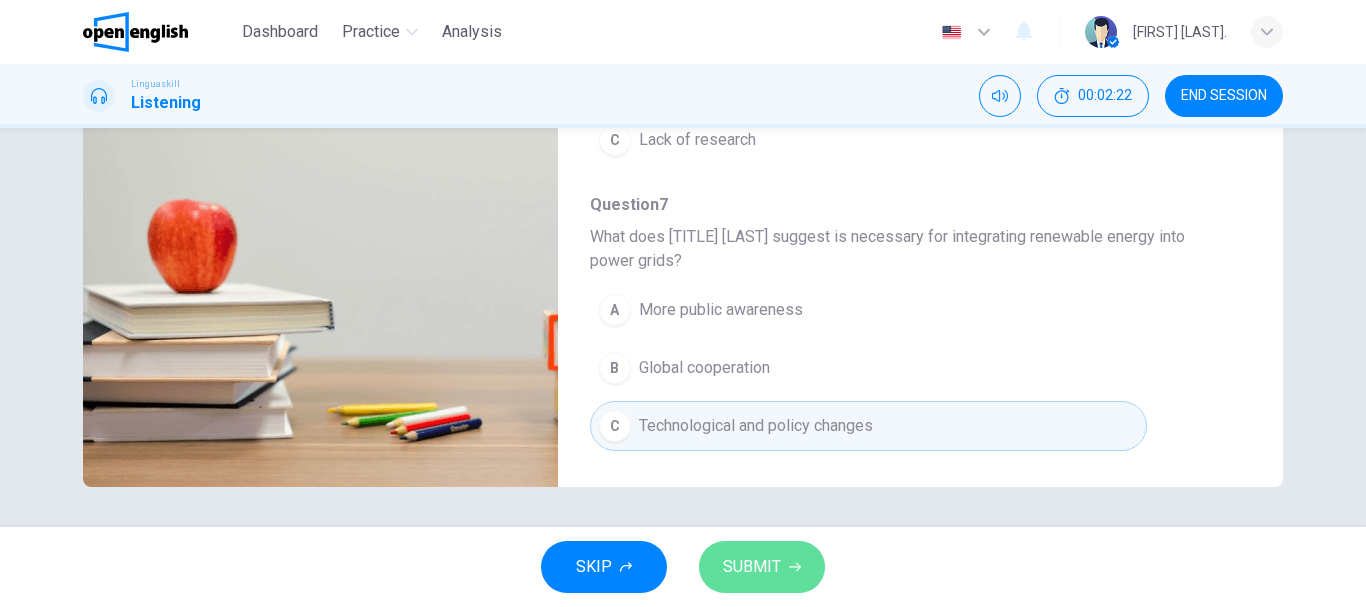click on "SUBMIT" at bounding box center (762, 567) 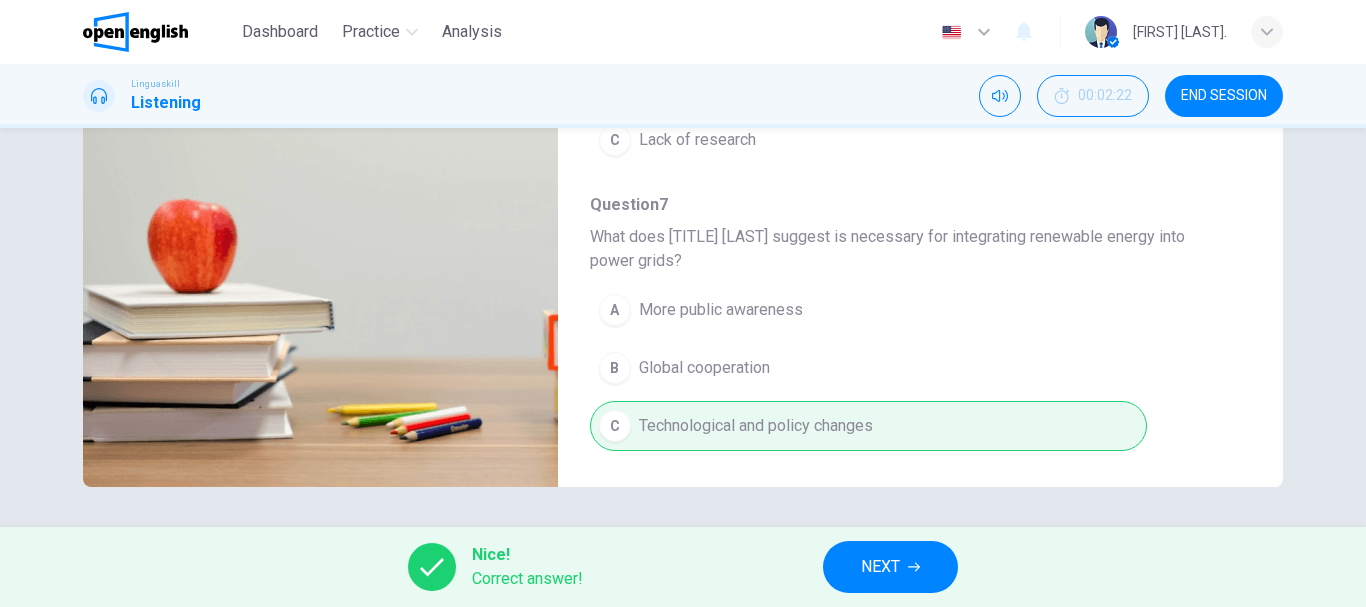 type on "*" 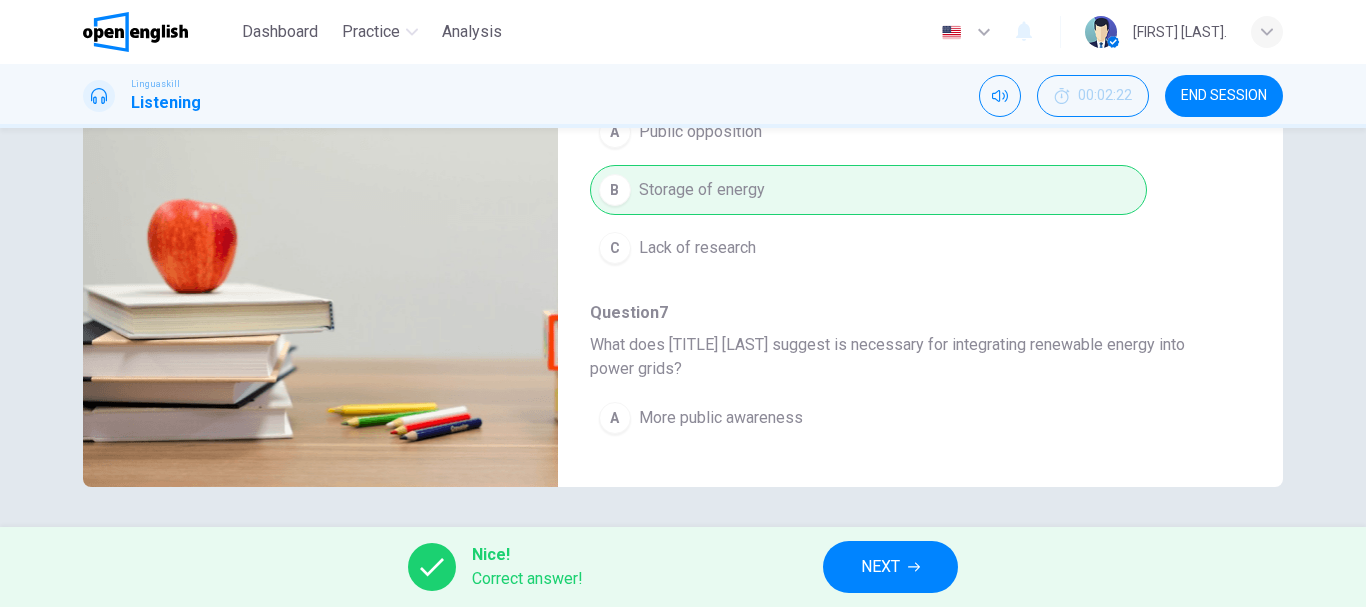 scroll, scrollTop: 887, scrollLeft: 0, axis: vertical 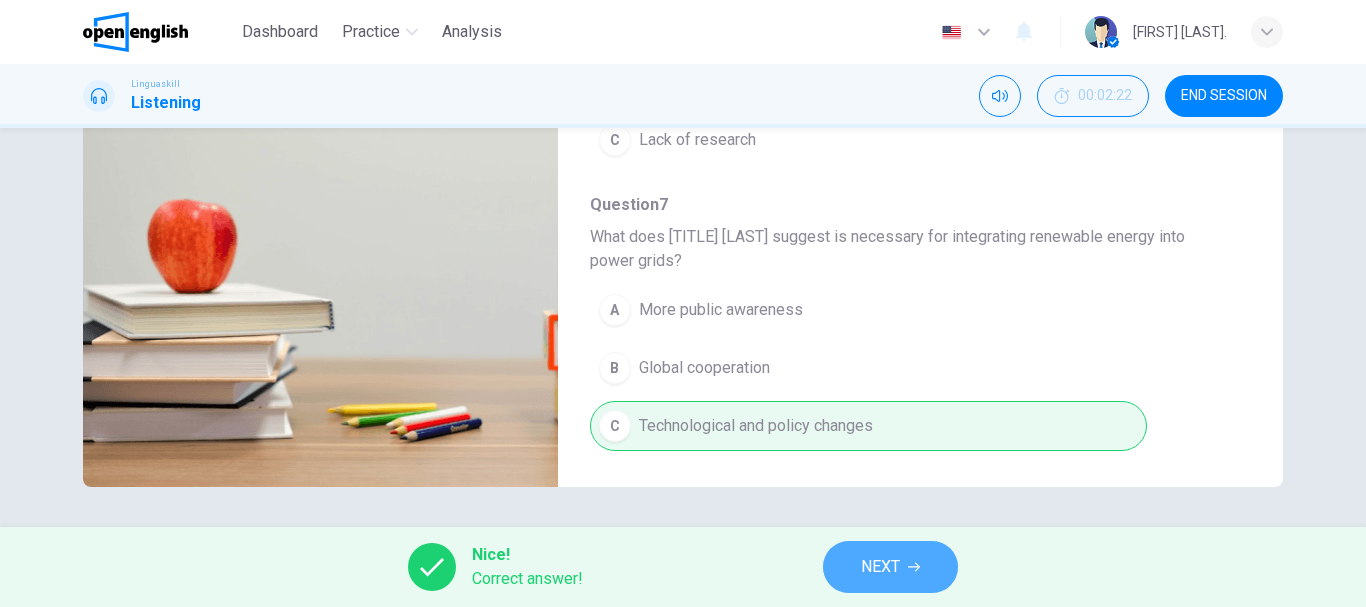 click on "NEXT" at bounding box center (890, 567) 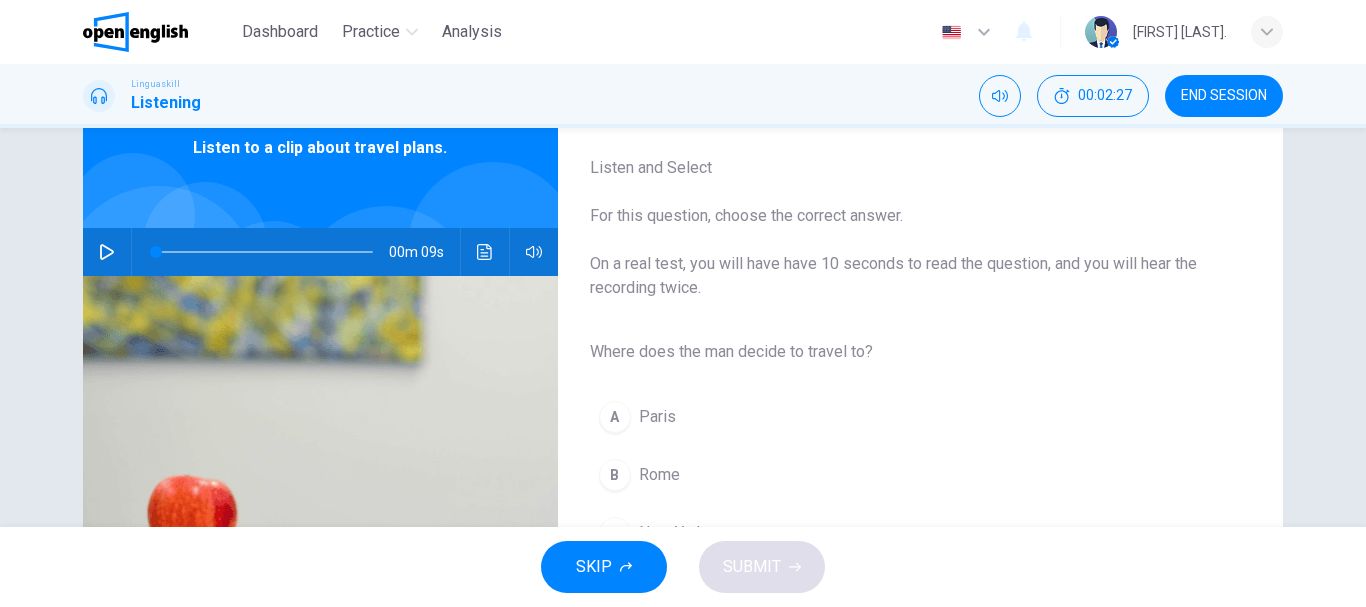 scroll, scrollTop: 200, scrollLeft: 0, axis: vertical 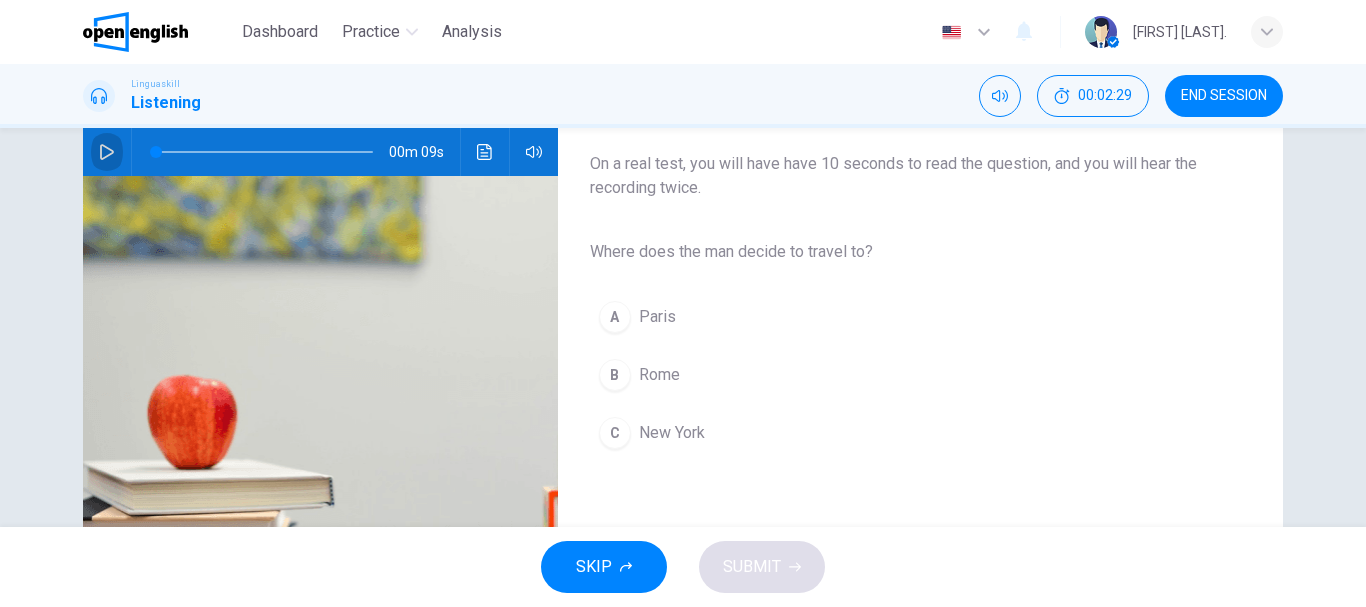 click 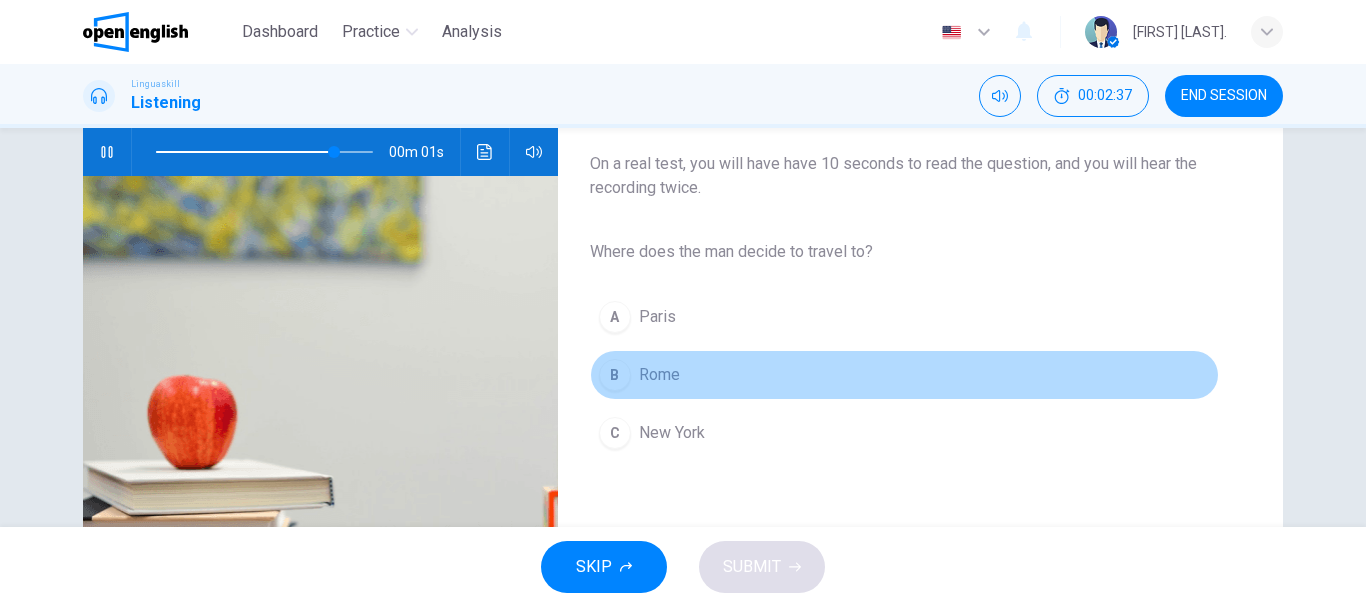 click on "Rome" at bounding box center [659, 375] 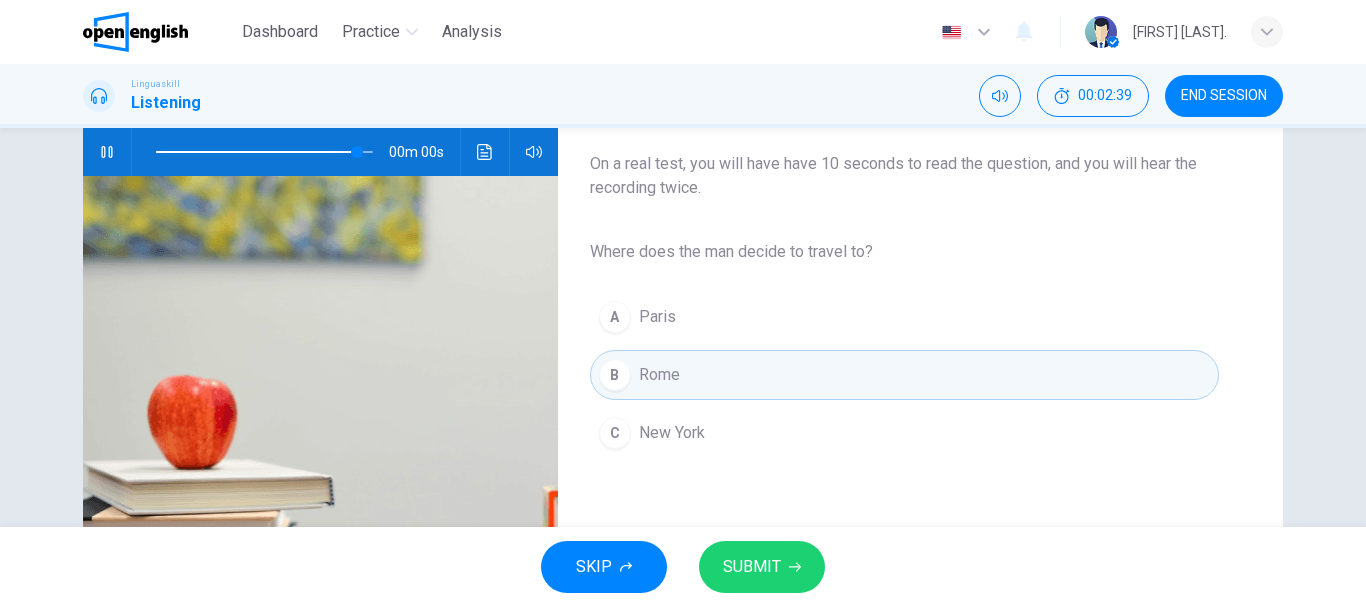 type on "*" 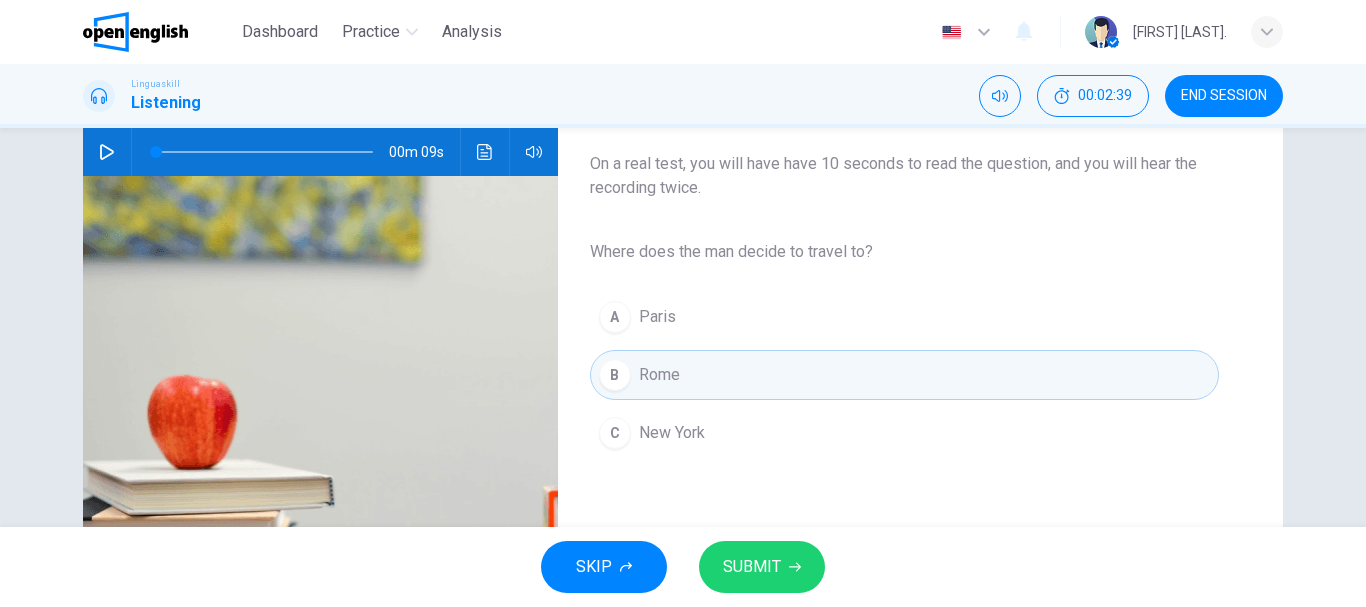 click on "SUBMIT" at bounding box center [752, 567] 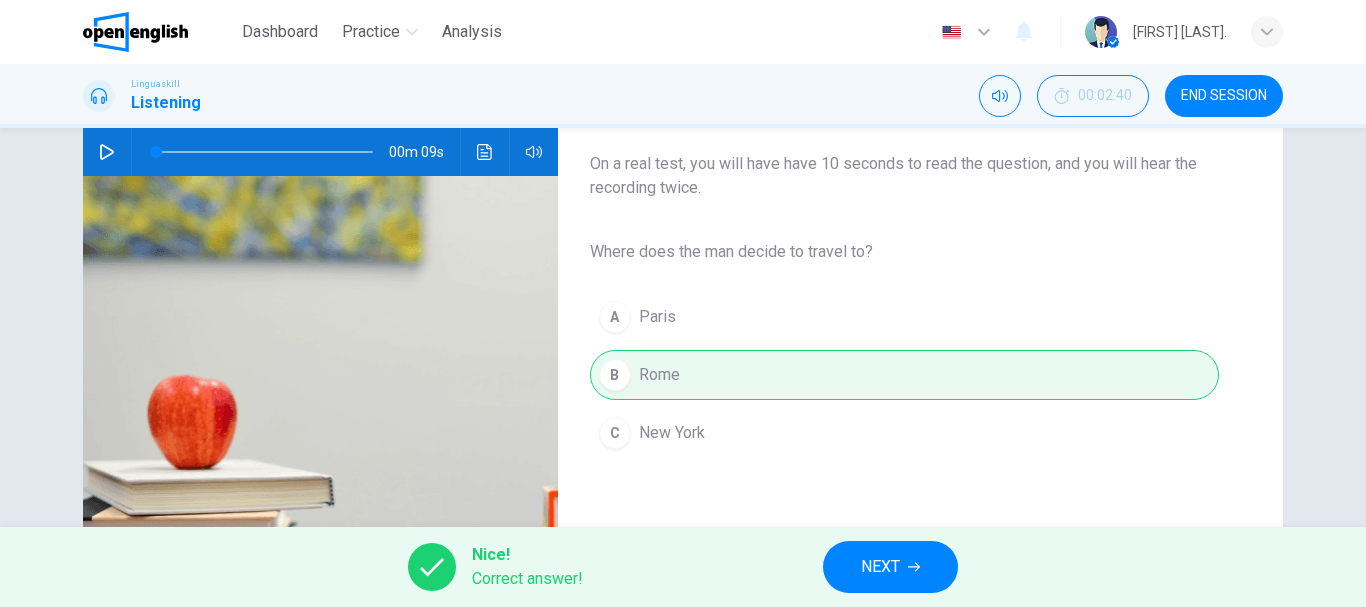 click on "Nice! Correct answer! NEXT" at bounding box center (683, 567) 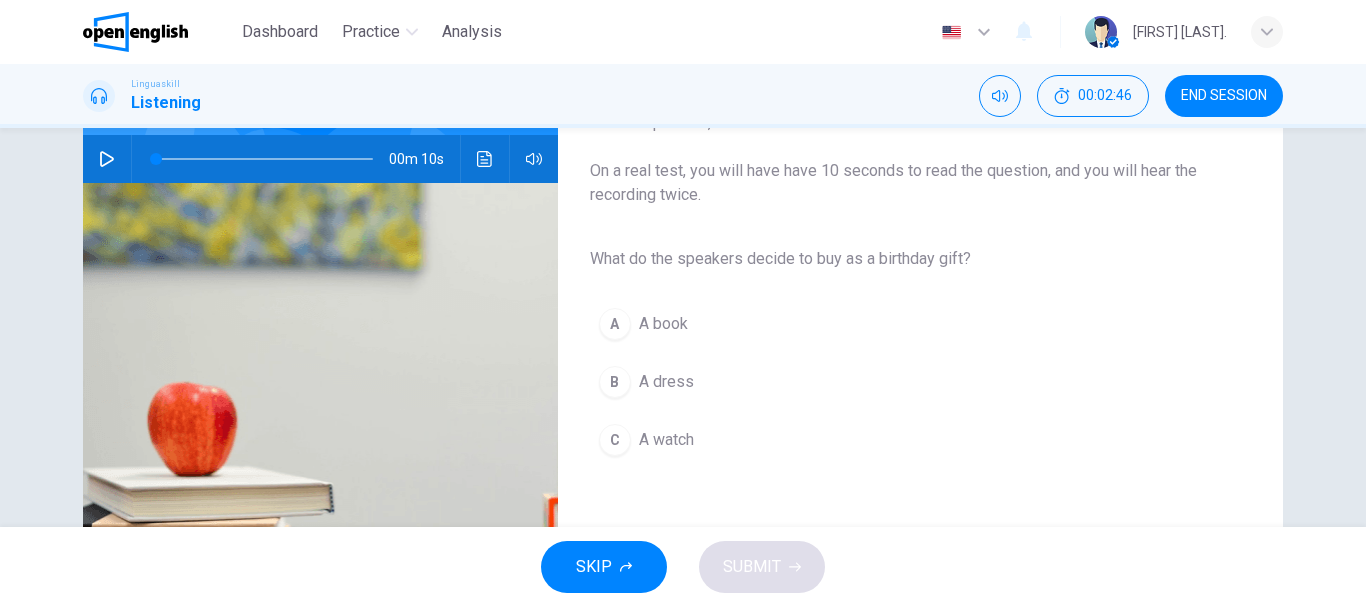 scroll, scrollTop: 200, scrollLeft: 0, axis: vertical 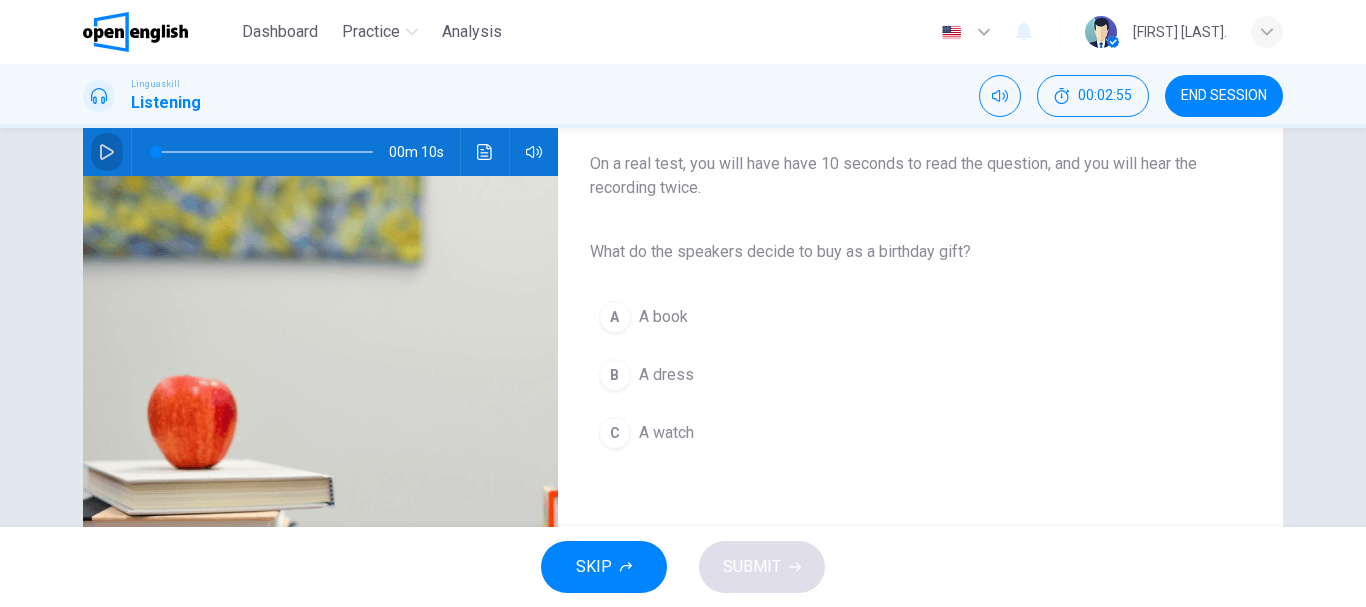 click 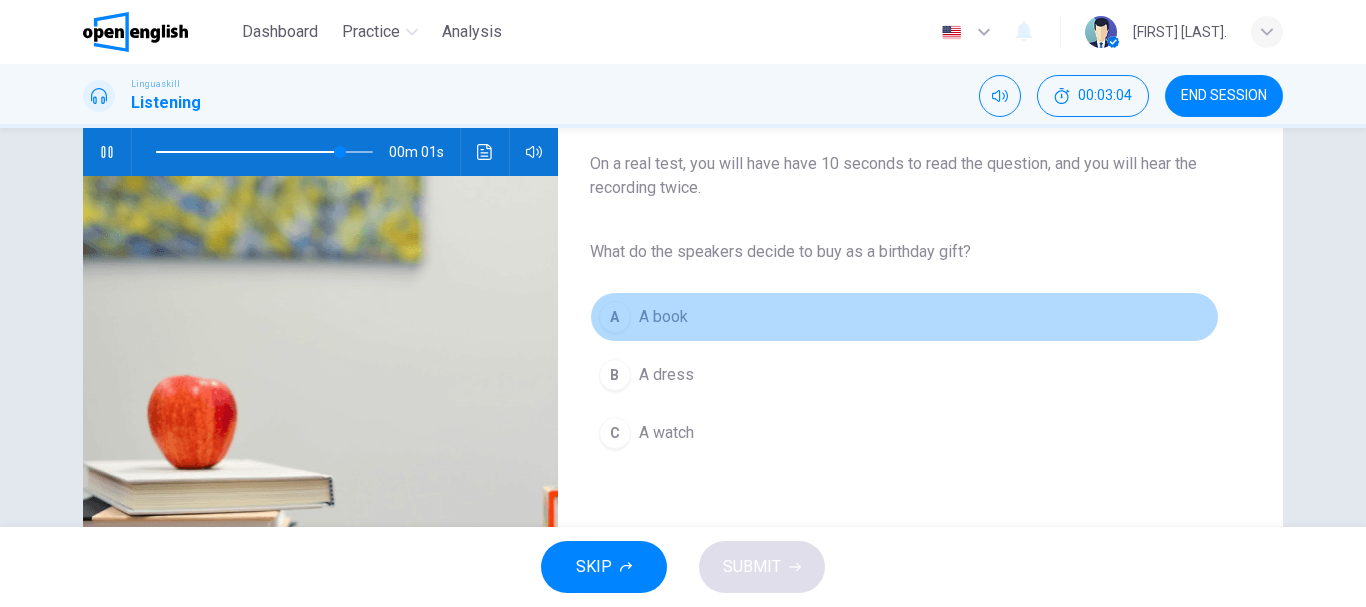 click on "A book" at bounding box center [663, 317] 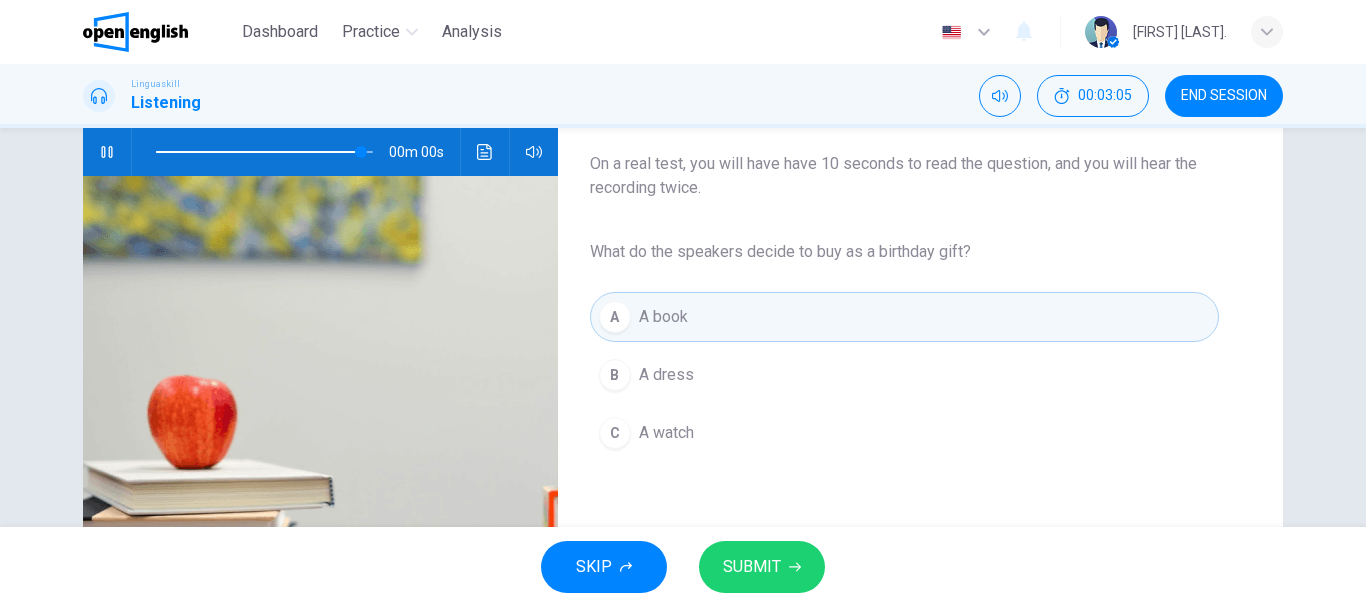type on "*" 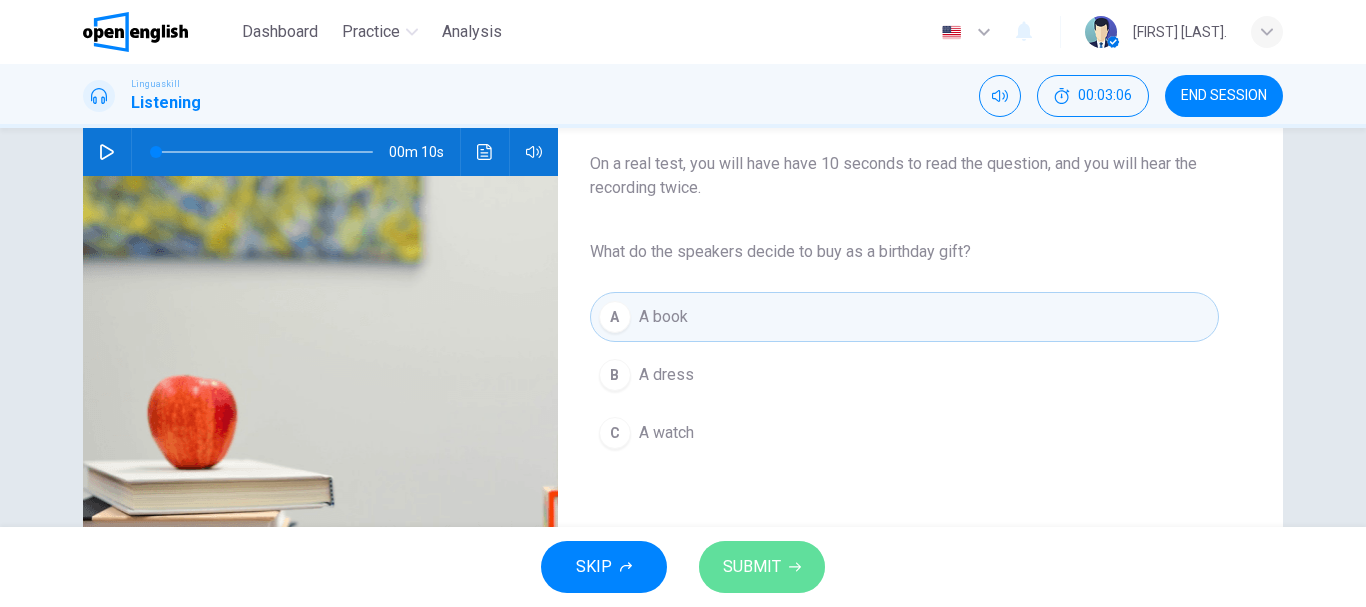click on "SUBMIT" at bounding box center [752, 567] 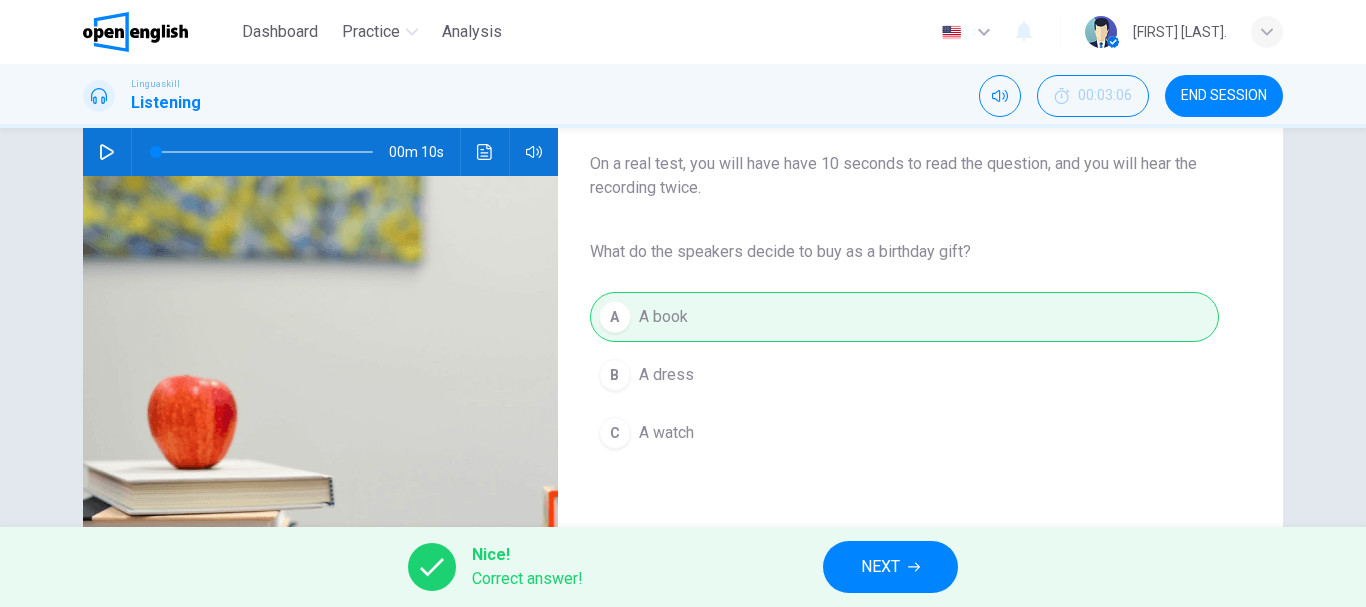 click on "NEXT" at bounding box center [880, 567] 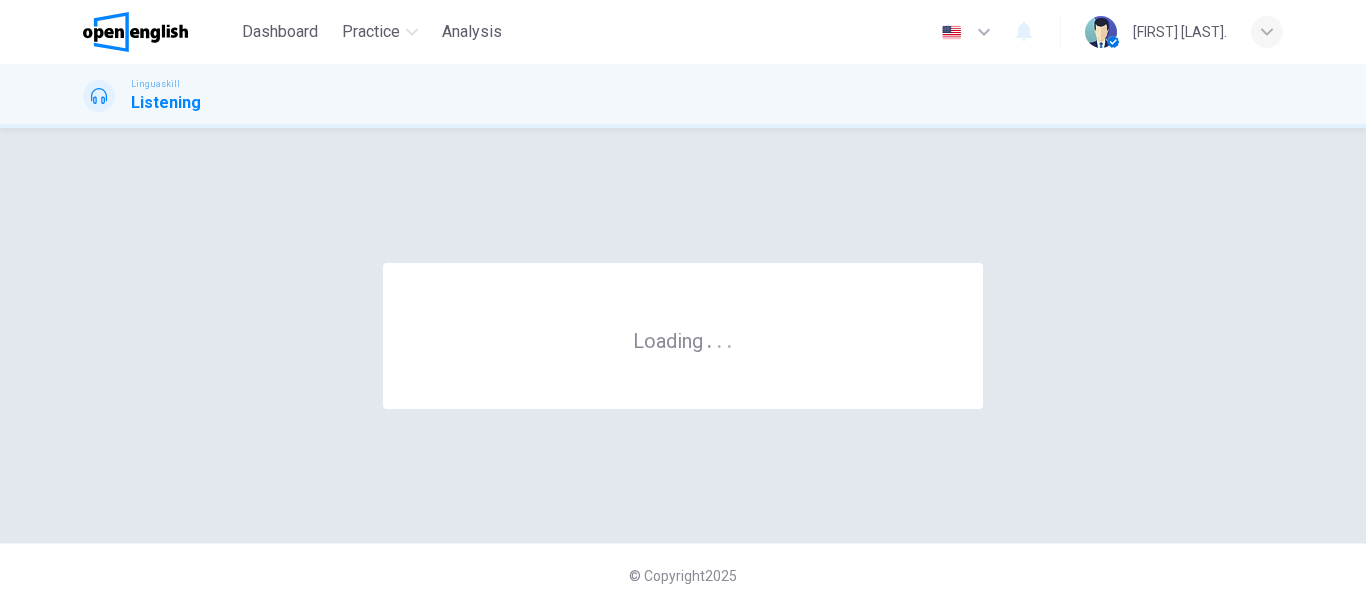 scroll, scrollTop: 0, scrollLeft: 0, axis: both 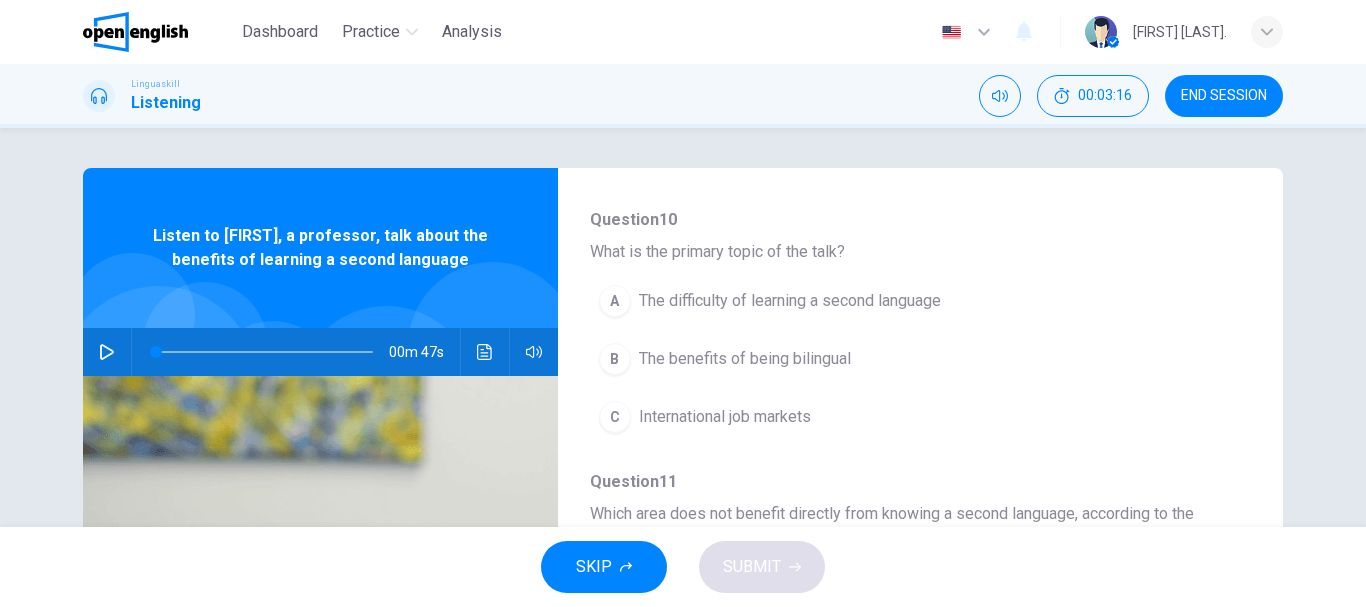 click 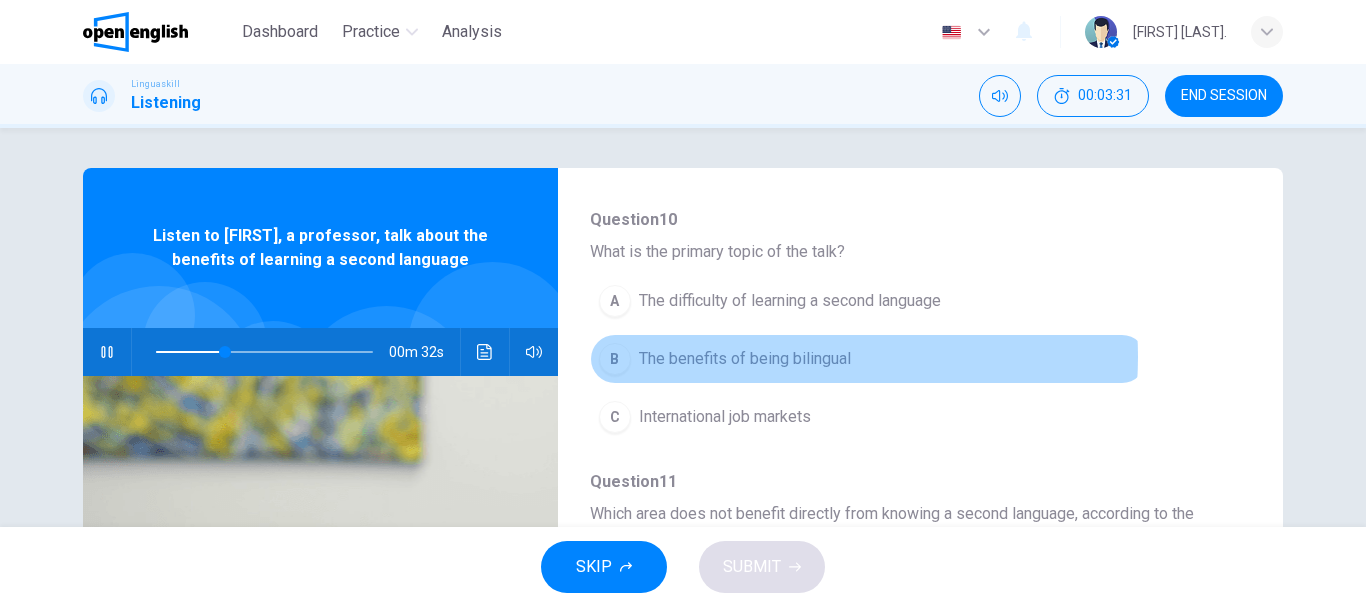click on "The benefits of being bilingual" at bounding box center [745, 359] 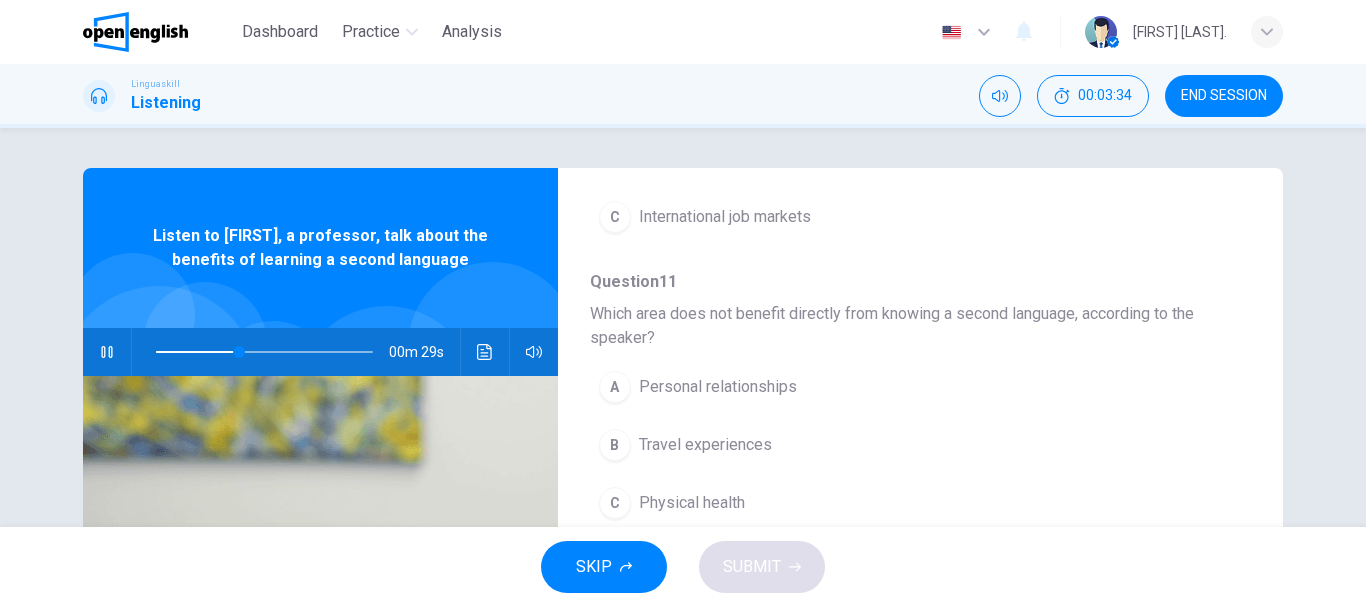 scroll, scrollTop: 500, scrollLeft: 0, axis: vertical 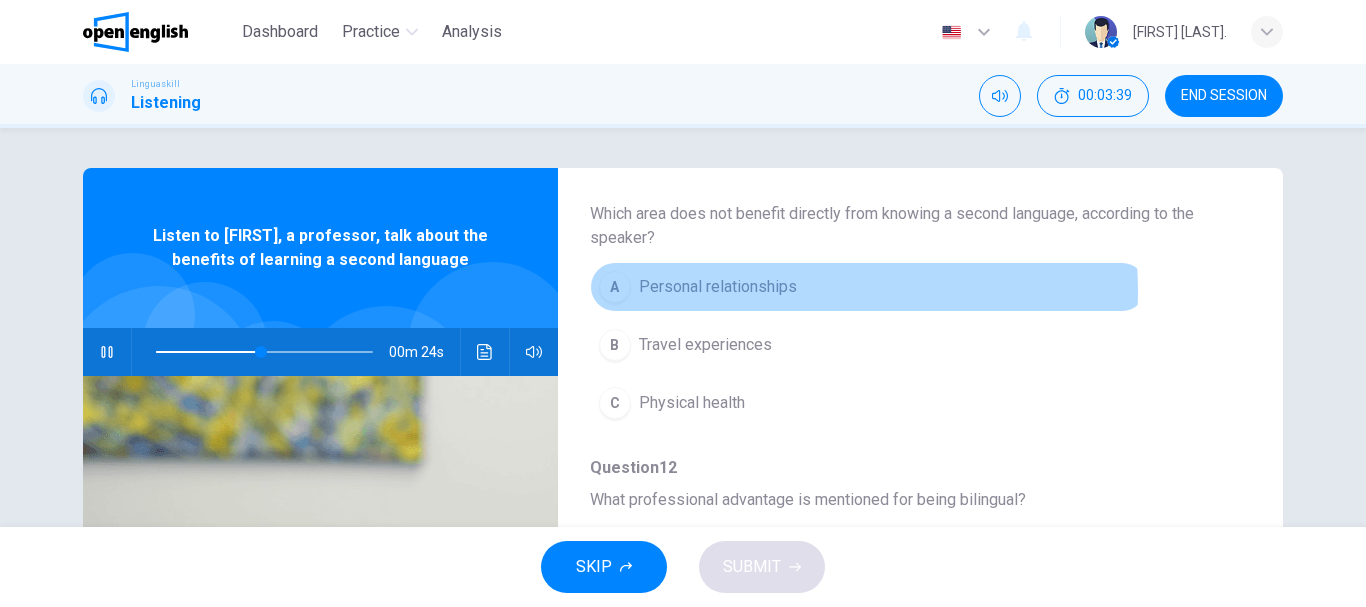 click on "Personal relationships" at bounding box center (718, 287) 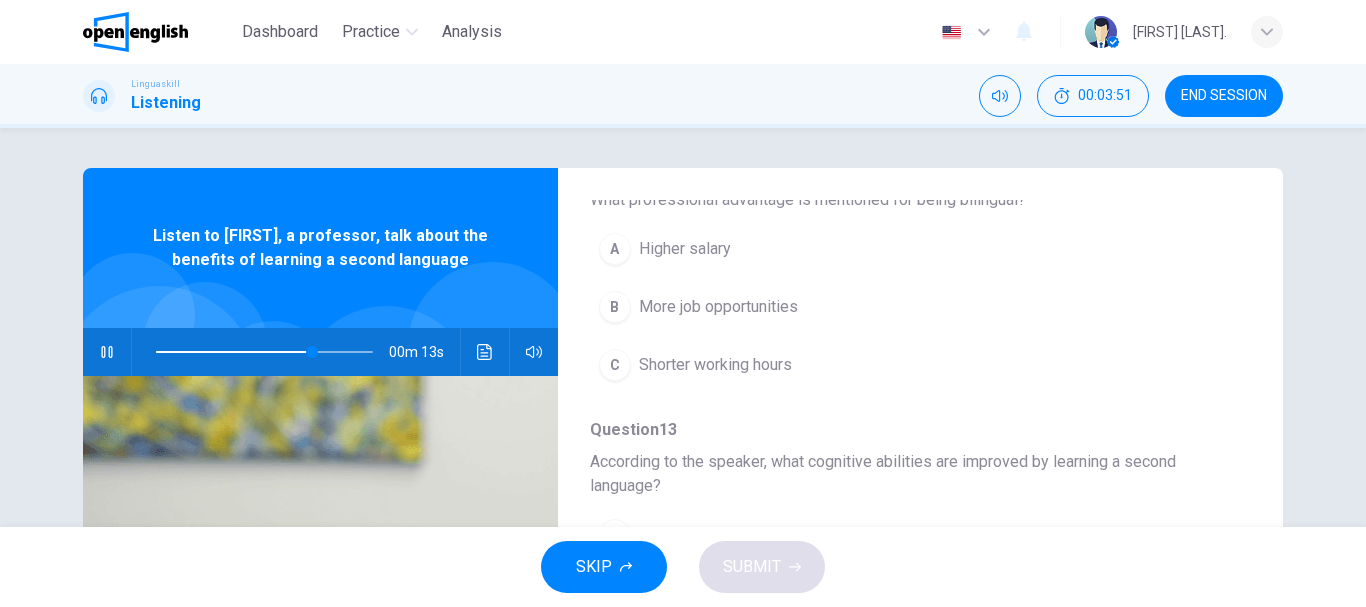 scroll, scrollTop: 700, scrollLeft: 0, axis: vertical 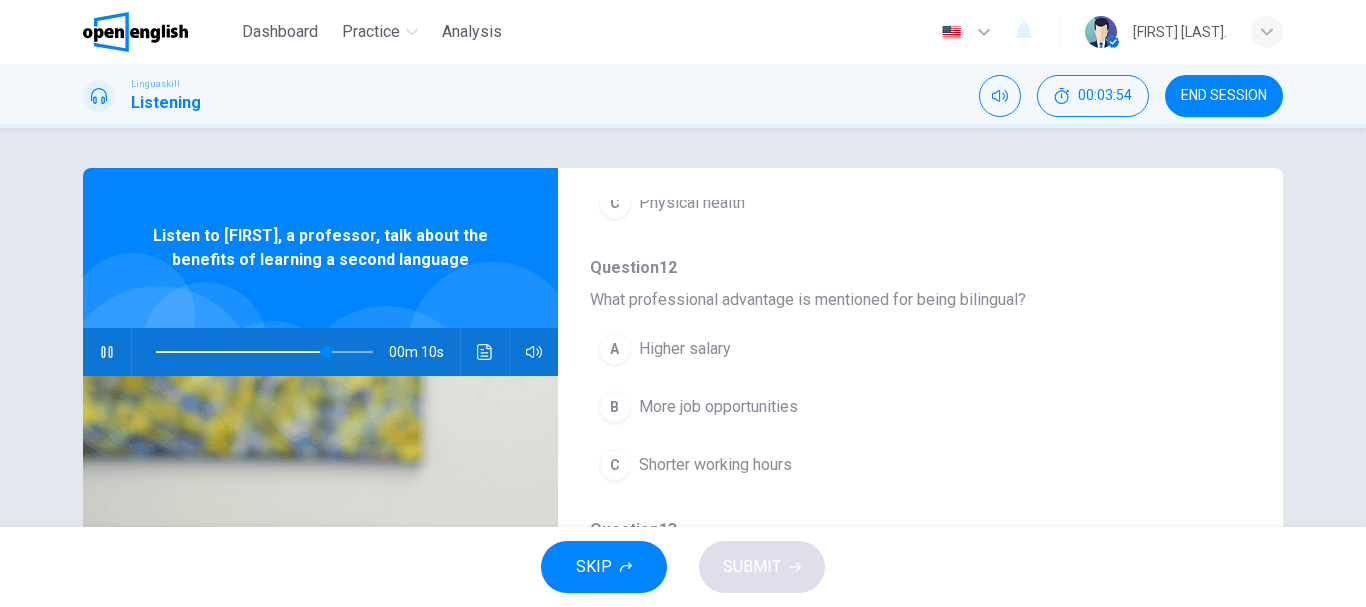 click on "More job opportunities" at bounding box center (718, 407) 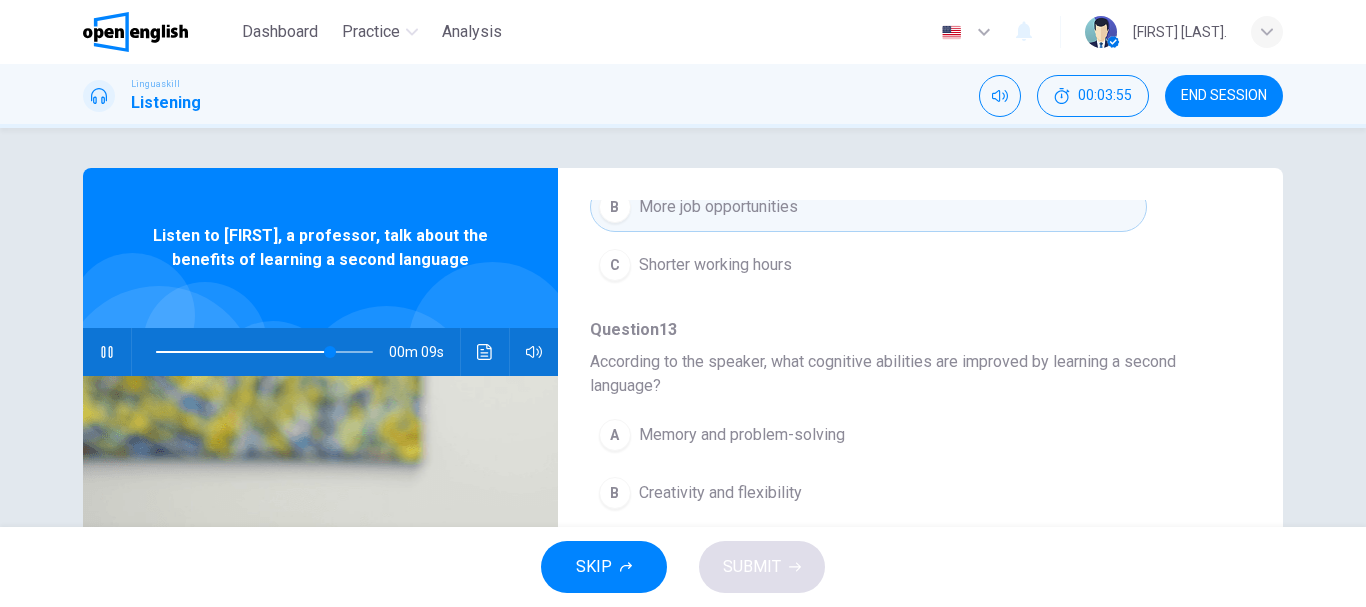 scroll, scrollTop: 911, scrollLeft: 0, axis: vertical 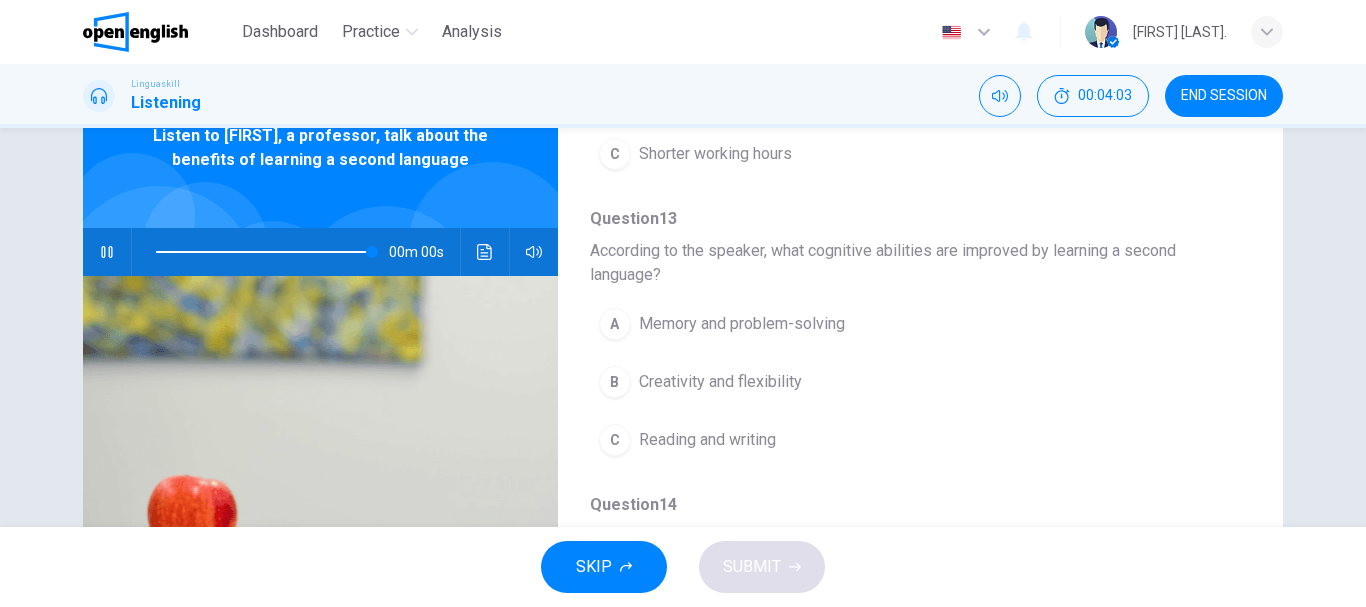 type on "*" 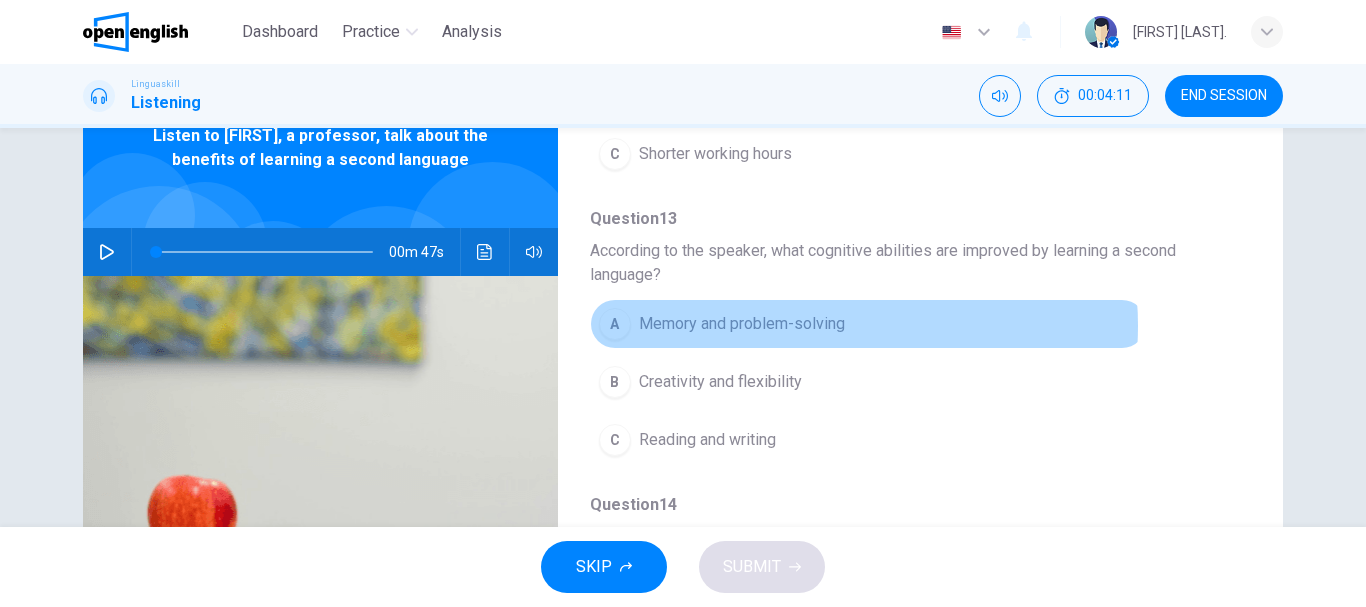 click on "Memory and problem-solving" at bounding box center (742, 324) 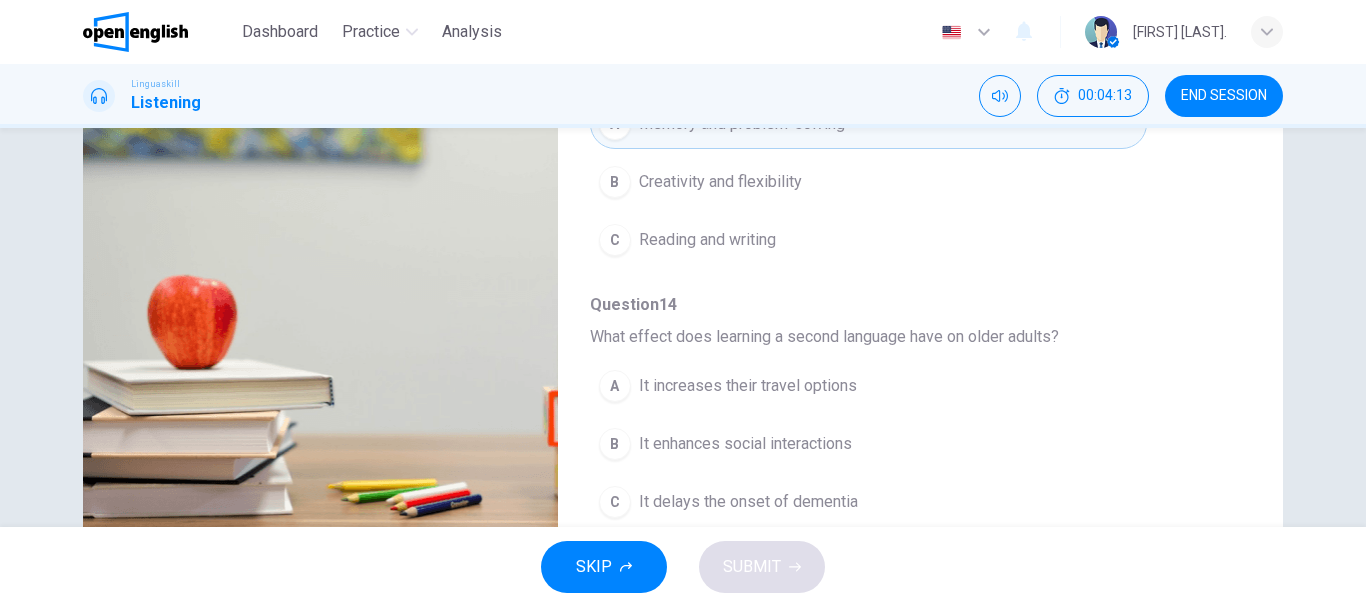 scroll, scrollTop: 376, scrollLeft: 0, axis: vertical 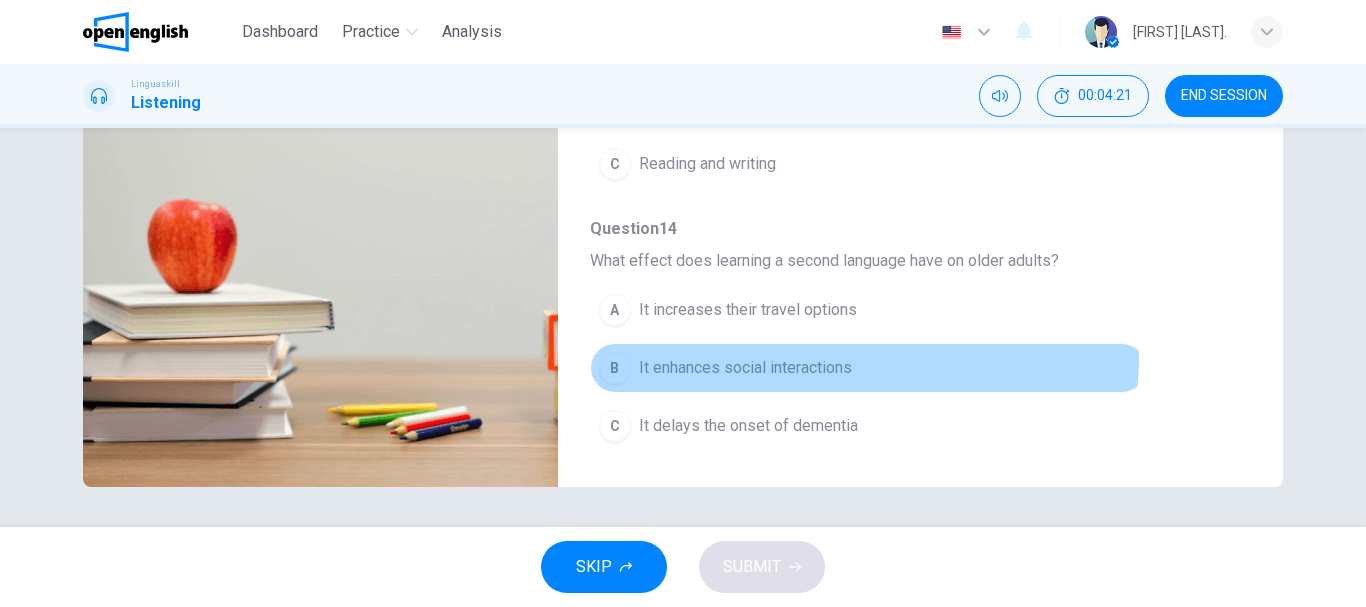 click on "It enhances social interactions" at bounding box center (745, 368) 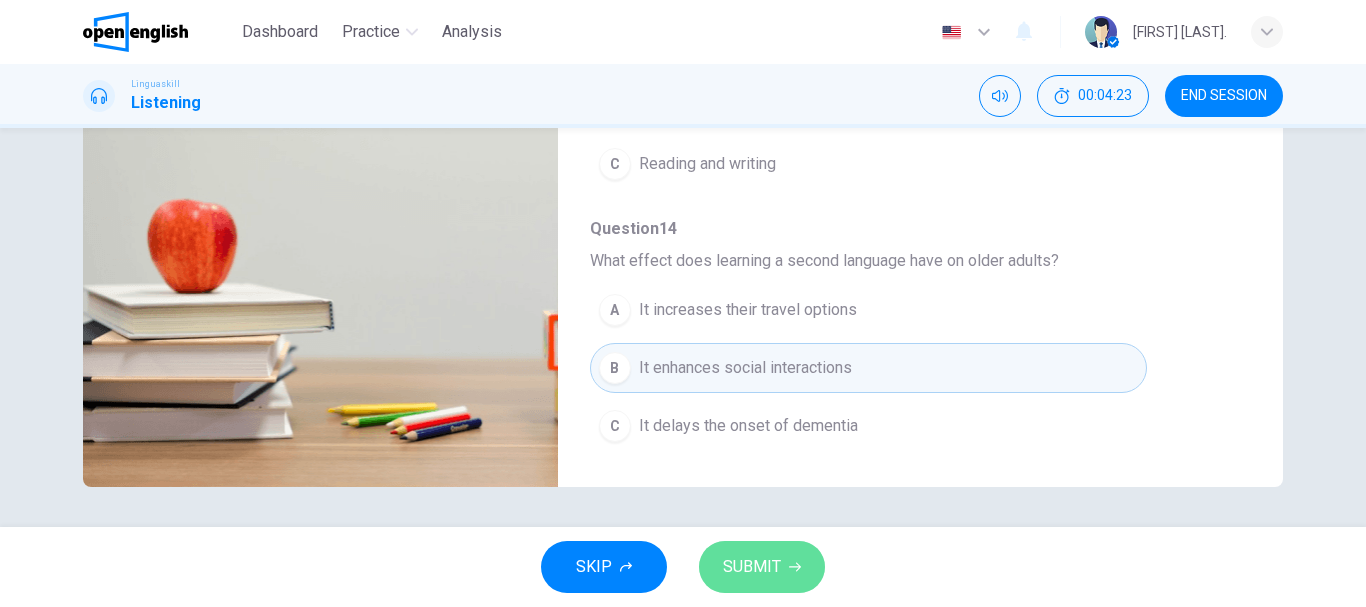 click on "SUBMIT" at bounding box center [752, 567] 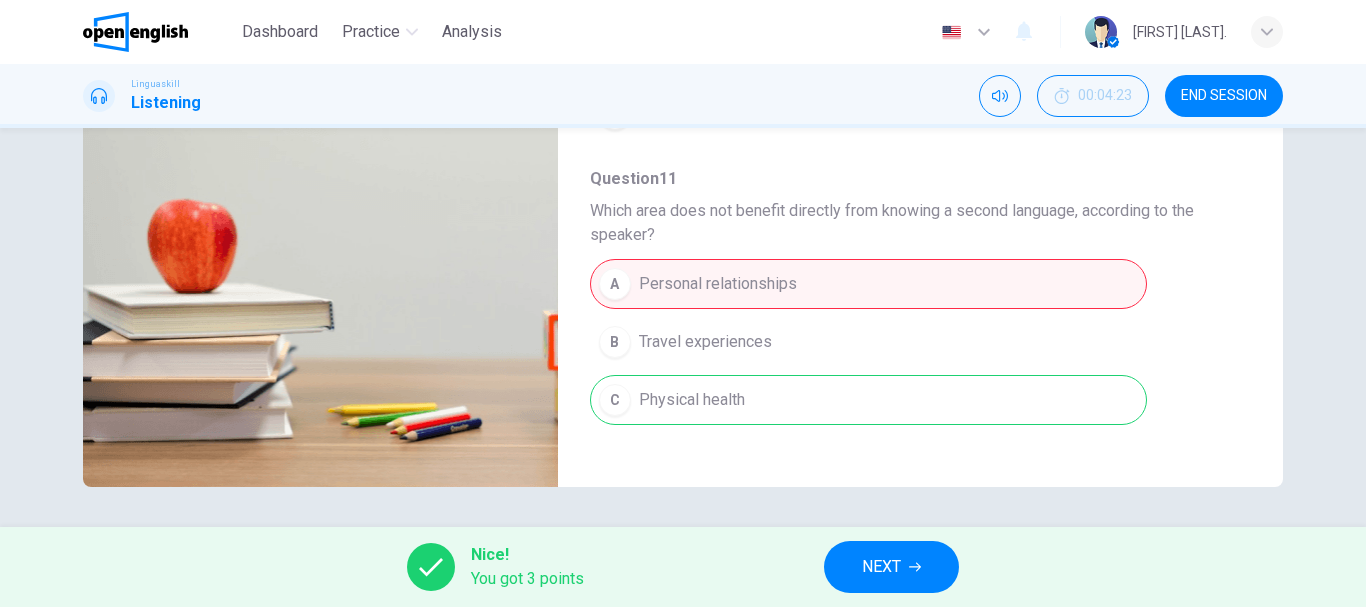 scroll, scrollTop: 200, scrollLeft: 0, axis: vertical 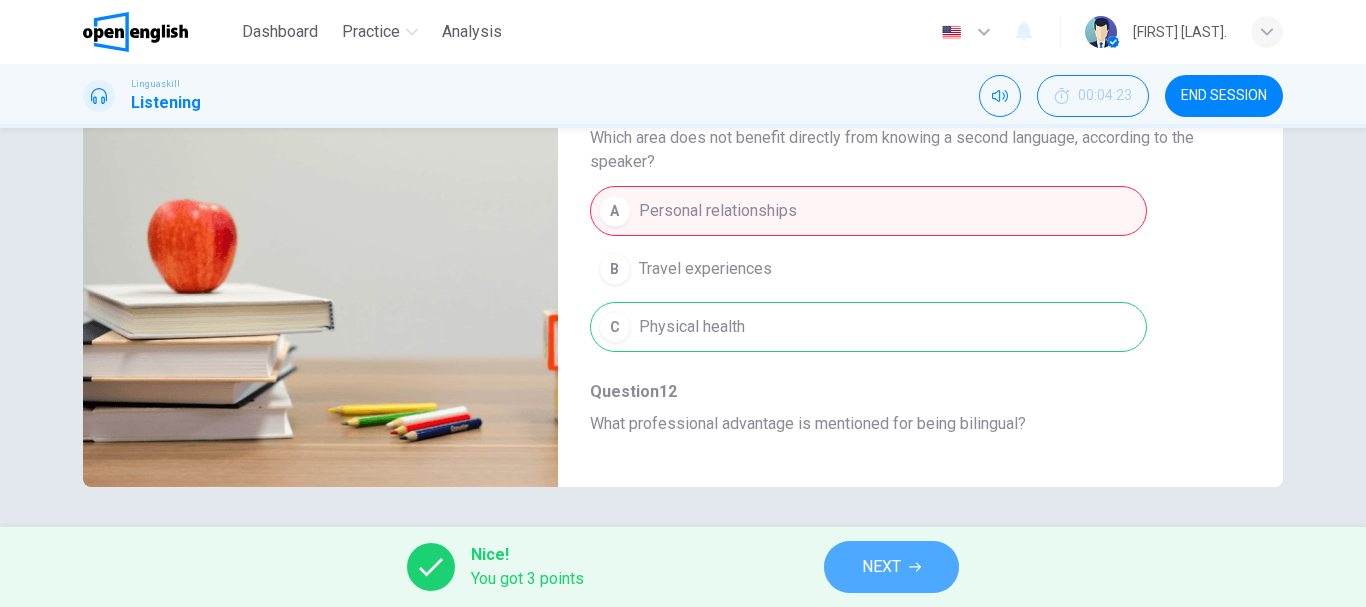 click on "NEXT" at bounding box center (881, 567) 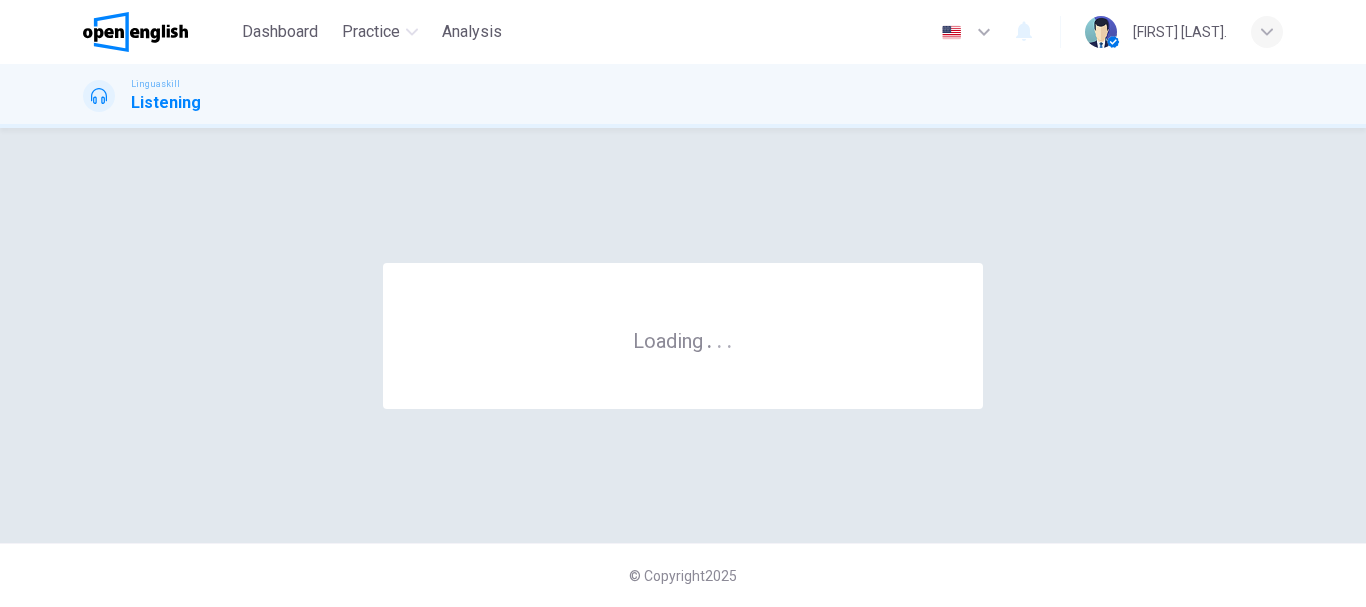 scroll, scrollTop: 0, scrollLeft: 0, axis: both 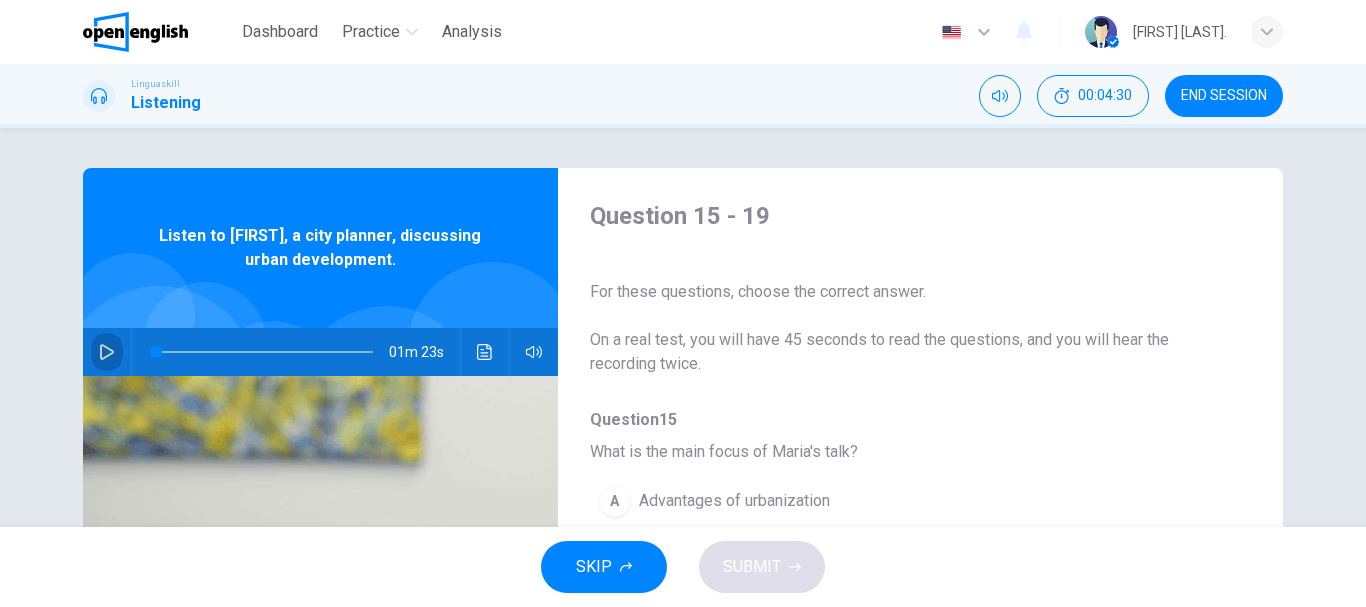 click 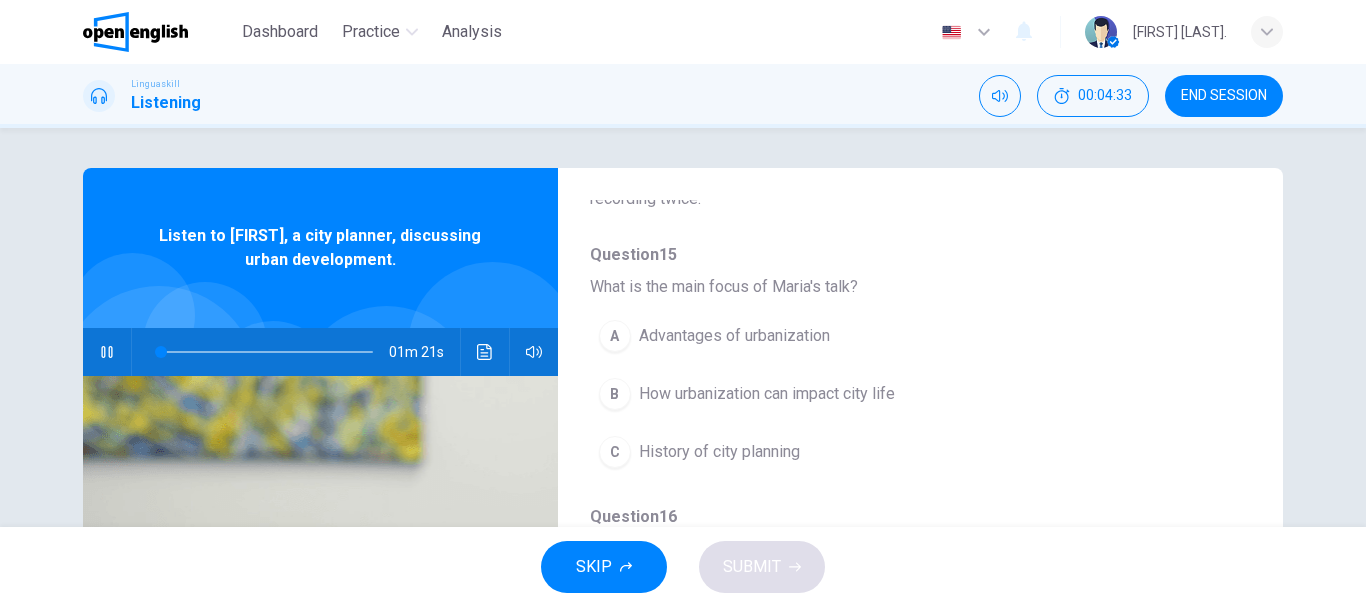 scroll, scrollTop: 200, scrollLeft: 0, axis: vertical 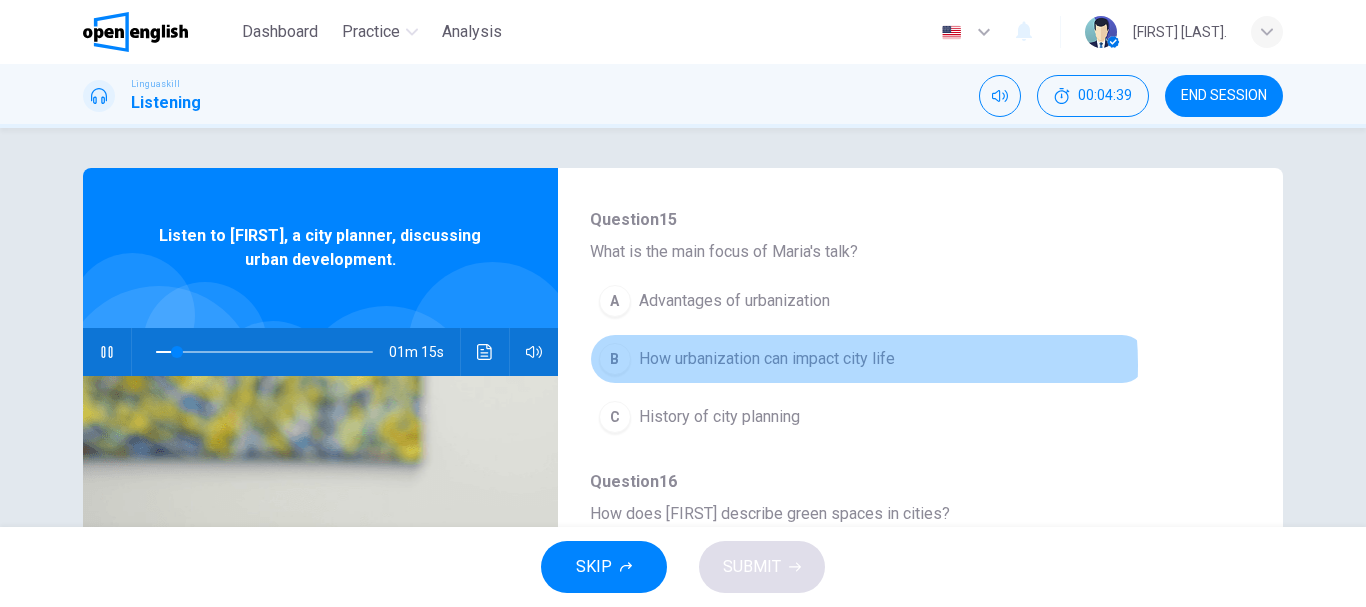 click on "How urbanization can impact city life" at bounding box center [767, 359] 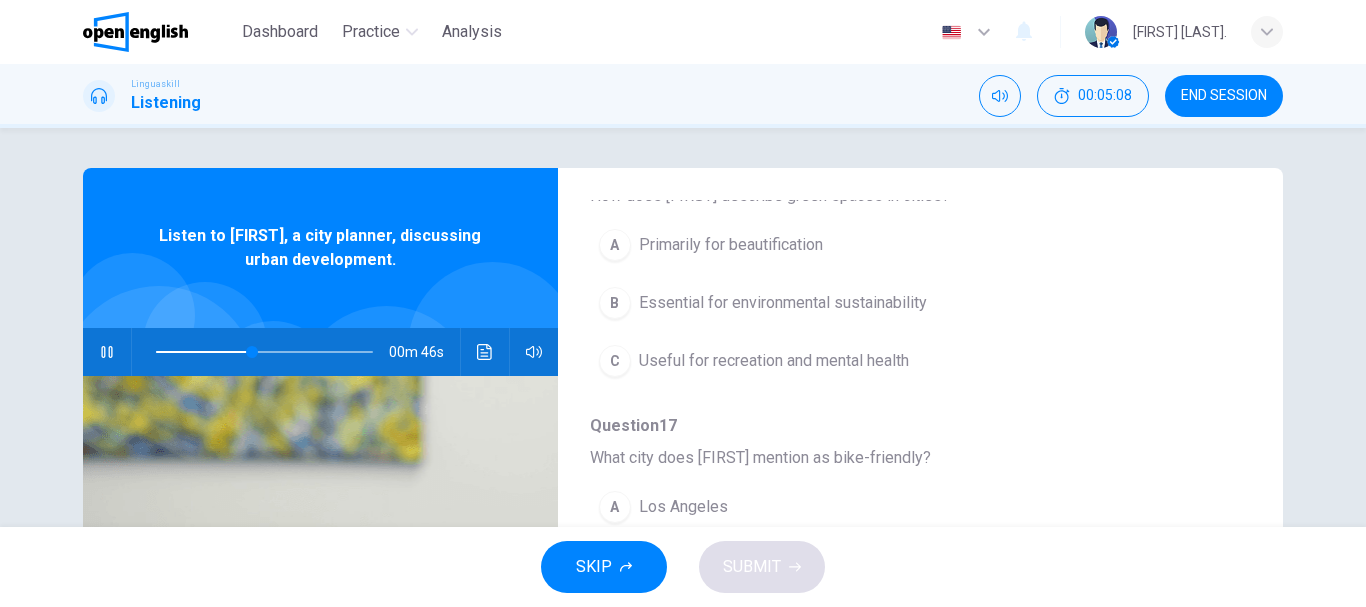 scroll, scrollTop: 500, scrollLeft: 0, axis: vertical 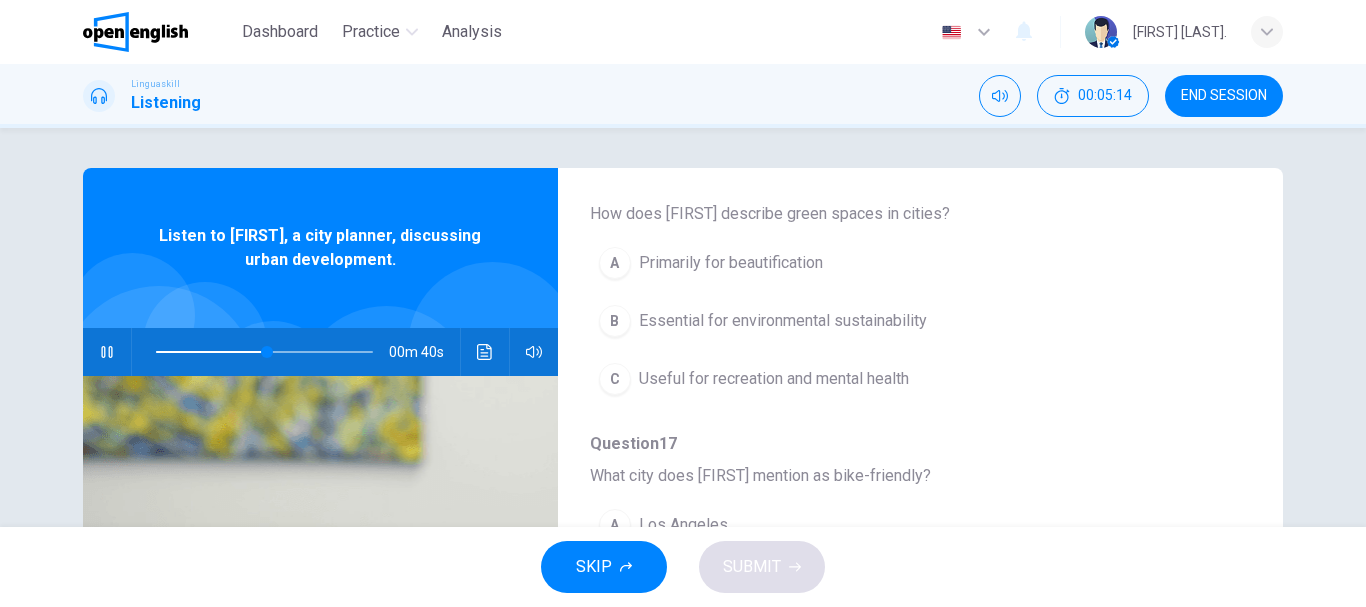 click on "Essential for environmental sustainability" at bounding box center (783, 321) 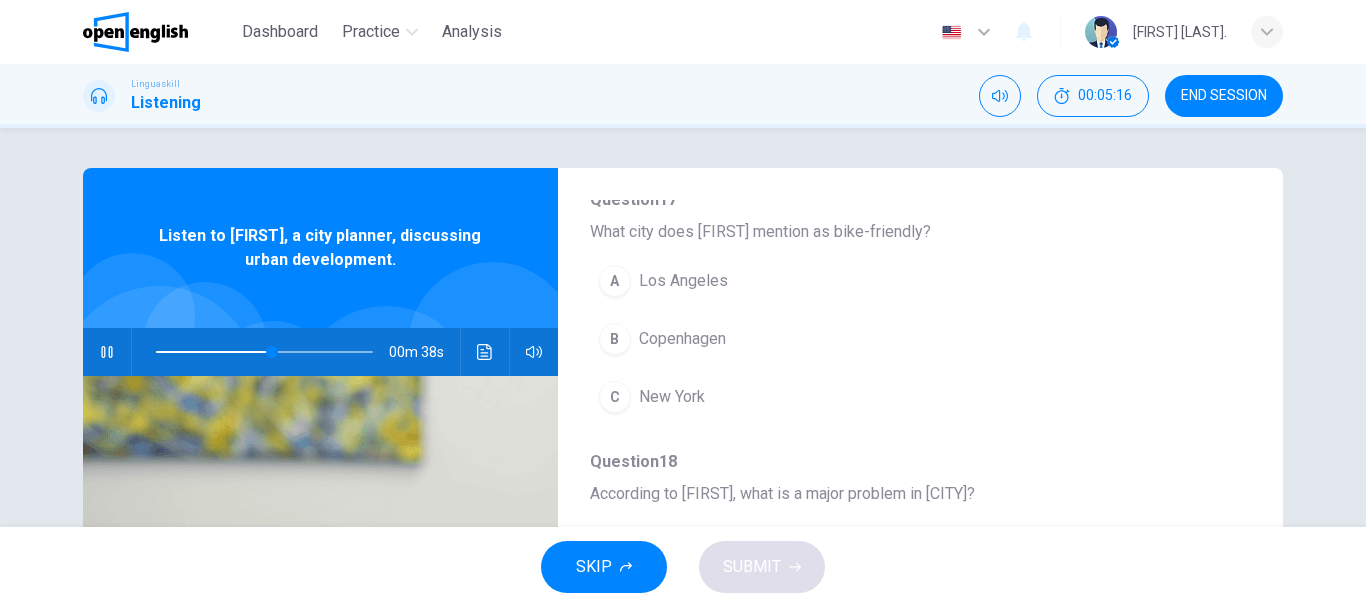 scroll, scrollTop: 700, scrollLeft: 0, axis: vertical 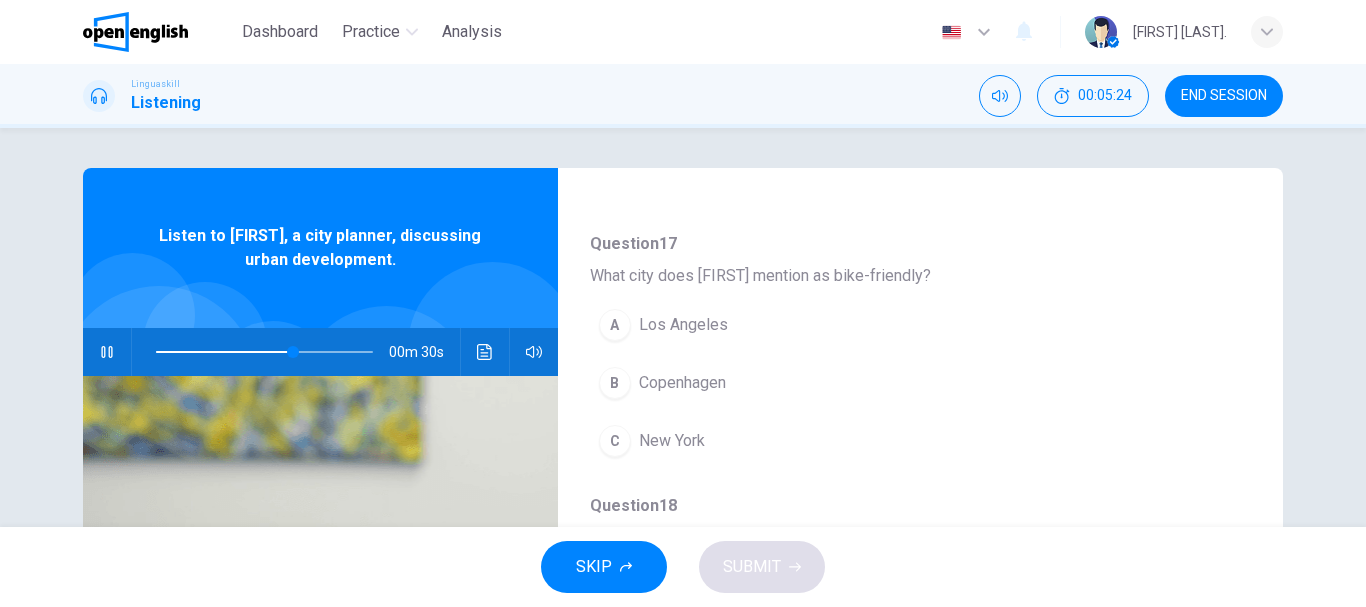 click on "Copenhagen" at bounding box center [682, 383] 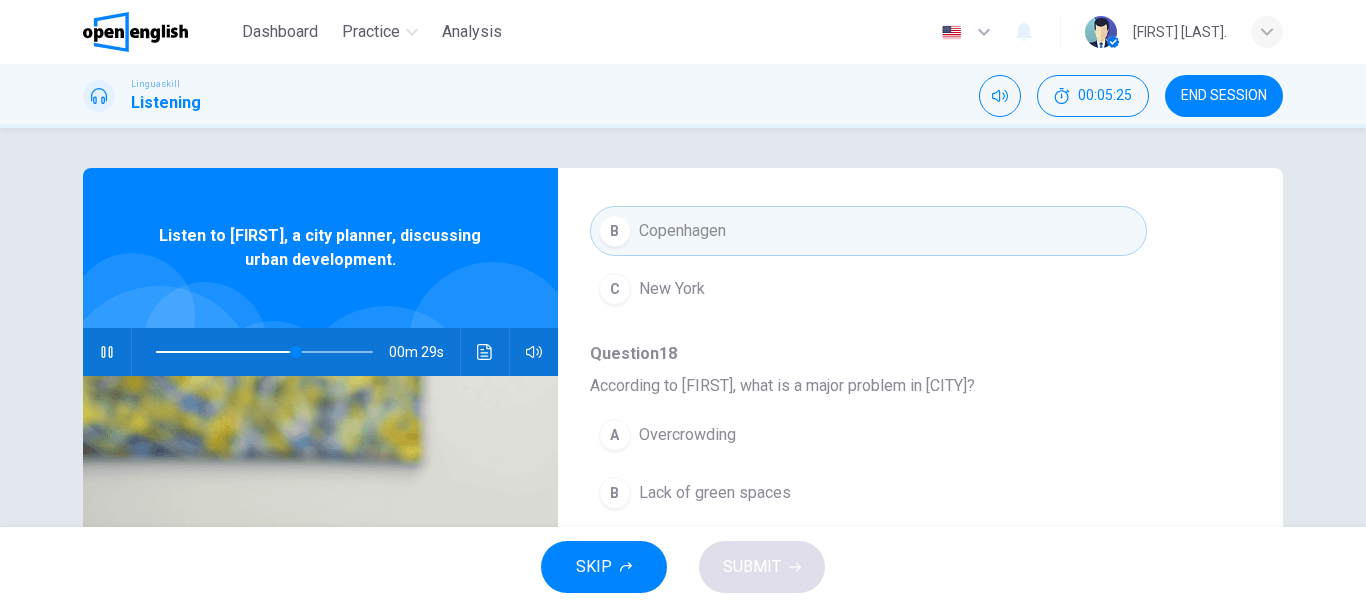 scroll, scrollTop: 863, scrollLeft: 0, axis: vertical 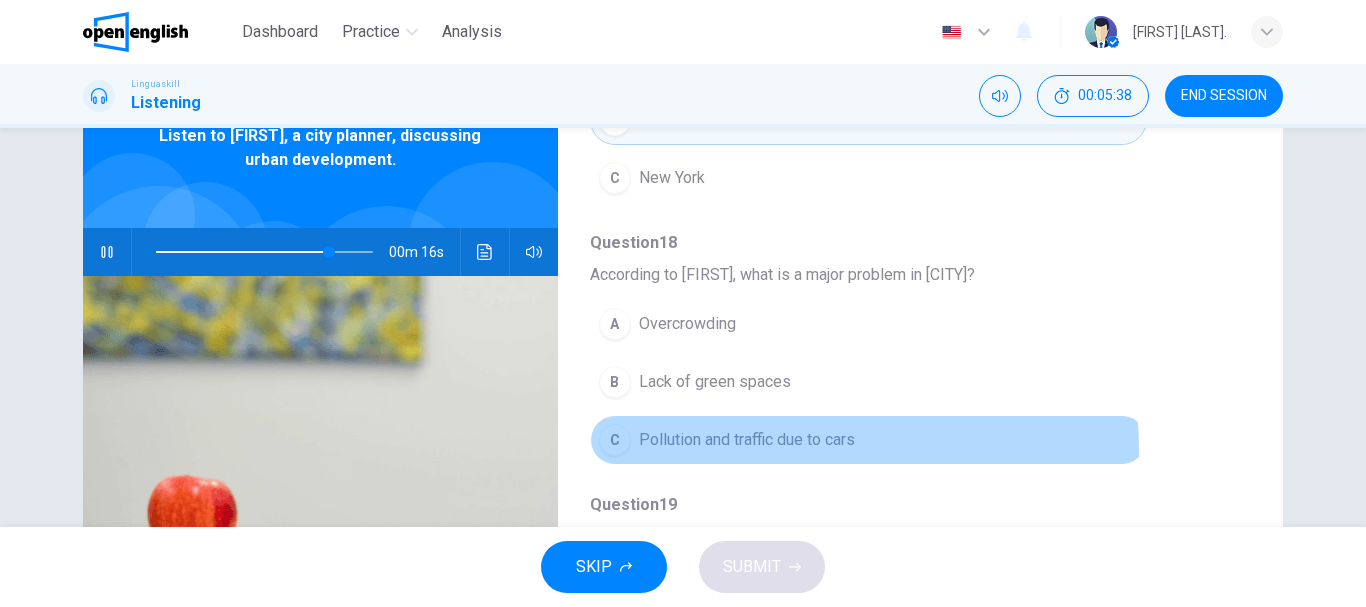 click on "C Pollution and traffic due to cars" at bounding box center [868, 440] 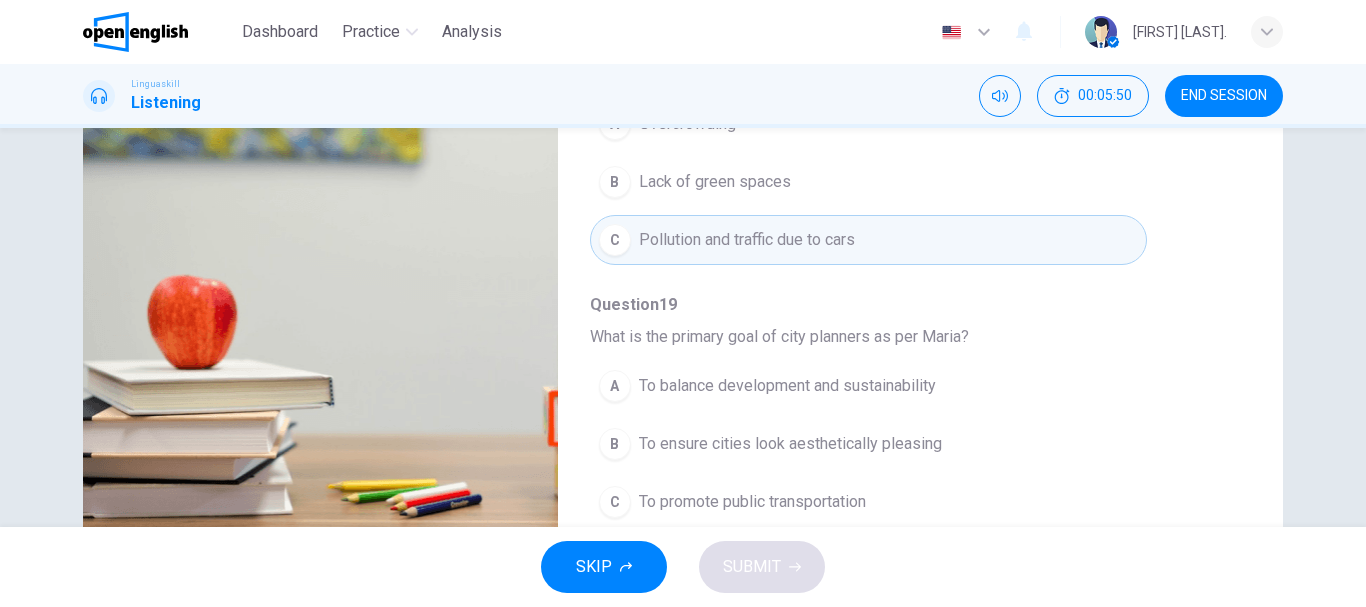 scroll, scrollTop: 376, scrollLeft: 0, axis: vertical 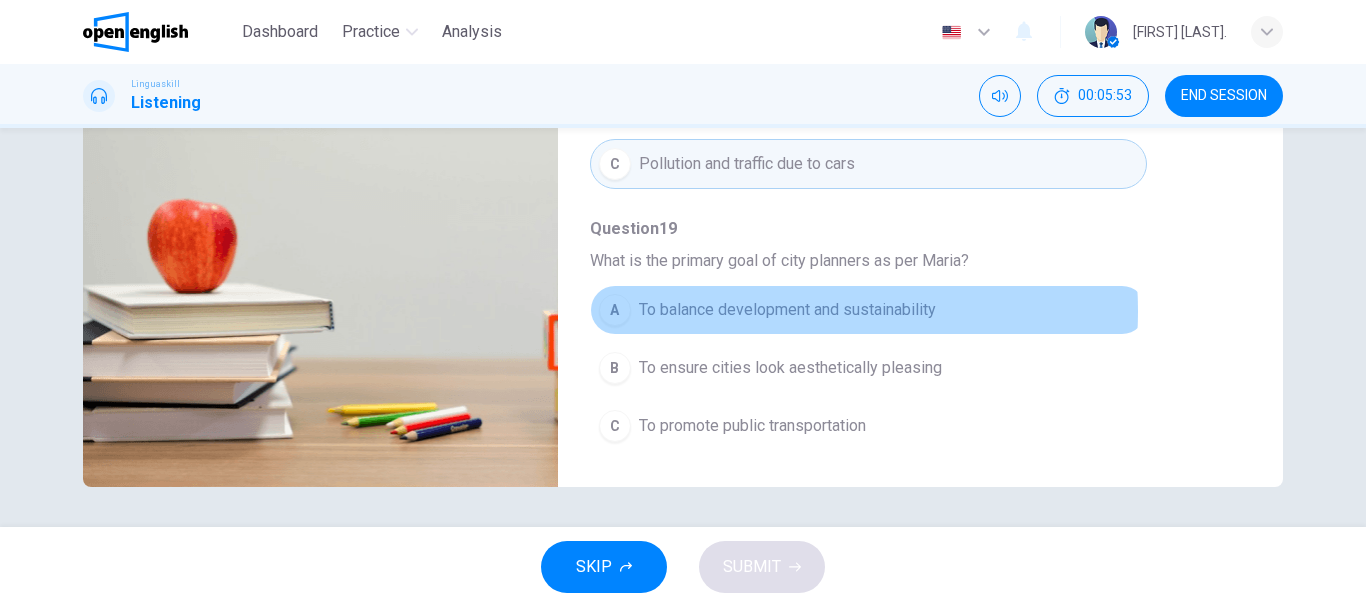 click on "To balance development and sustainability" at bounding box center (787, 310) 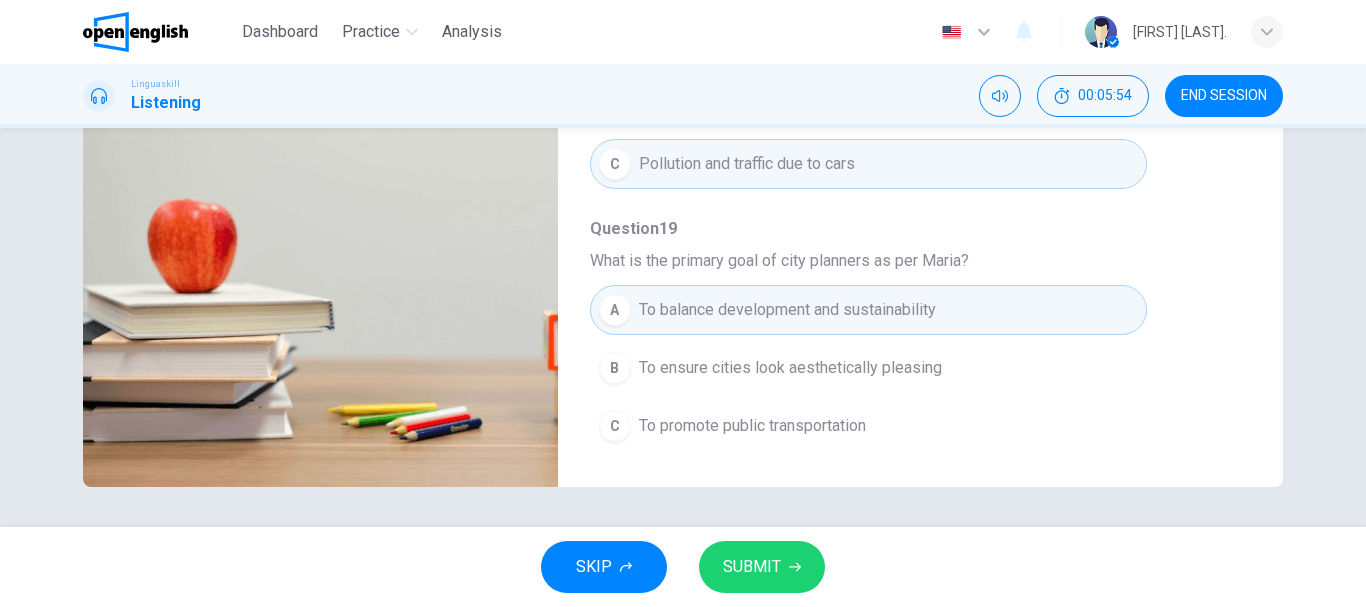 type on "*" 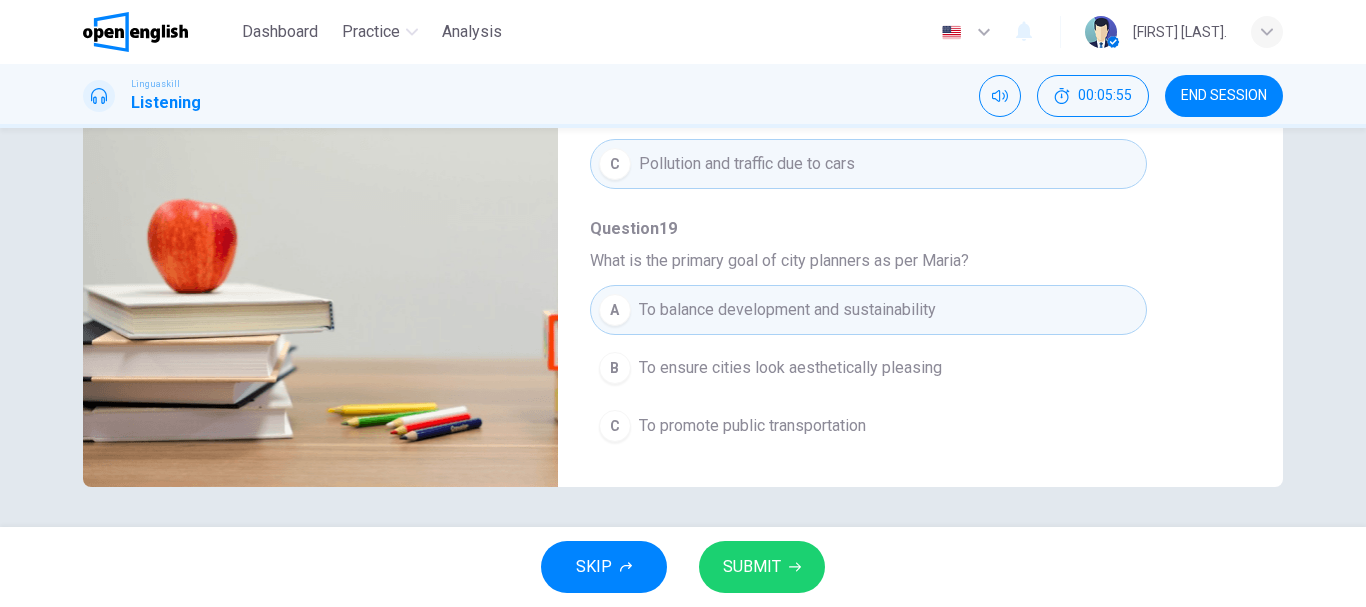 click on "SUBMIT" at bounding box center (752, 567) 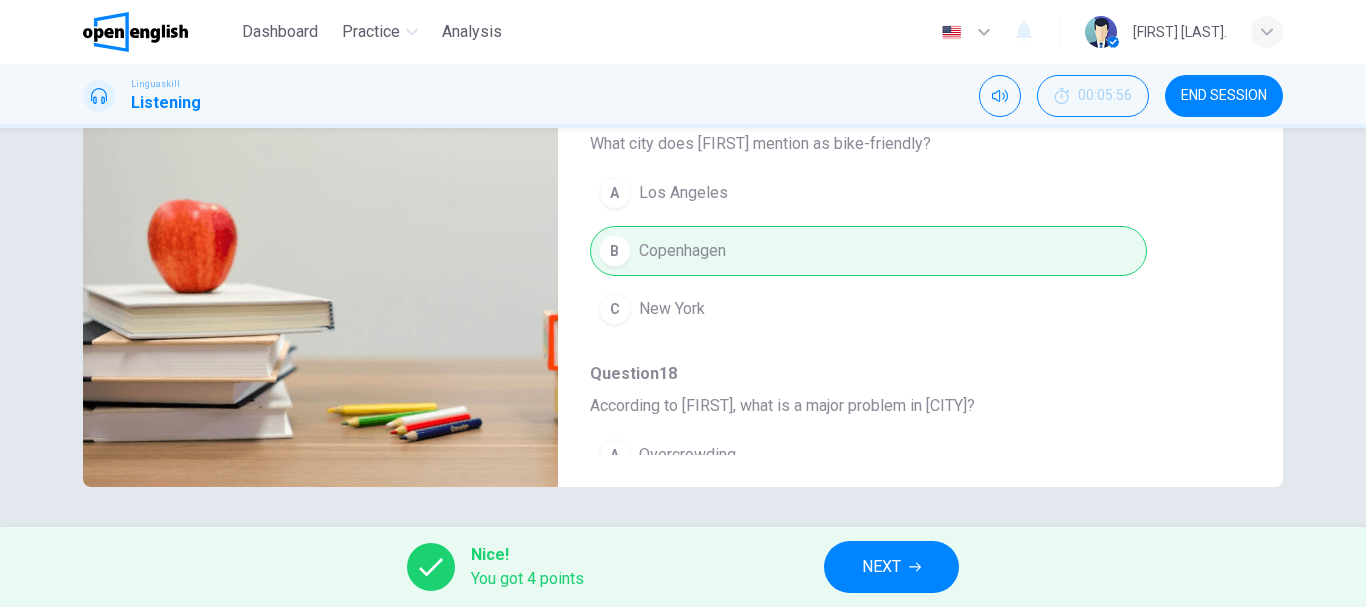 scroll, scrollTop: 700, scrollLeft: 0, axis: vertical 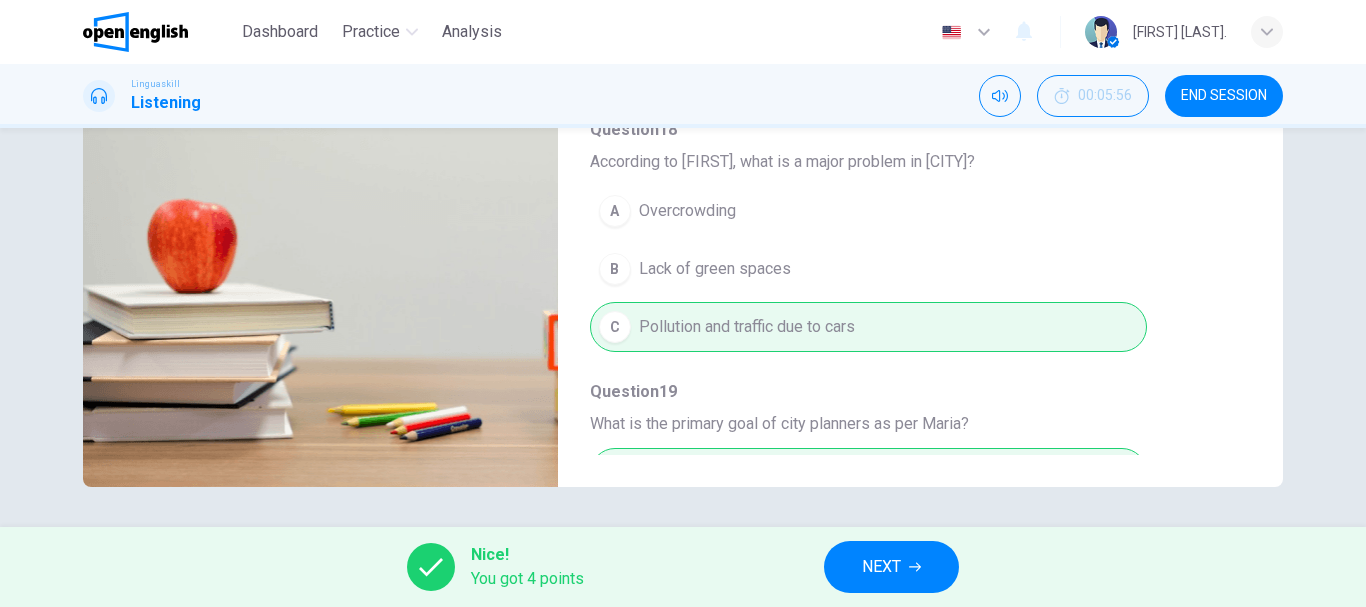 click on "NEXT" at bounding box center (891, 567) 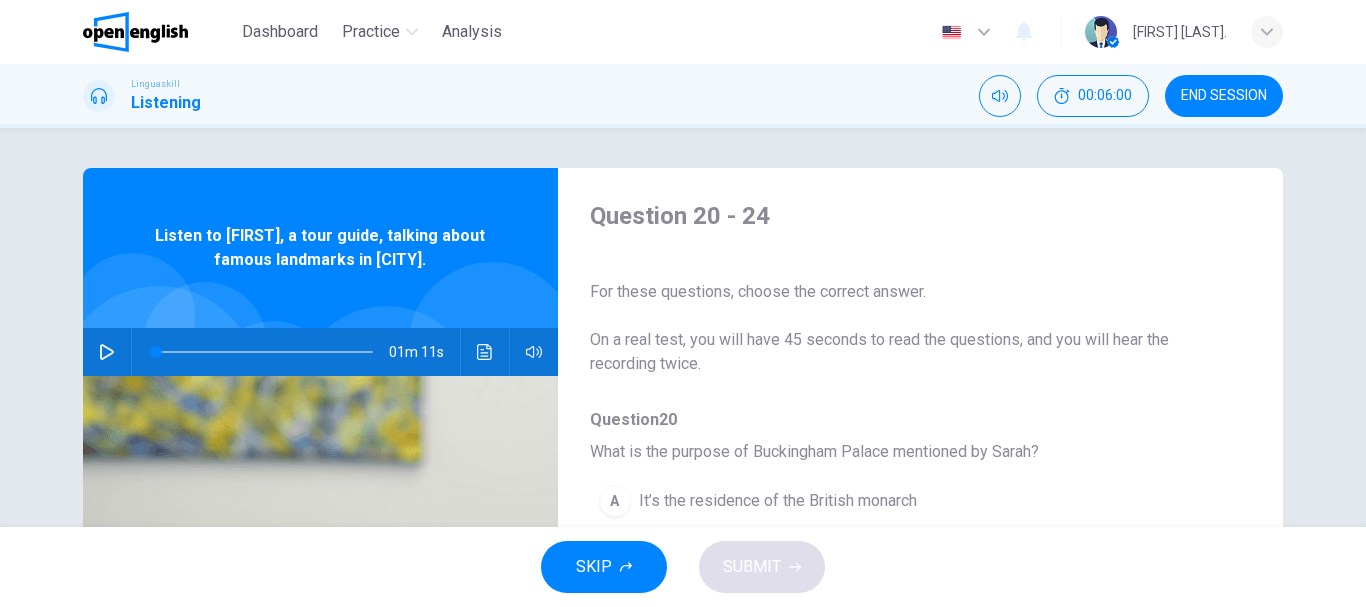scroll, scrollTop: 376, scrollLeft: 0, axis: vertical 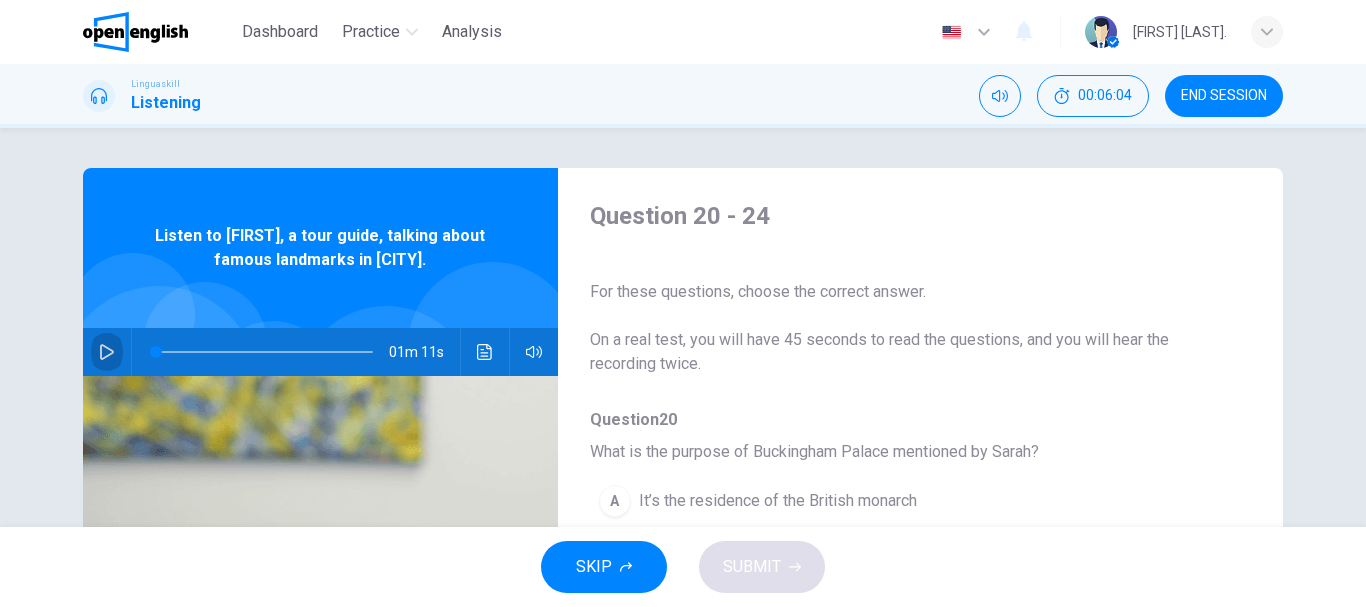 click at bounding box center [107, 352] 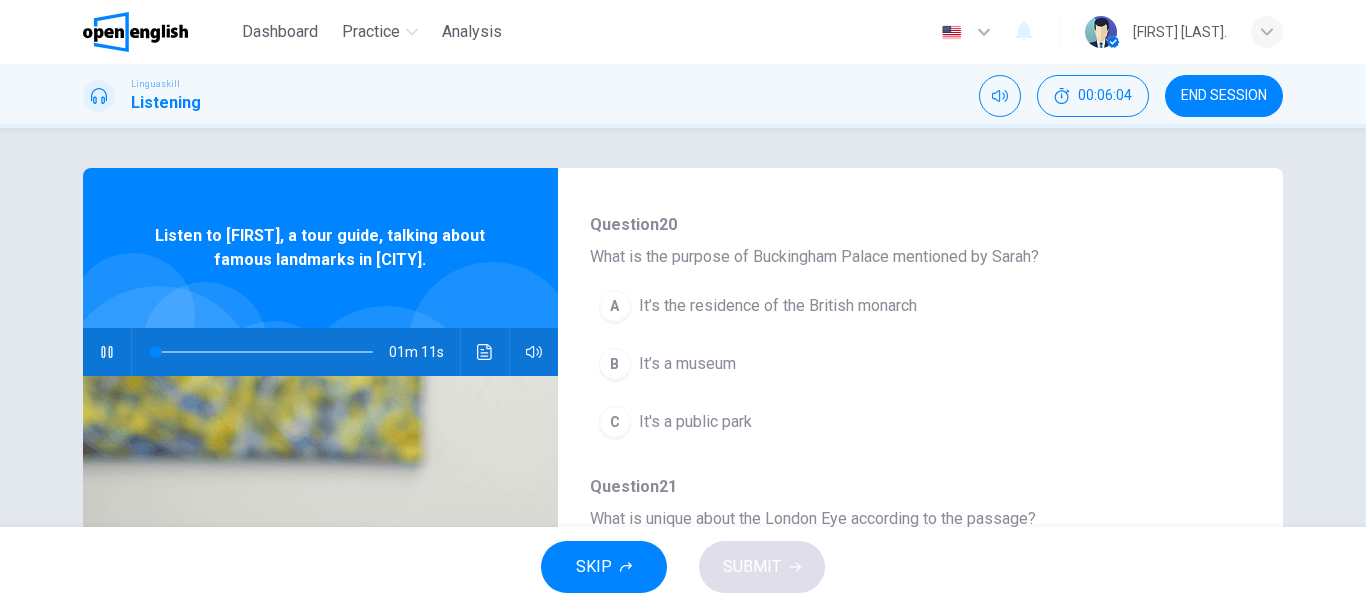 scroll, scrollTop: 200, scrollLeft: 0, axis: vertical 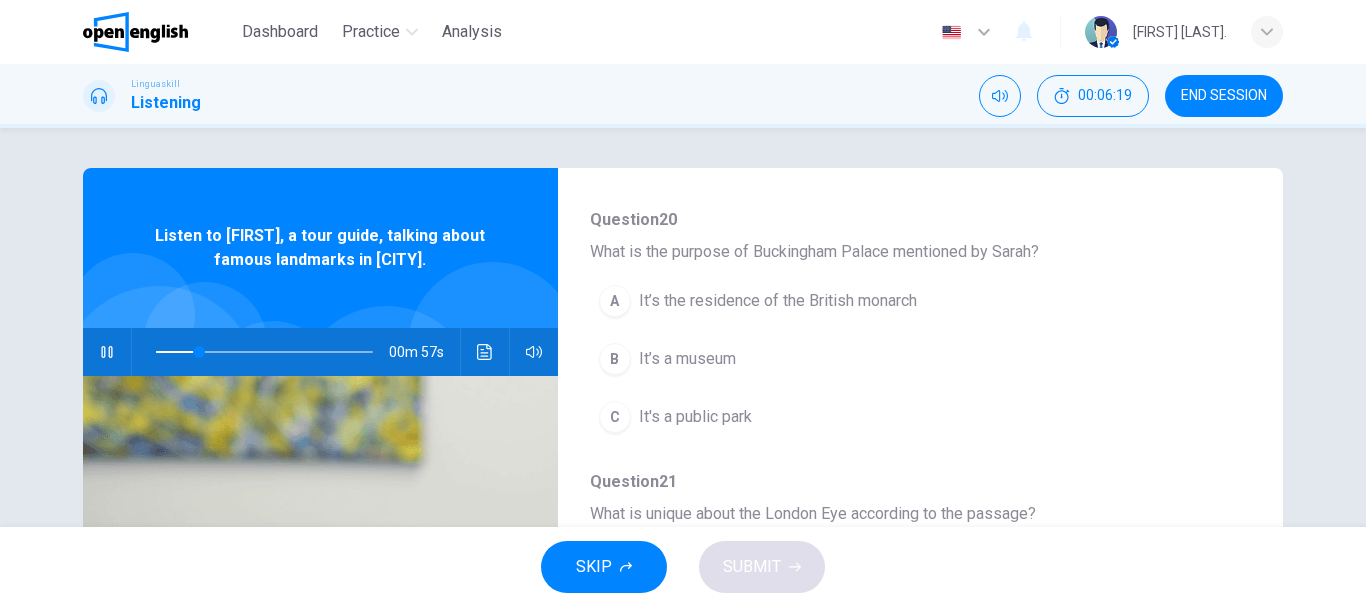 click on "A It’s the residence of the British monarch" at bounding box center (868, 301) 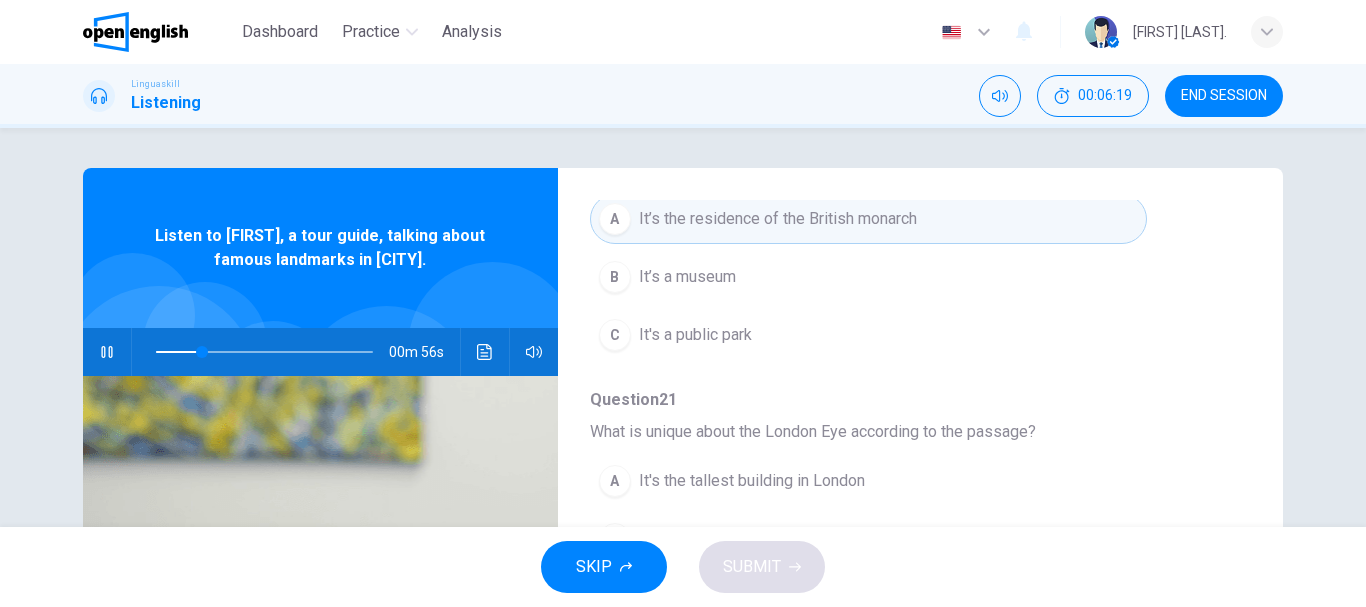 scroll, scrollTop: 400, scrollLeft: 0, axis: vertical 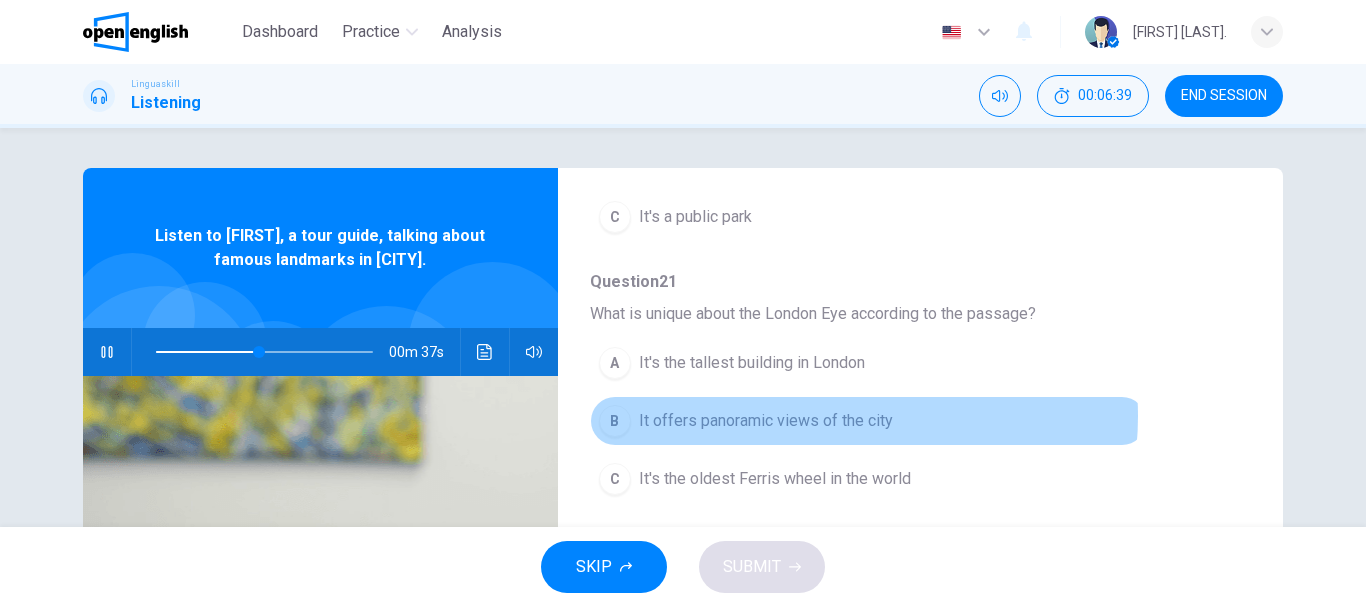 click on "It offers panoramic views of the city" at bounding box center (766, 421) 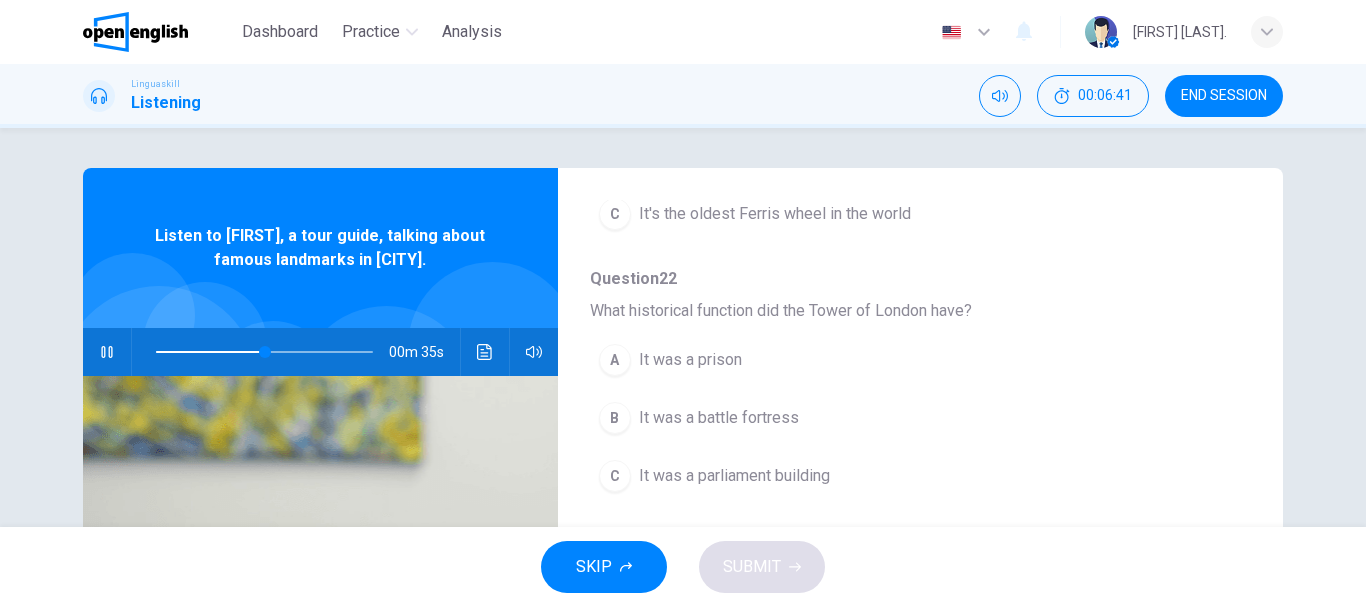 scroll, scrollTop: 700, scrollLeft: 0, axis: vertical 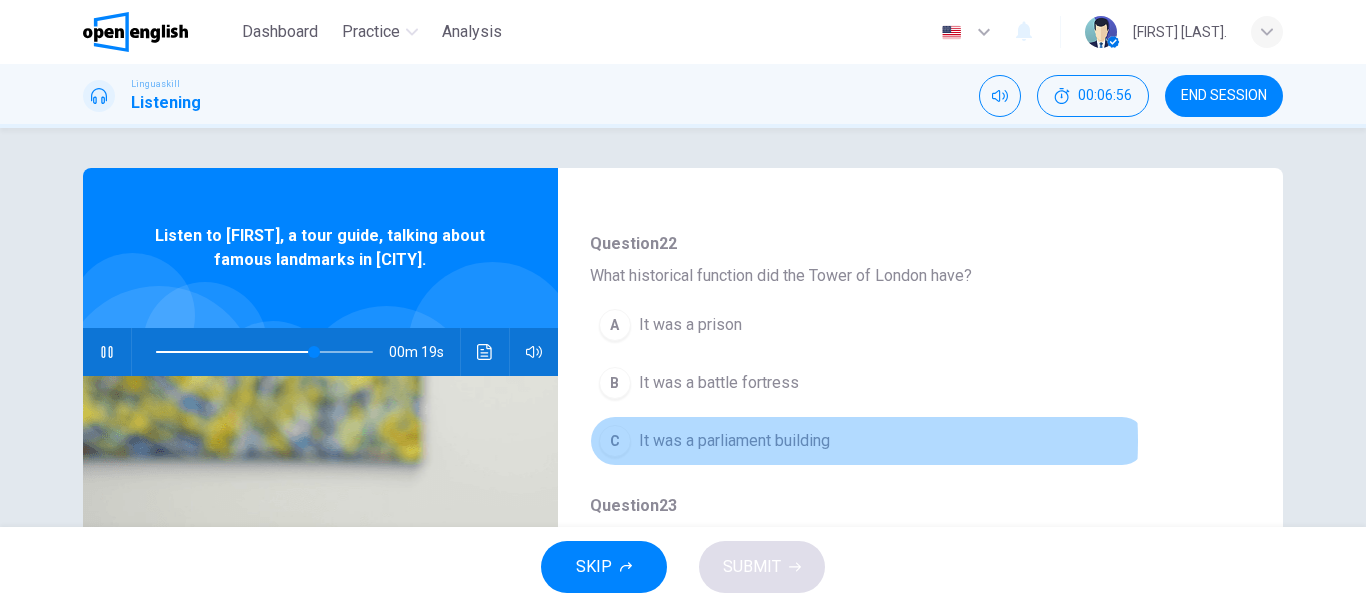 click on "It was a parliament building" at bounding box center [734, 441] 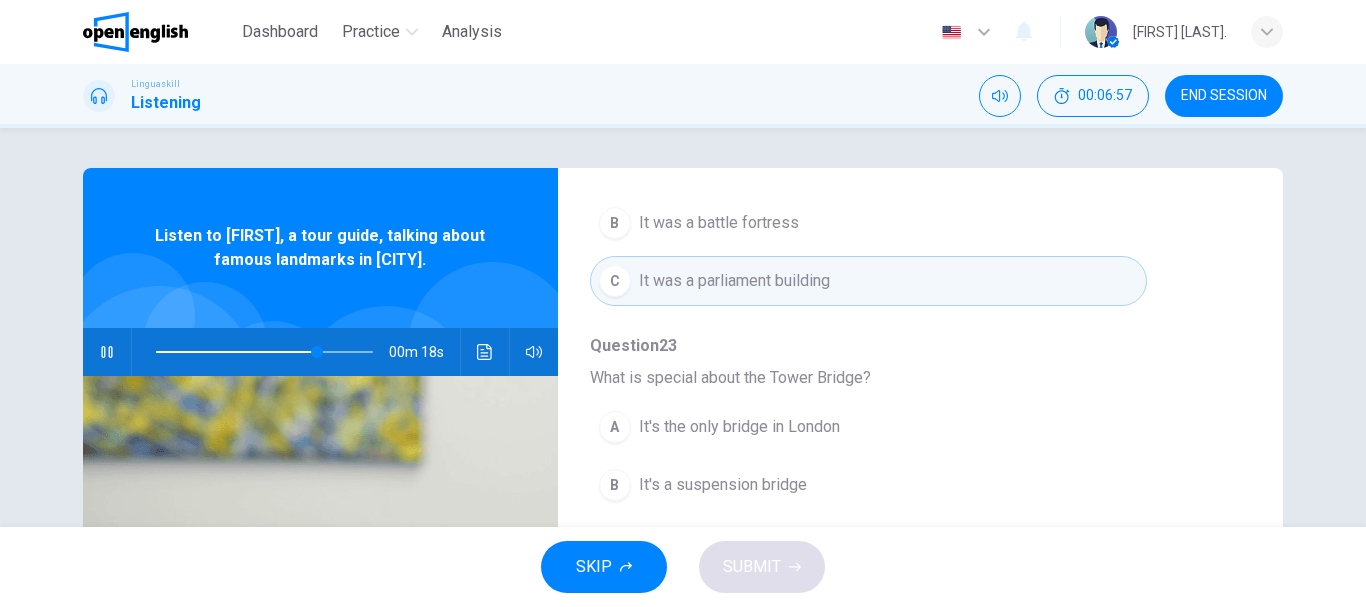 scroll, scrollTop: 863, scrollLeft: 0, axis: vertical 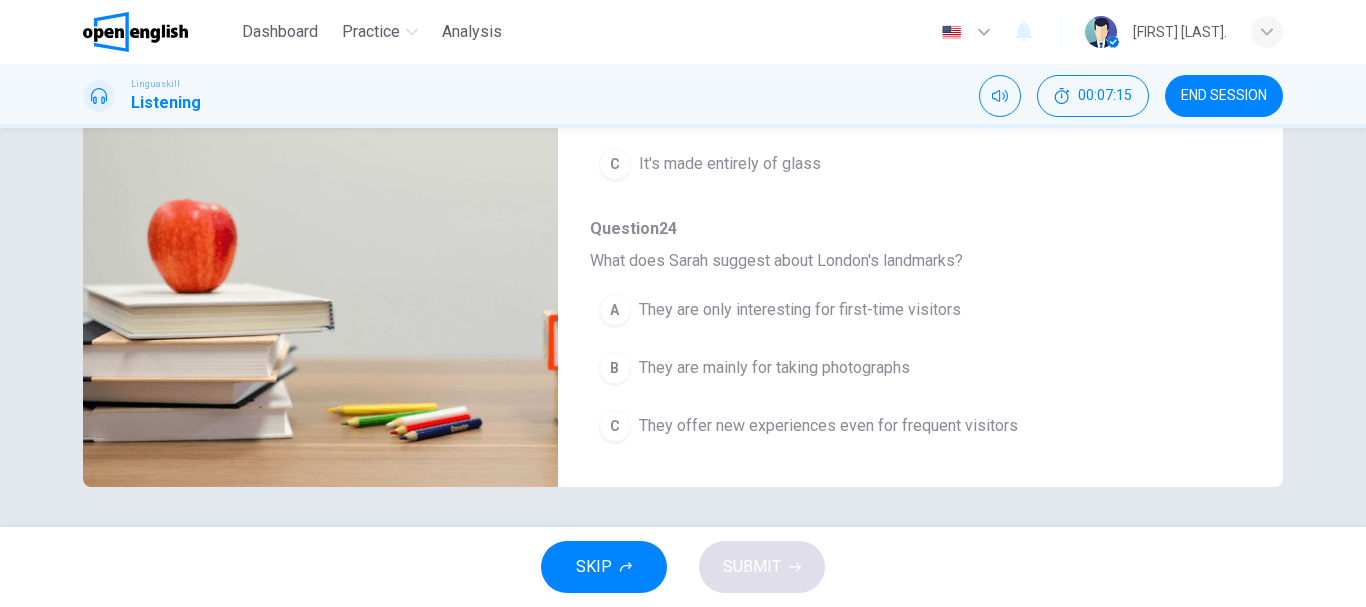 type on "*" 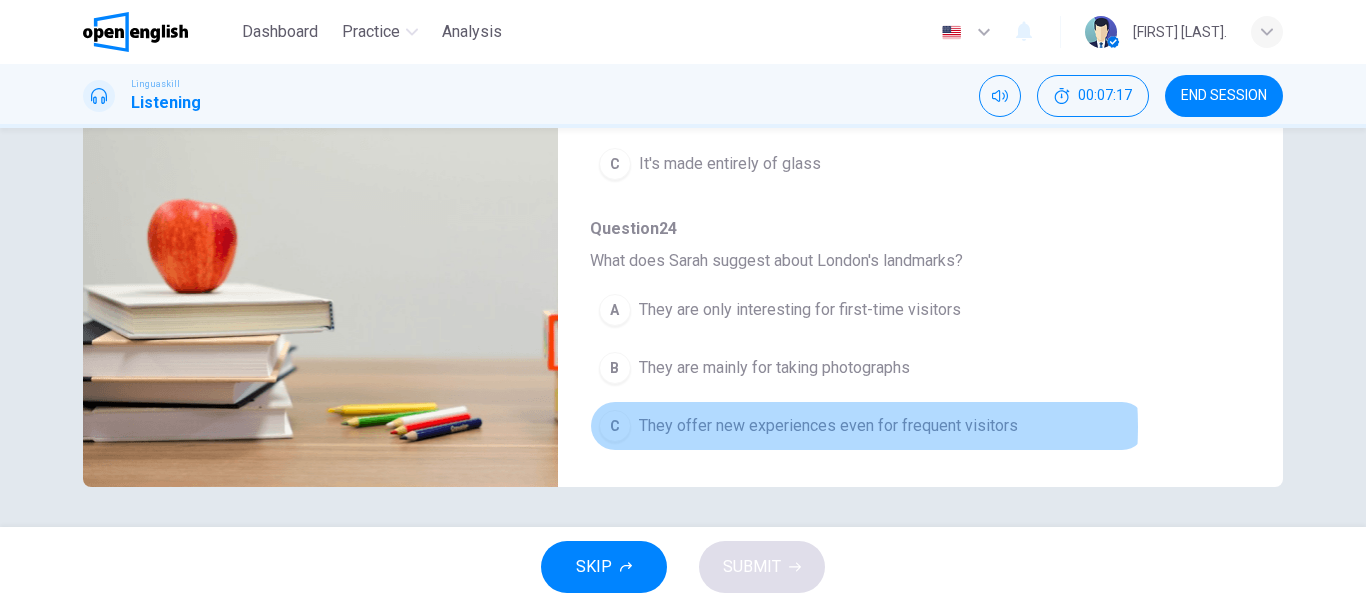 click on "They offer new experiences even for frequent visitors" at bounding box center (828, 426) 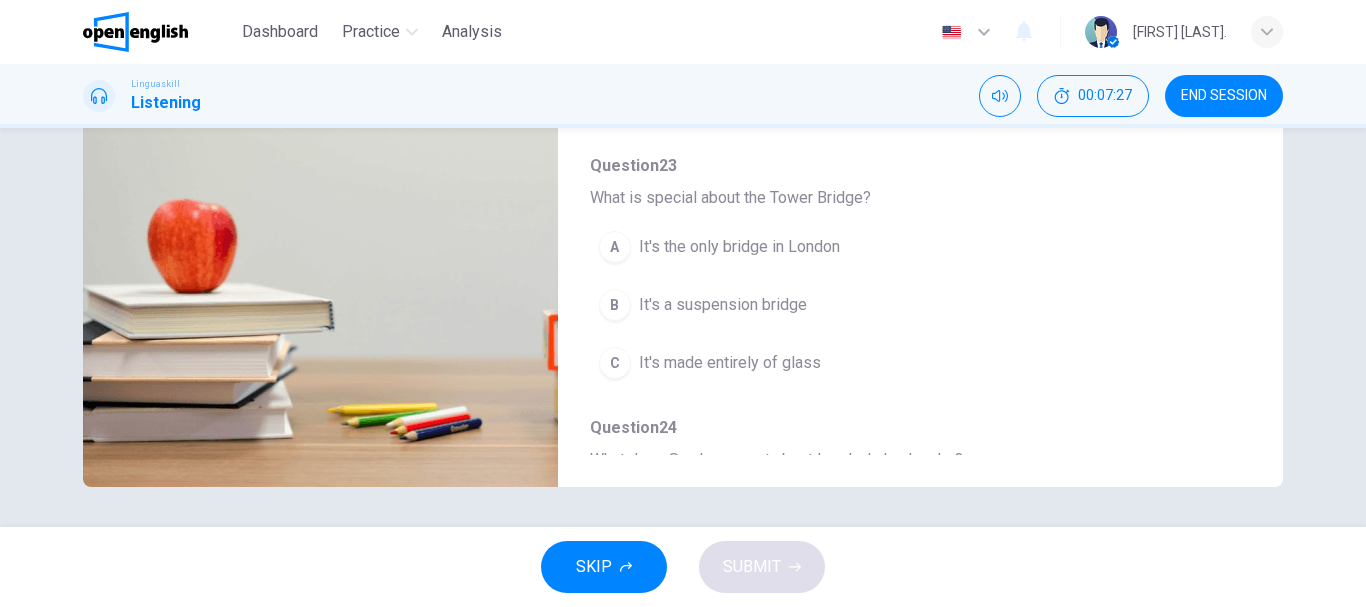 scroll, scrollTop: 663, scrollLeft: 0, axis: vertical 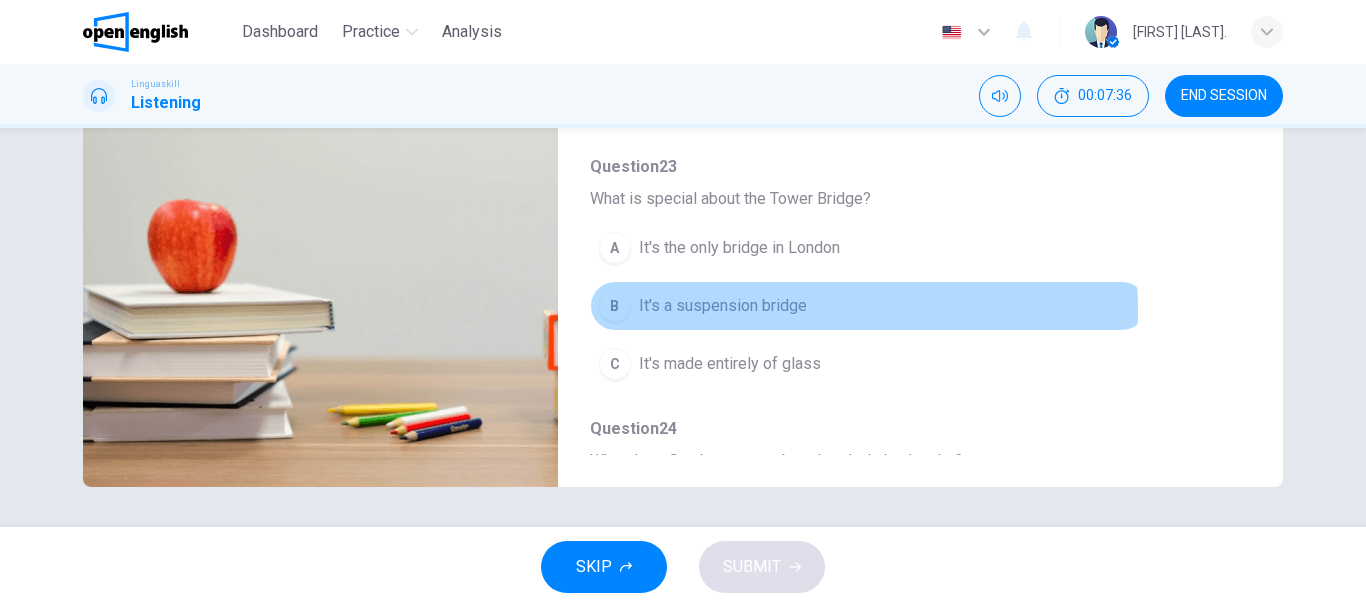 click on "It's a suspension bridge" at bounding box center (723, 306) 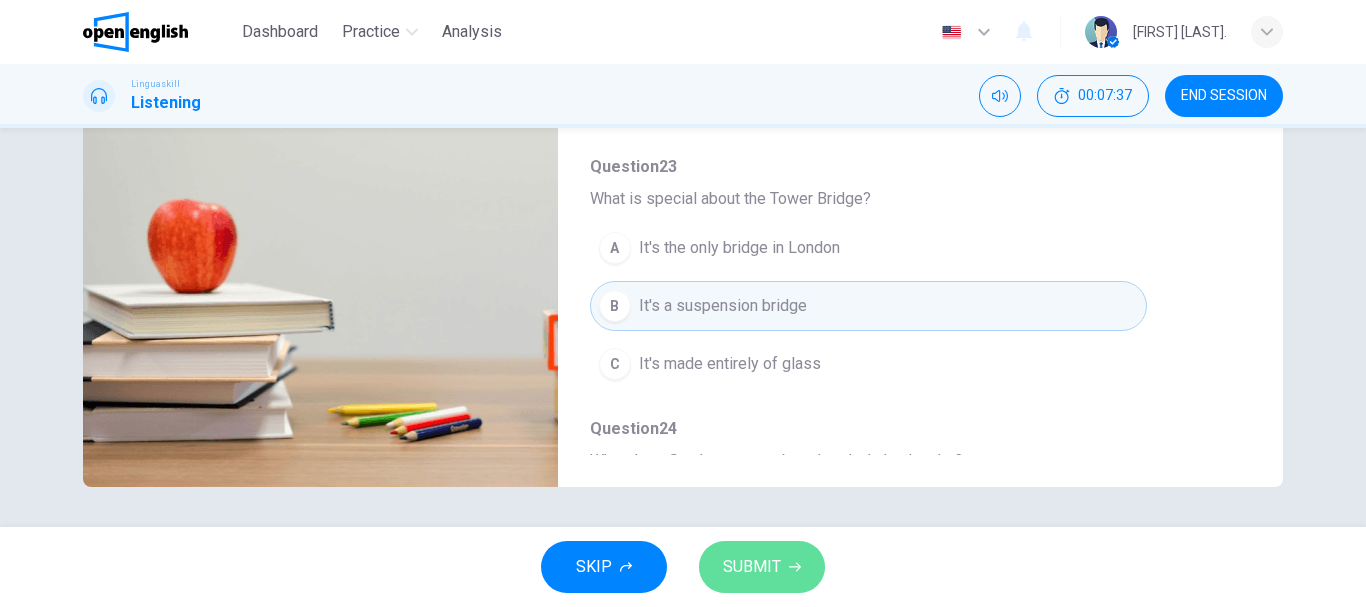 click on "SUBMIT" at bounding box center [752, 567] 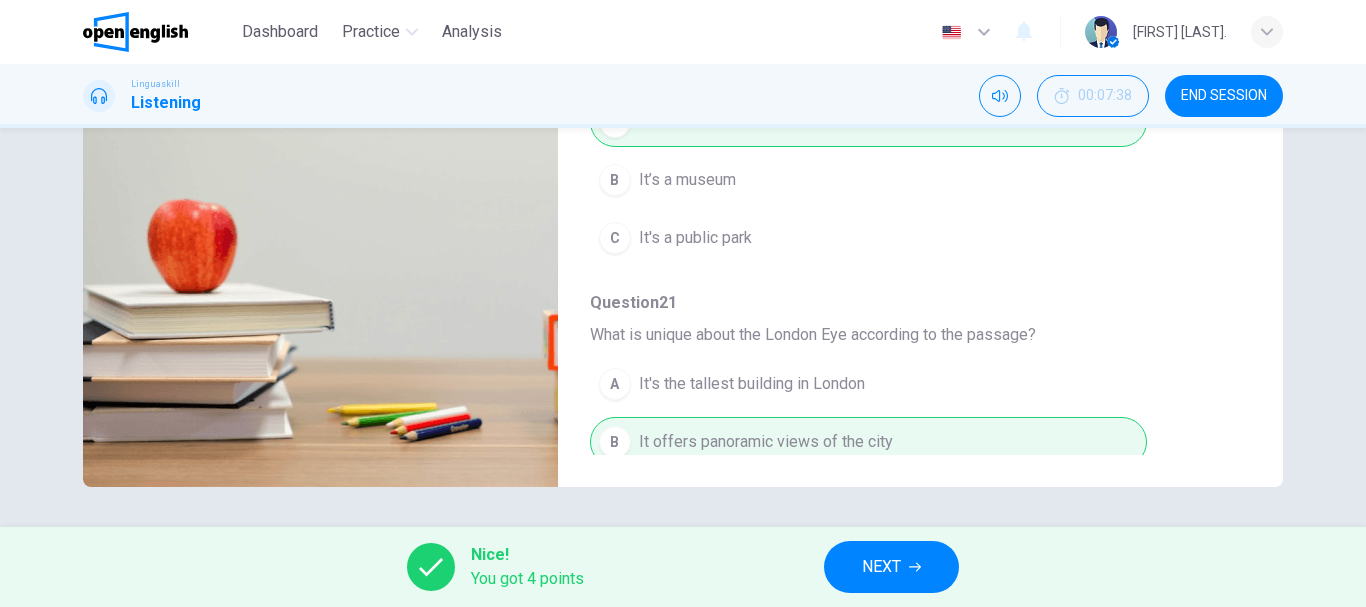 scroll, scrollTop: 0, scrollLeft: 0, axis: both 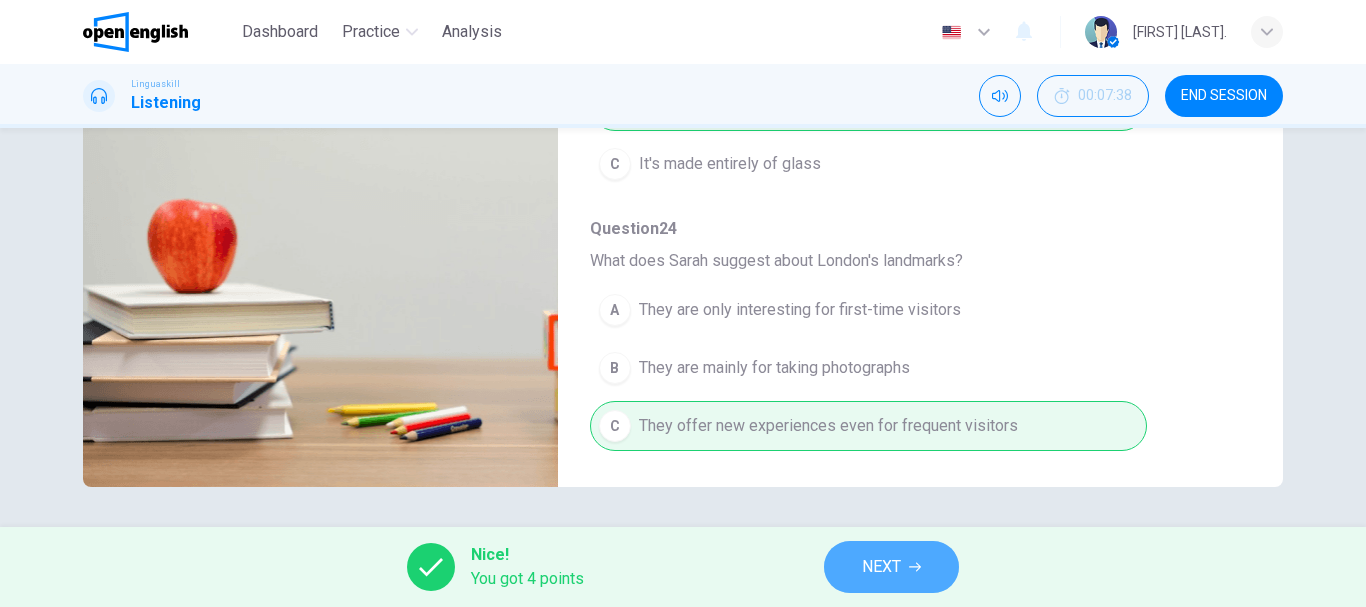 click on "NEXT" at bounding box center (881, 567) 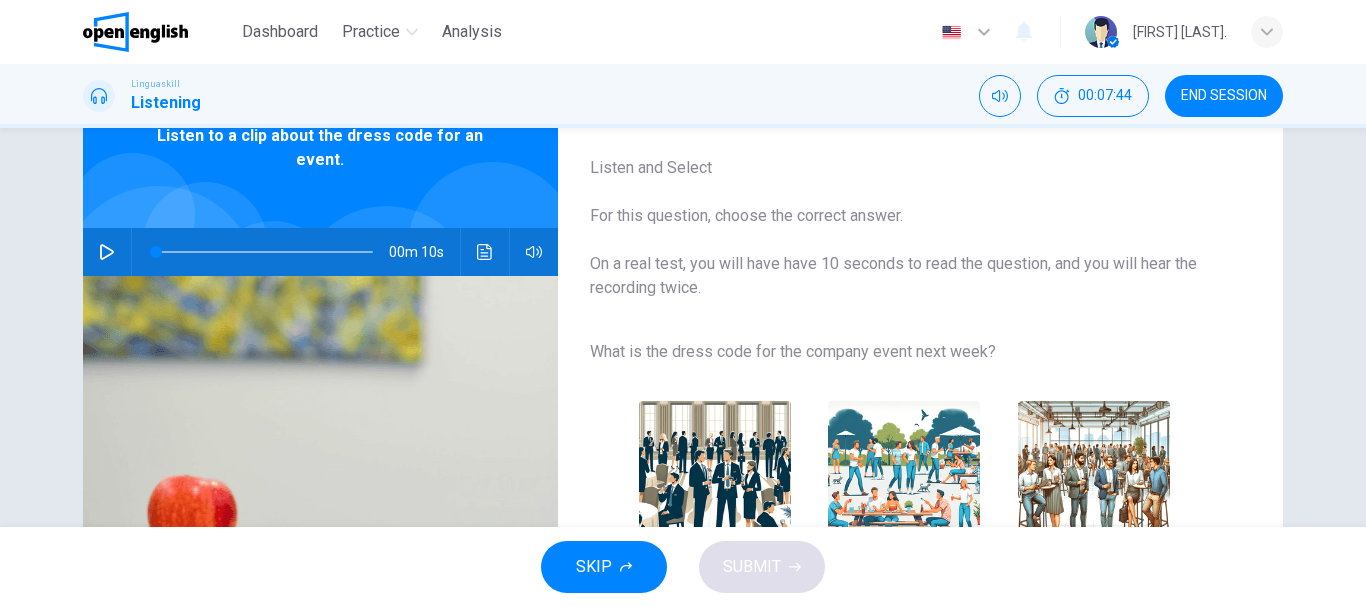 scroll, scrollTop: 200, scrollLeft: 0, axis: vertical 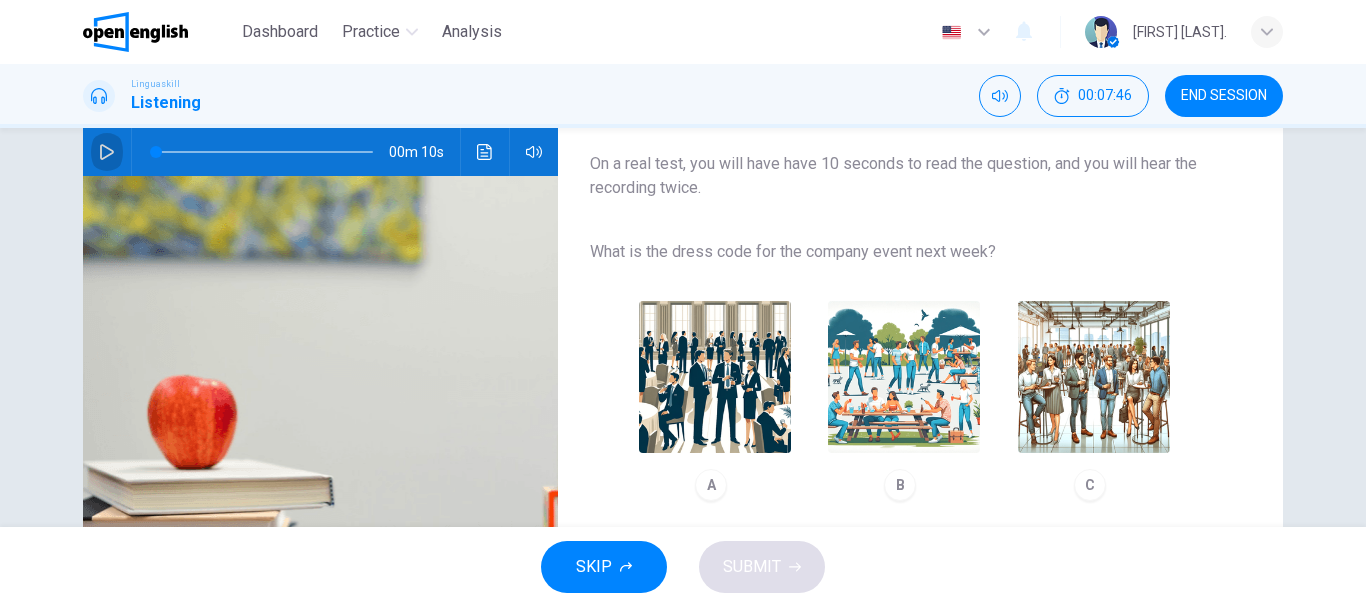 click 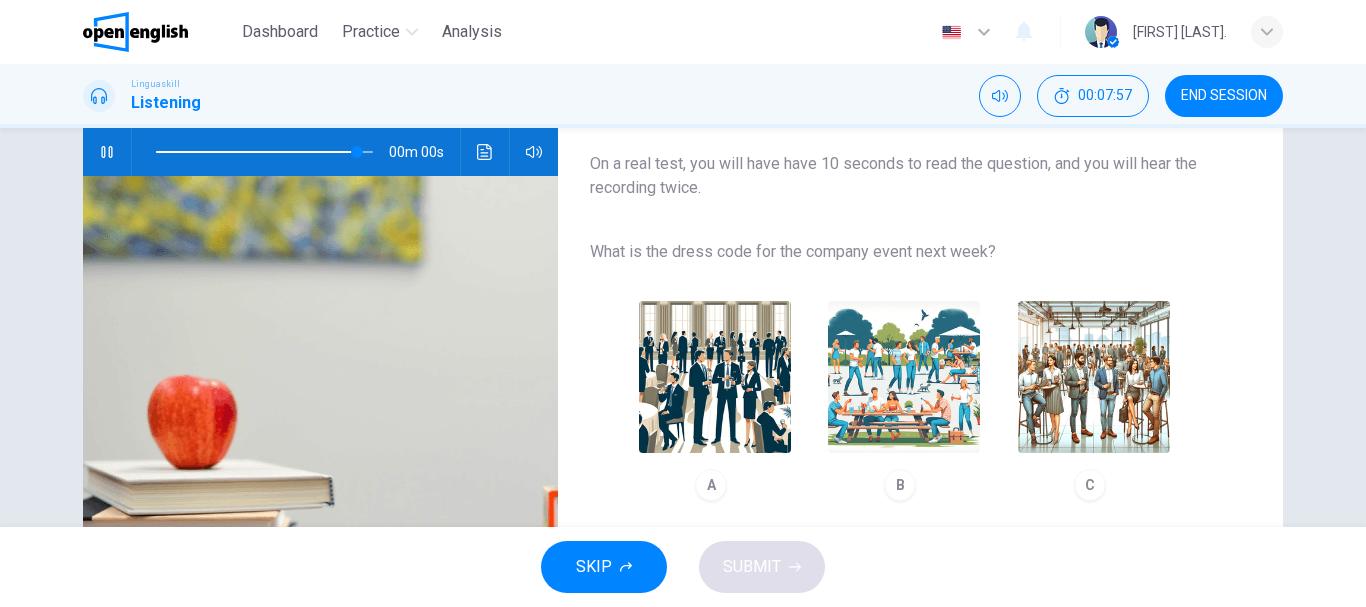 type on "*" 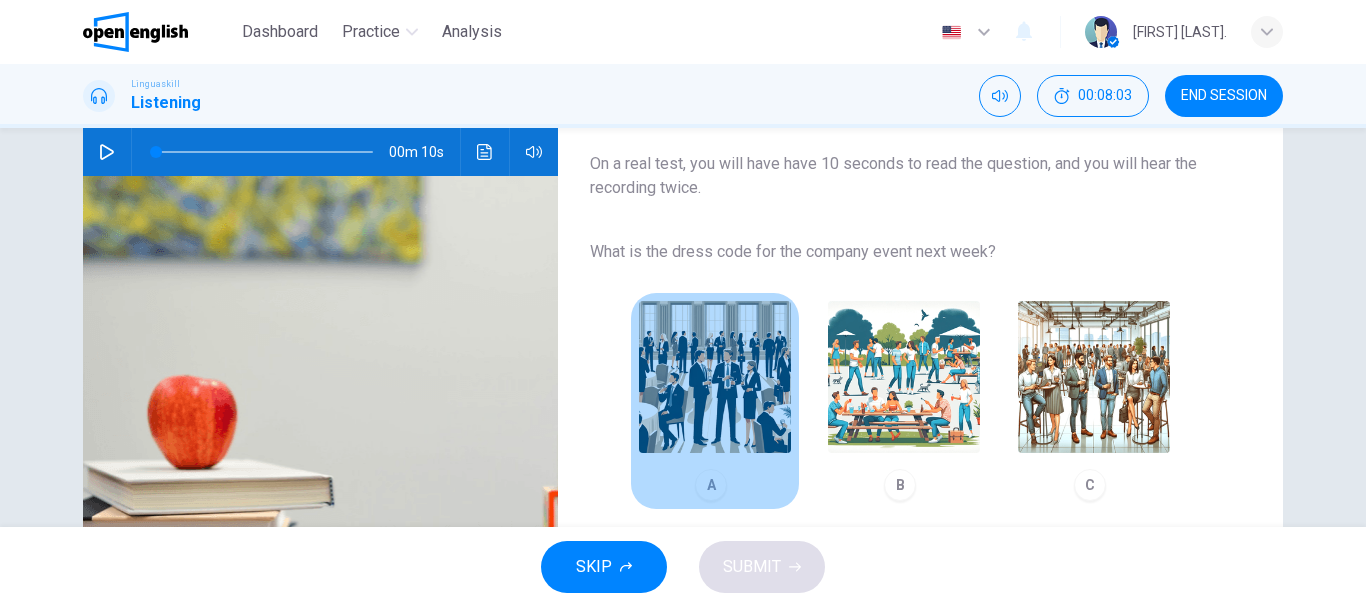 click at bounding box center (715, 377) 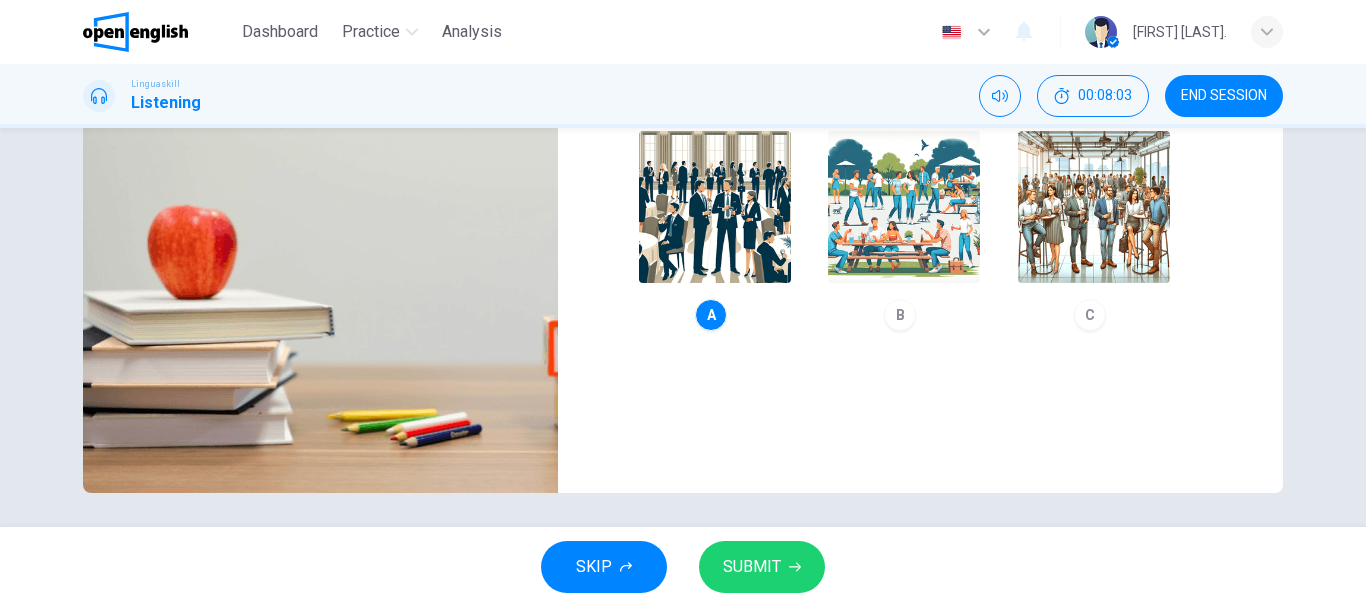scroll, scrollTop: 376, scrollLeft: 0, axis: vertical 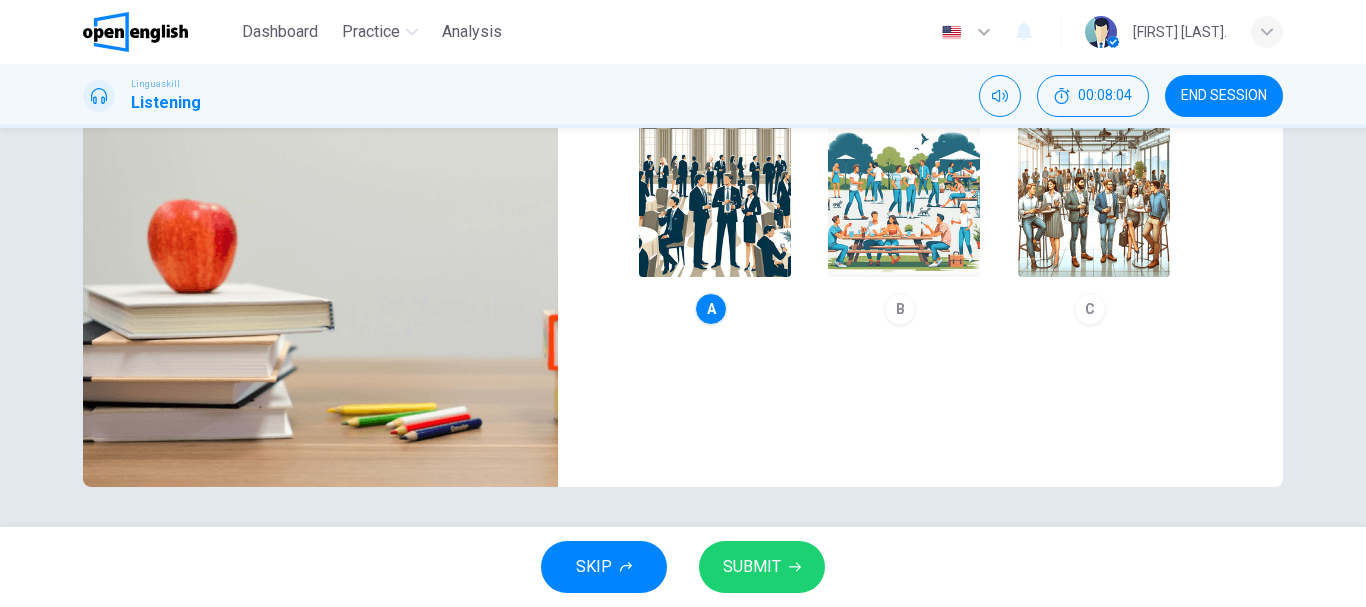 click on "SUBMIT" at bounding box center [752, 567] 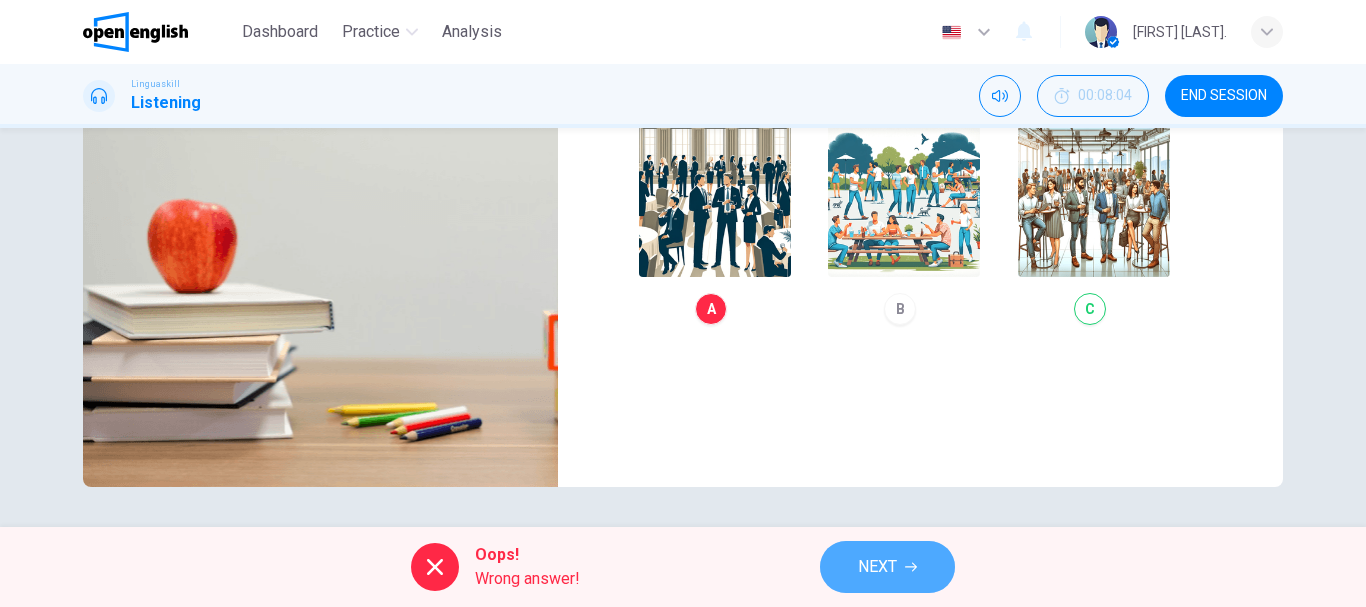 click on "NEXT" at bounding box center (877, 567) 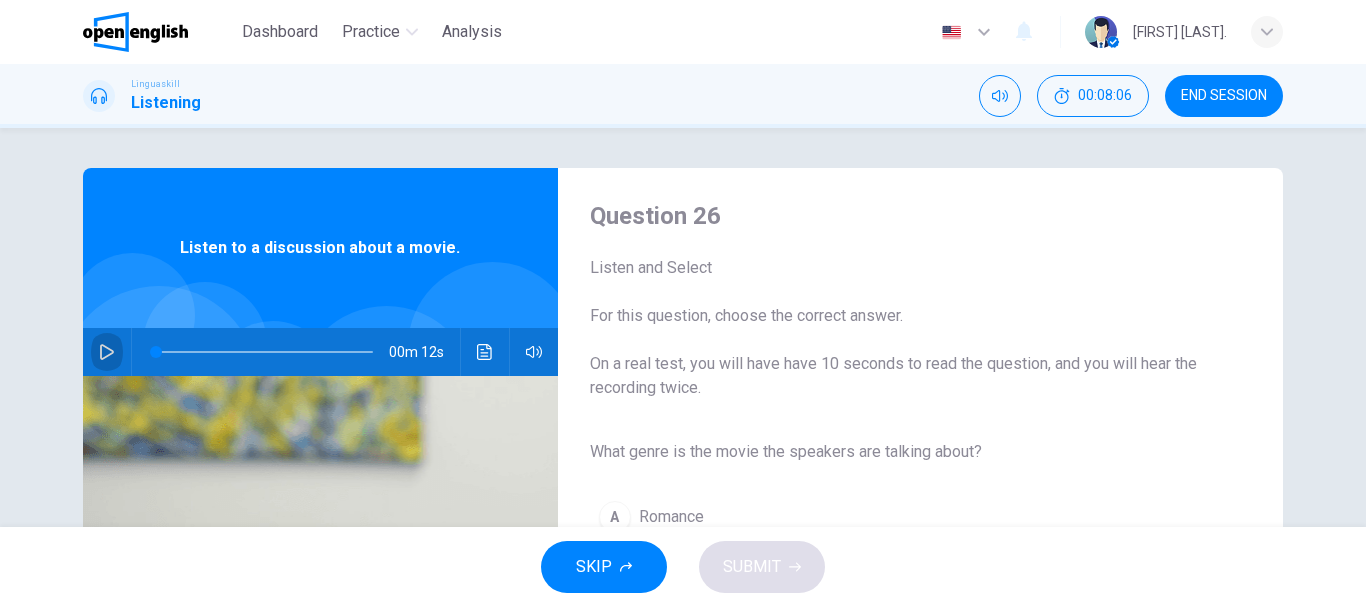 click 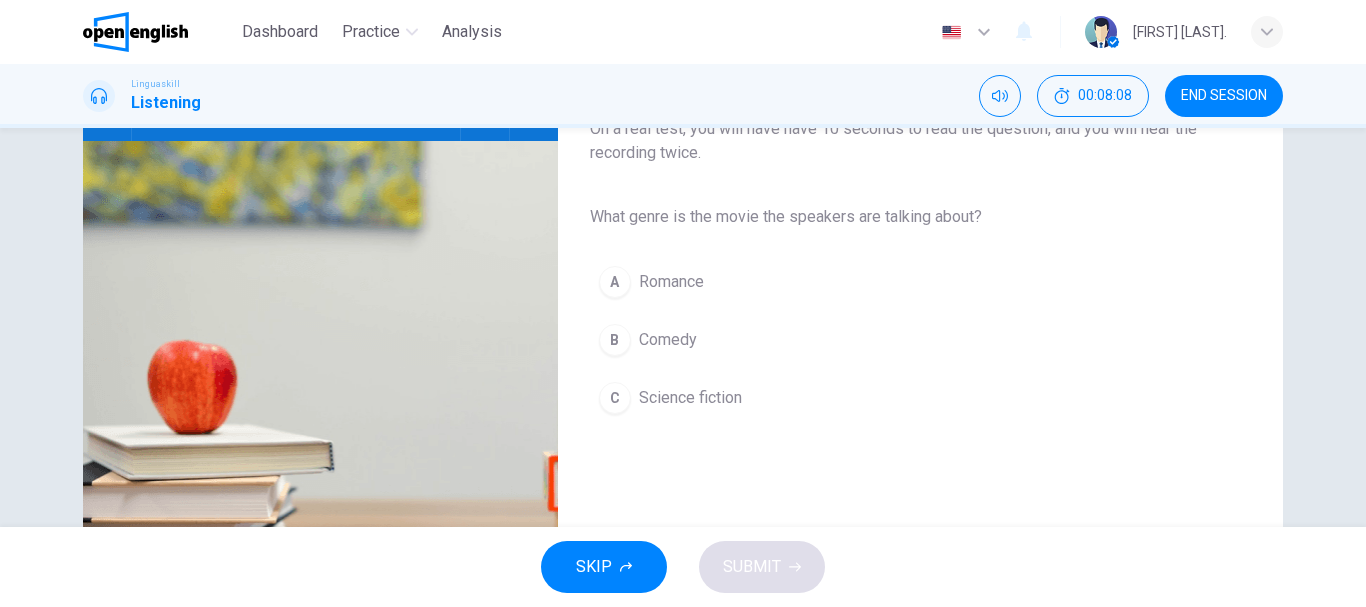 scroll, scrollTop: 200, scrollLeft: 0, axis: vertical 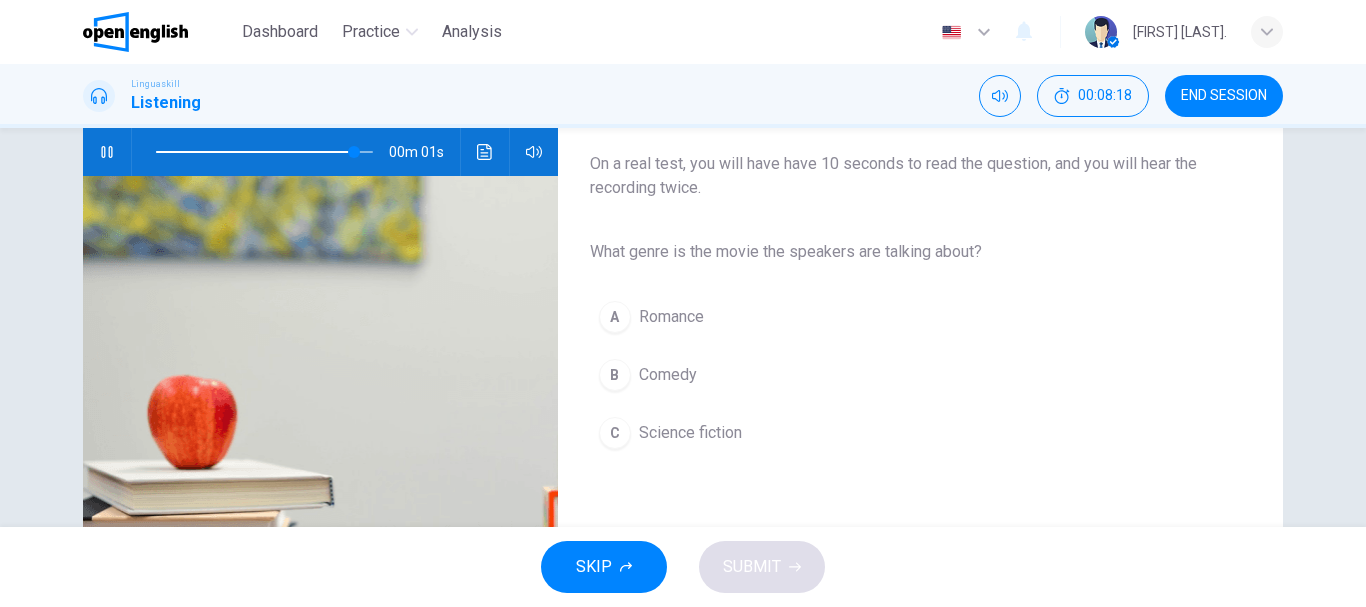 type on "*" 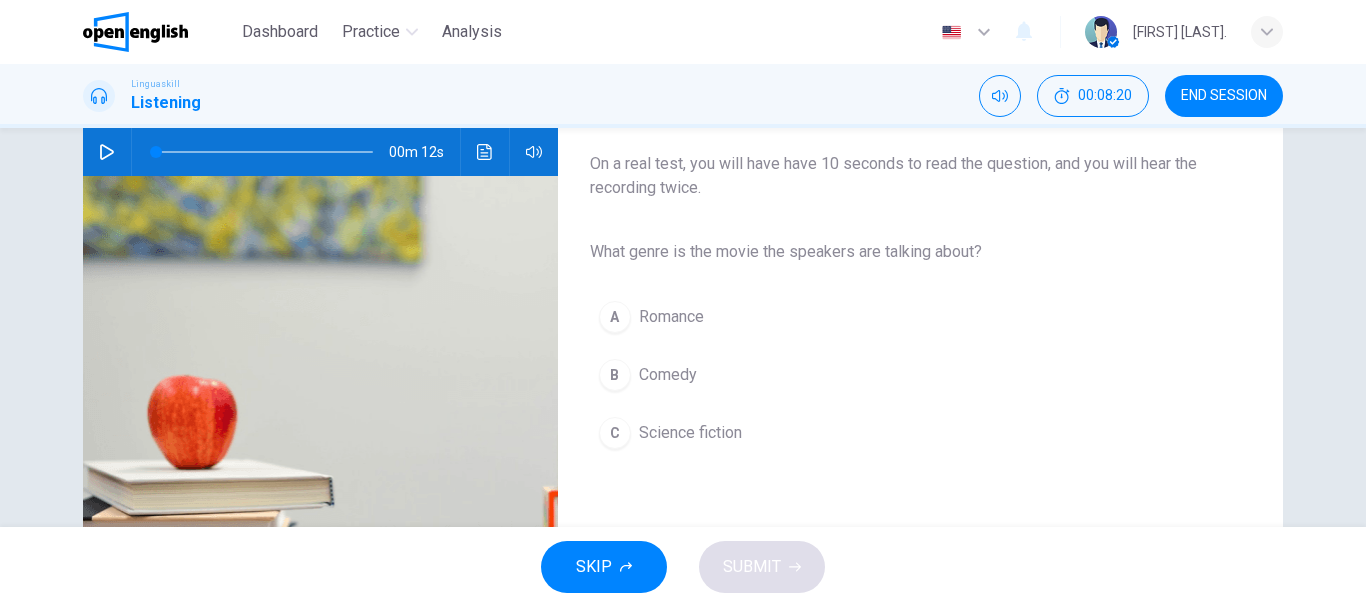 click on "Science fiction" at bounding box center [690, 433] 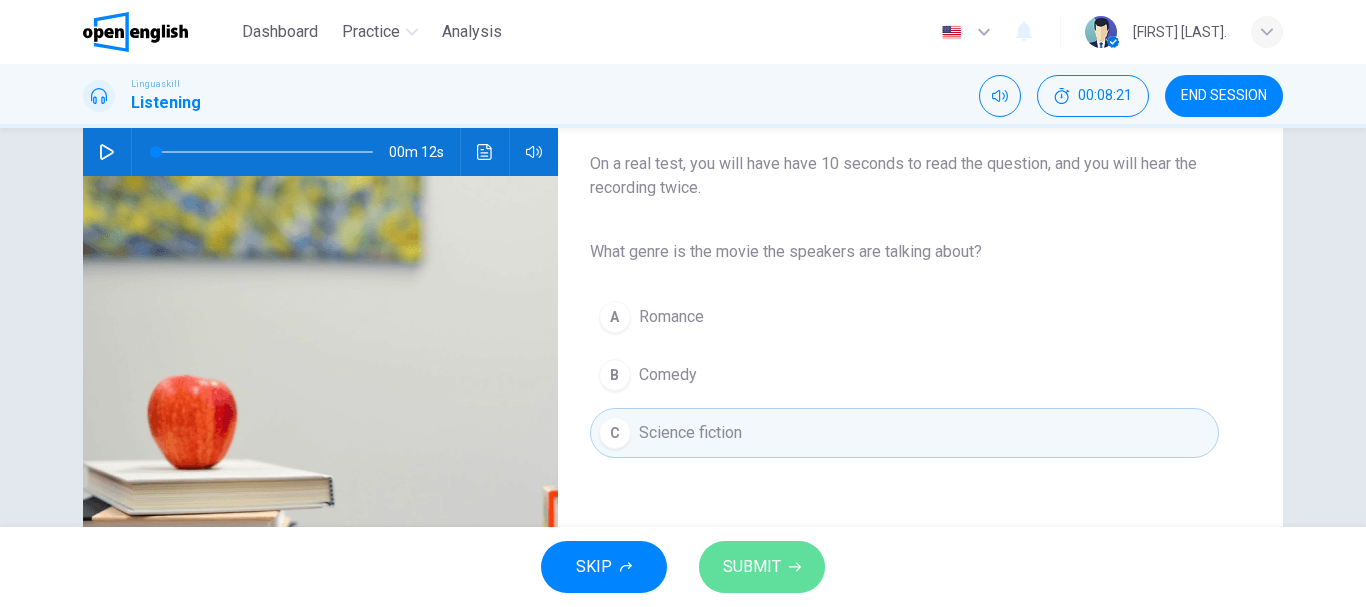 click on "SUBMIT" at bounding box center (762, 567) 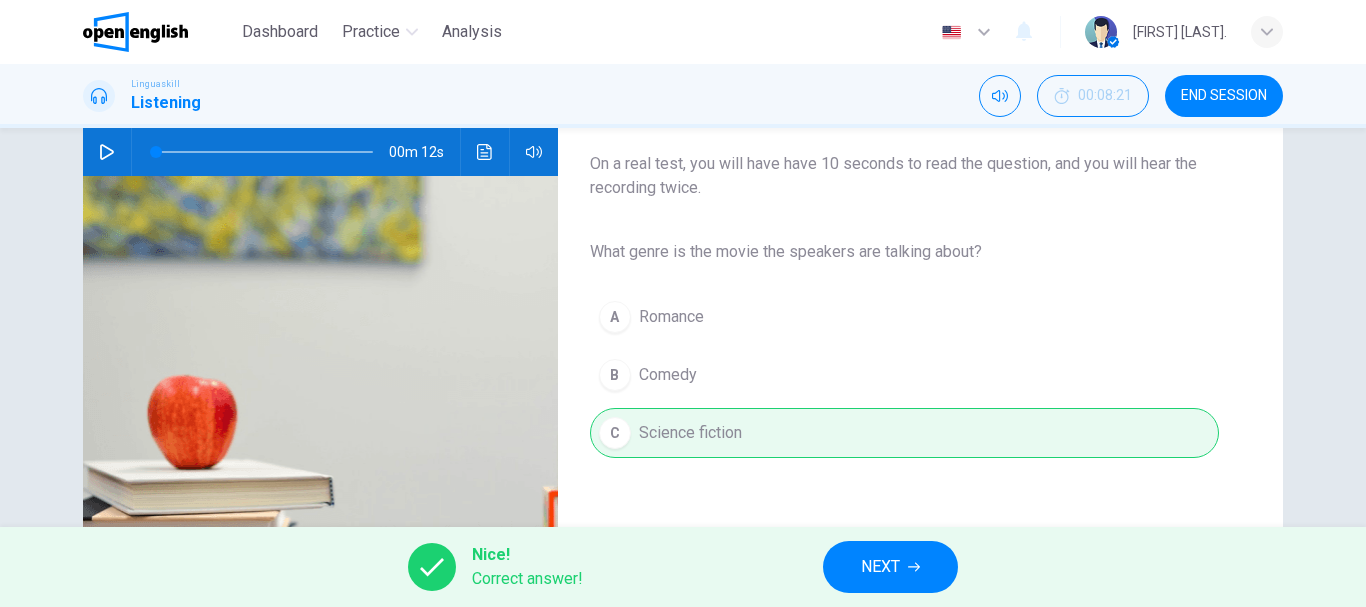 click on "NEXT" at bounding box center (880, 567) 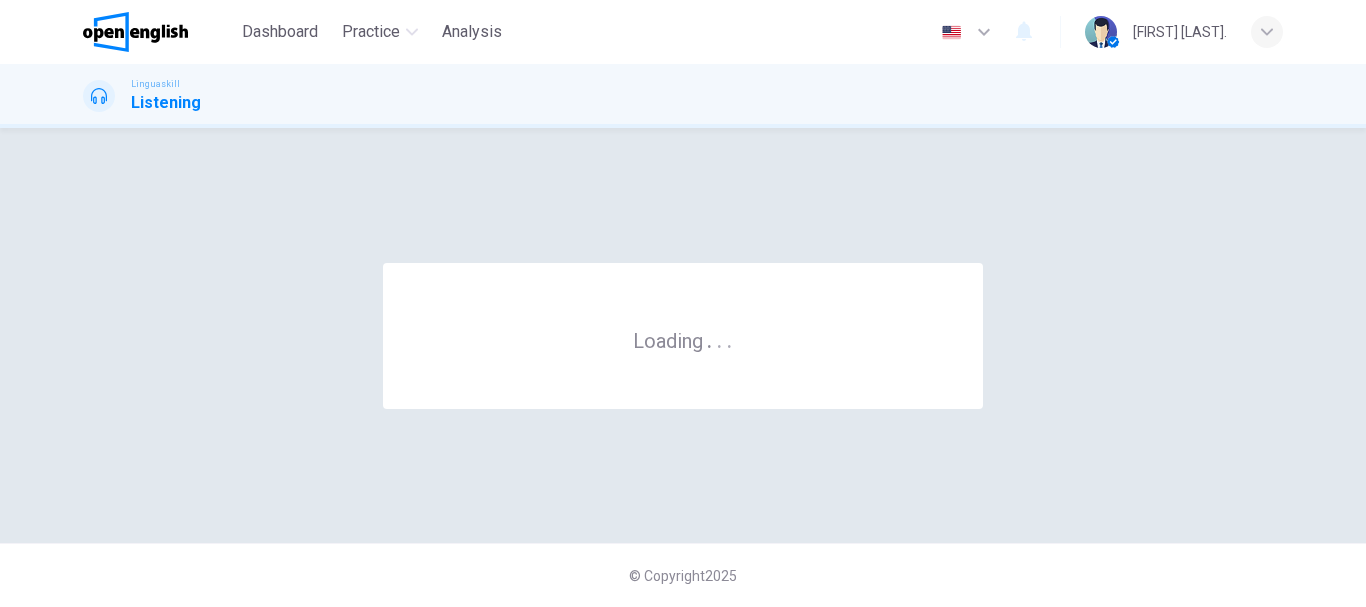 scroll, scrollTop: 0, scrollLeft: 0, axis: both 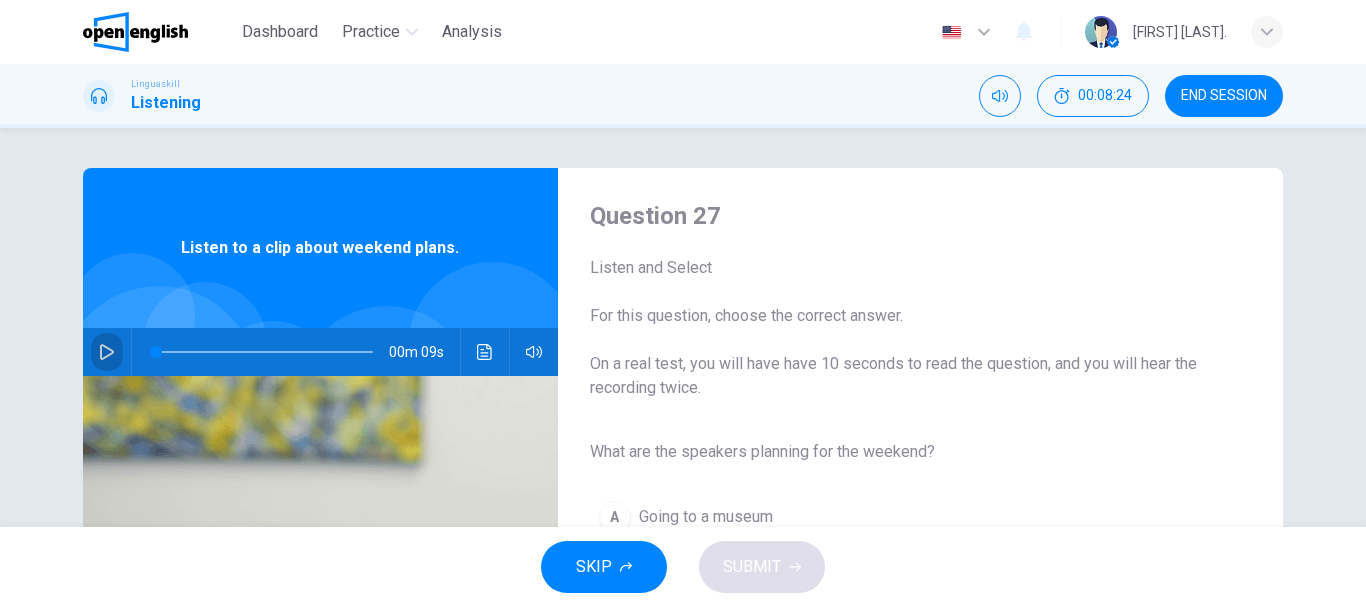 click 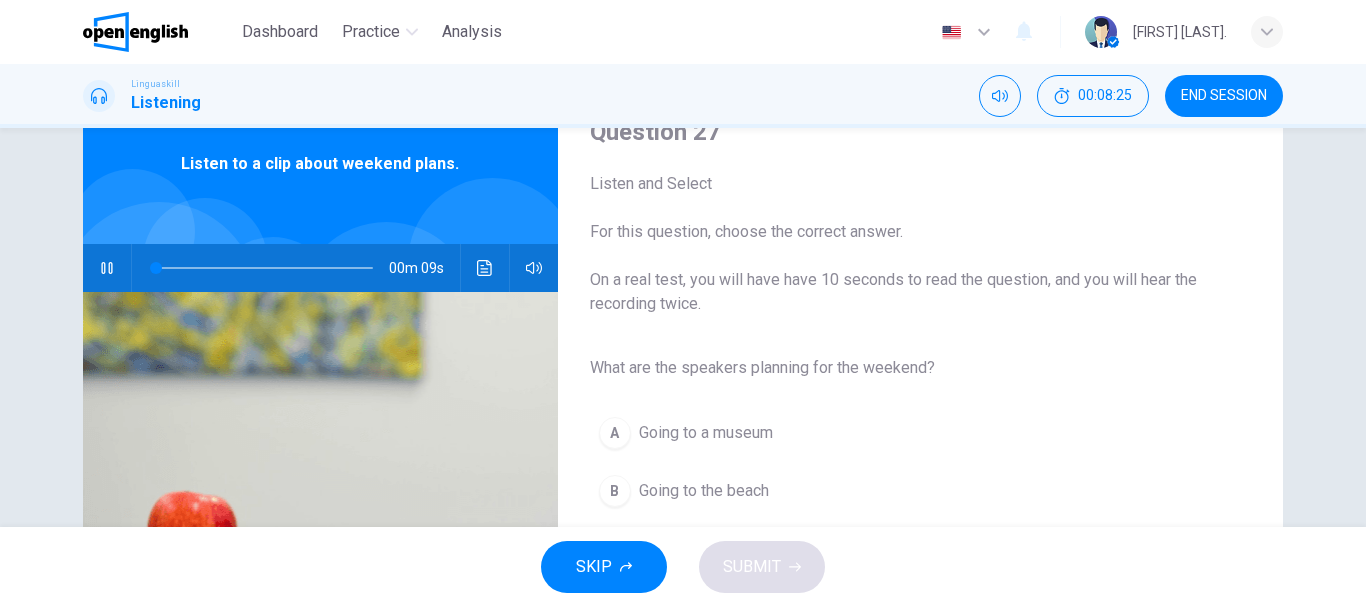 scroll, scrollTop: 200, scrollLeft: 0, axis: vertical 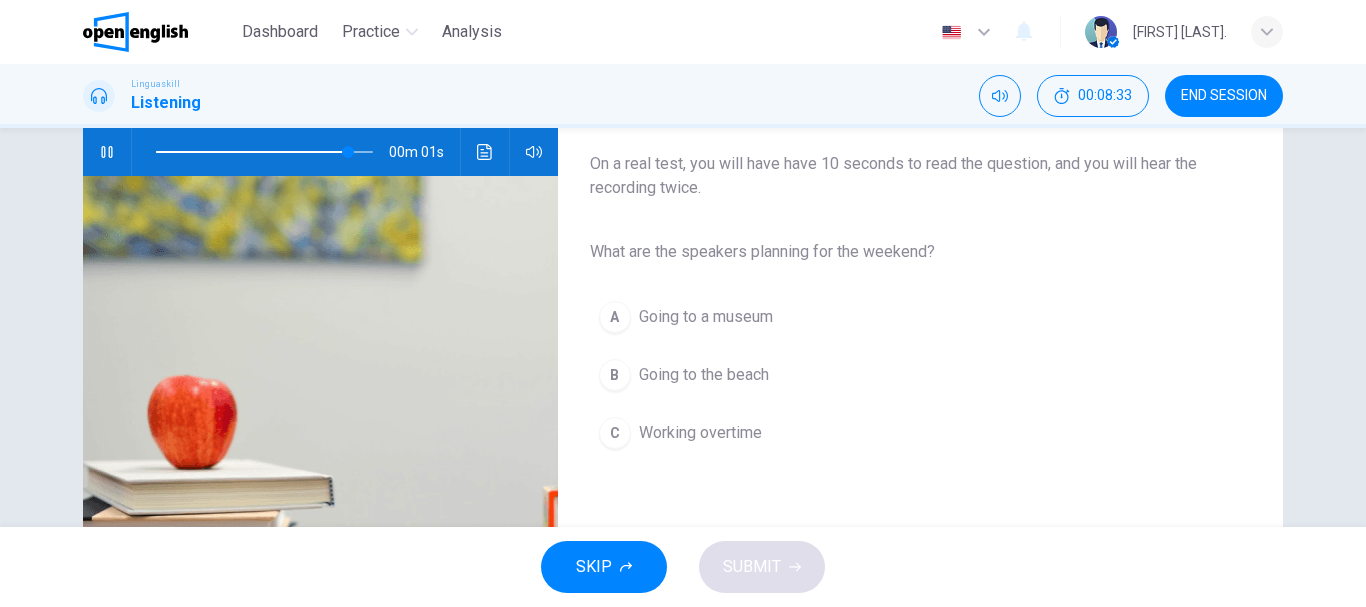 type on "*" 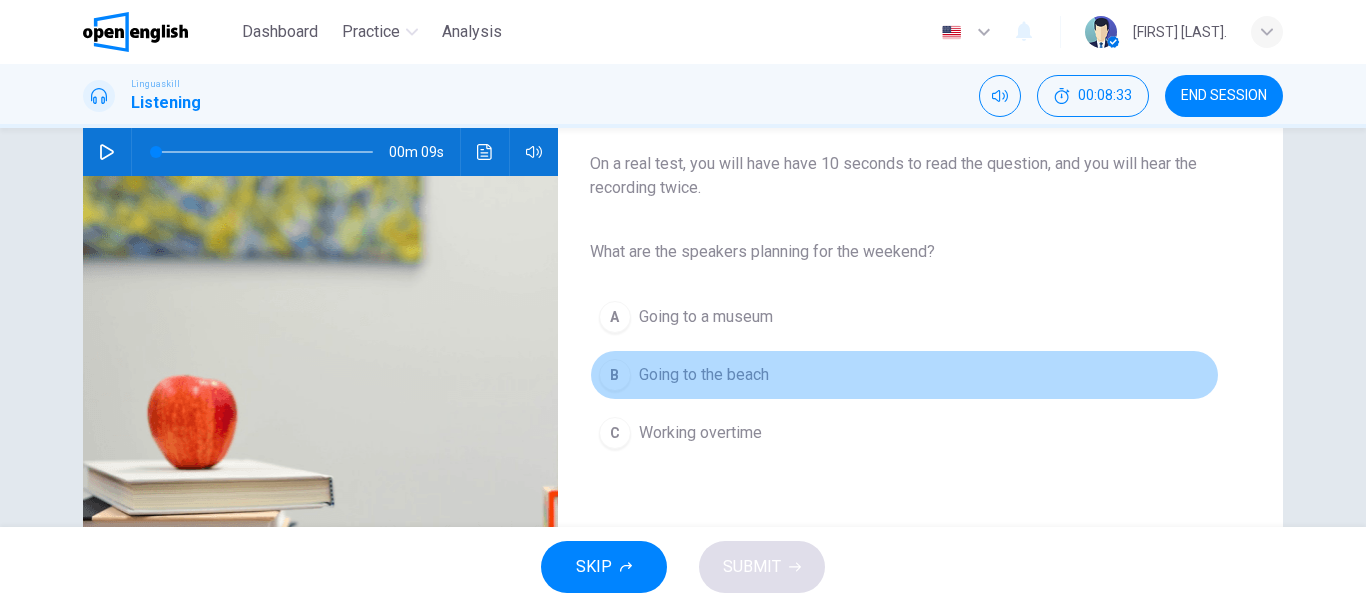 click on "Going to the beach" at bounding box center [704, 375] 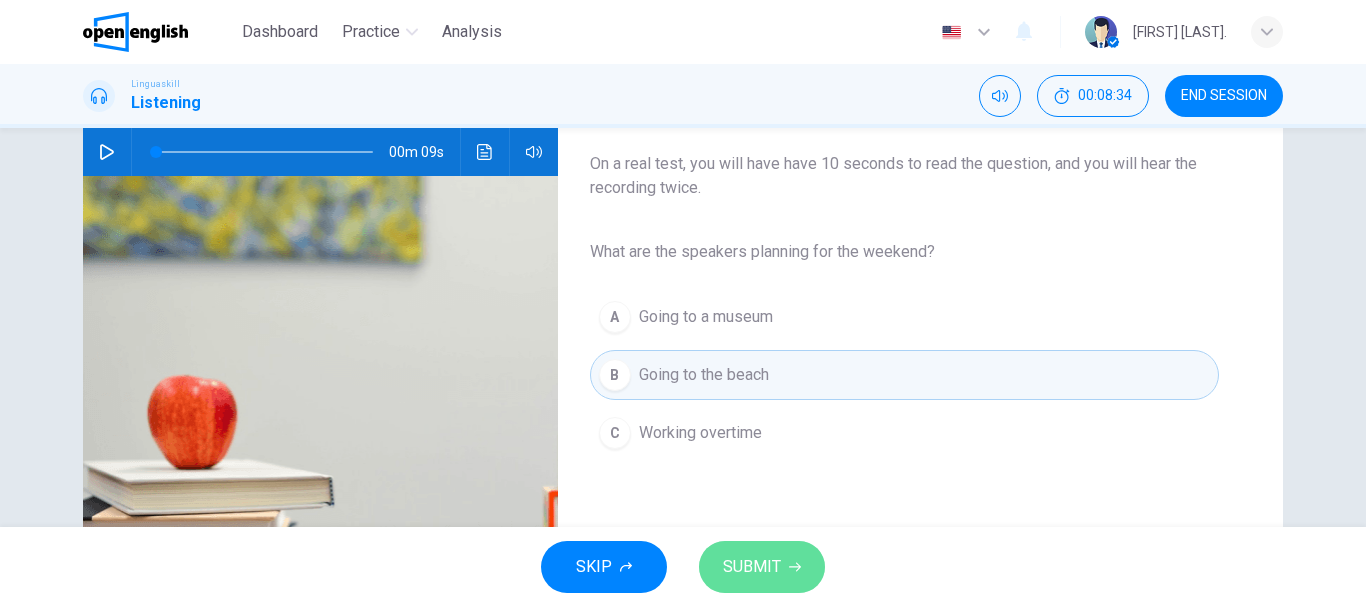 click 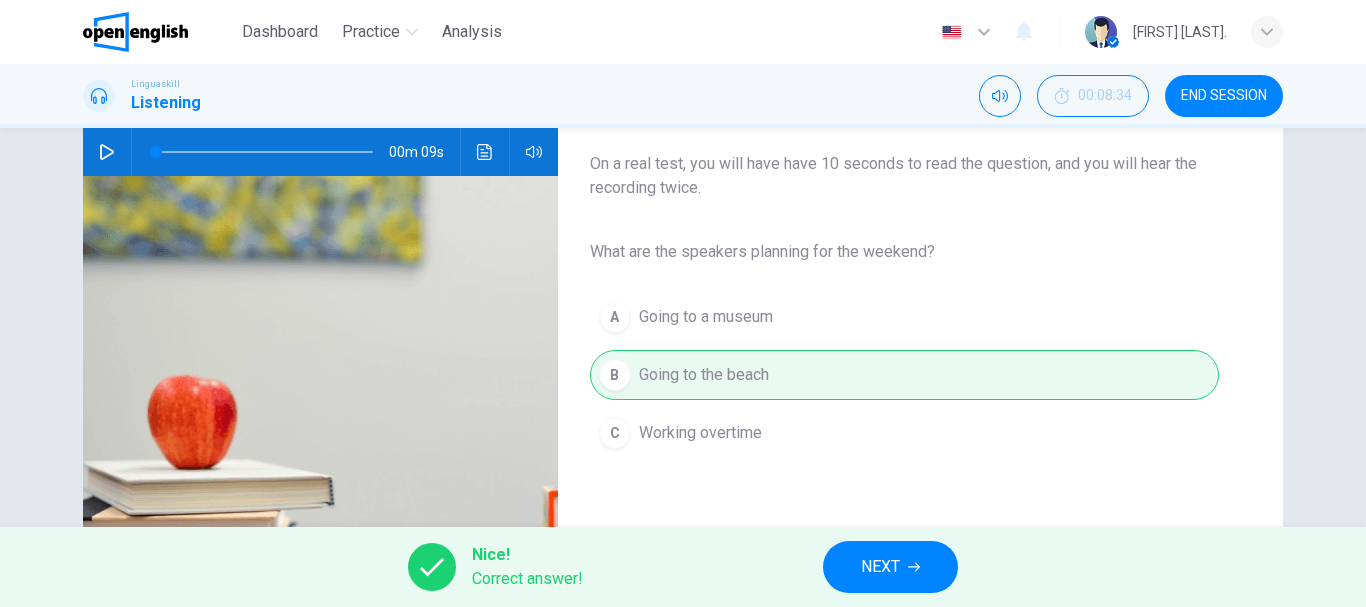 click on "NEXT" at bounding box center [890, 567] 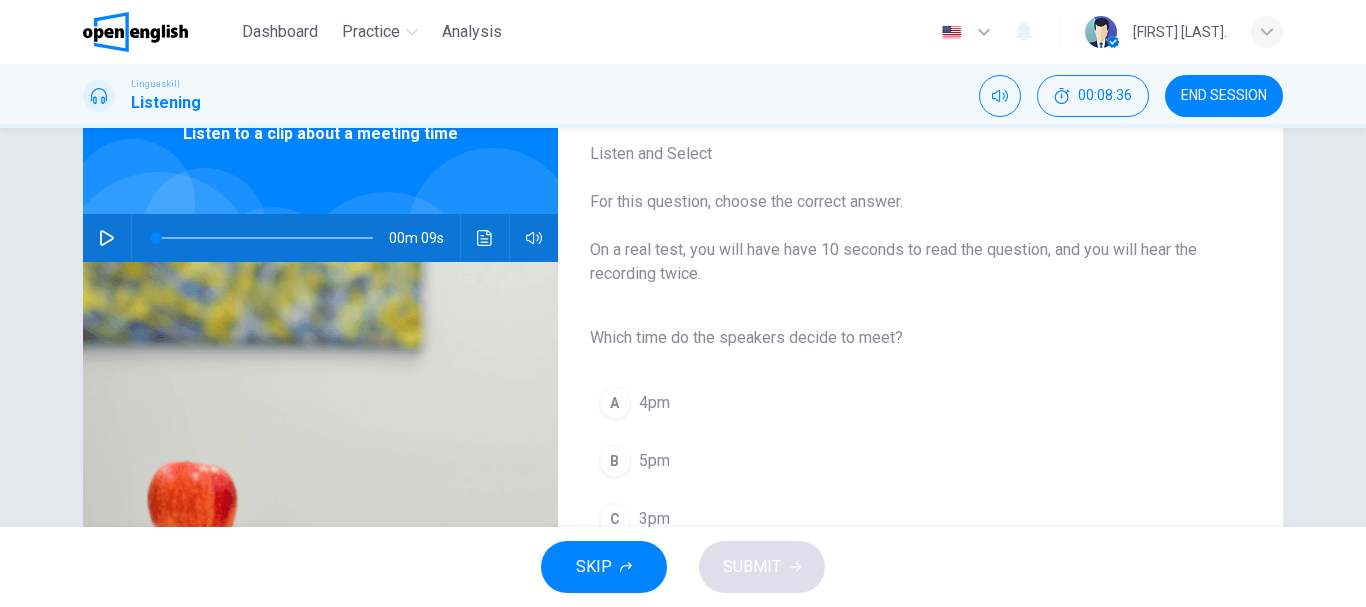 scroll, scrollTop: 0, scrollLeft: 0, axis: both 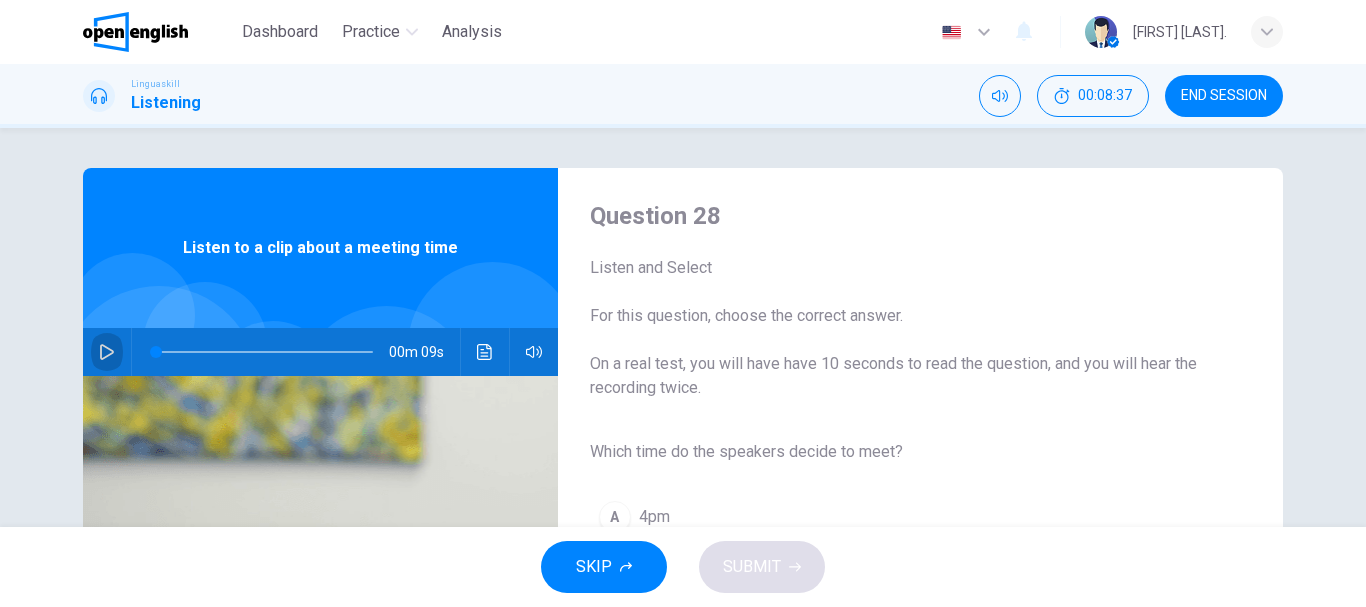 click 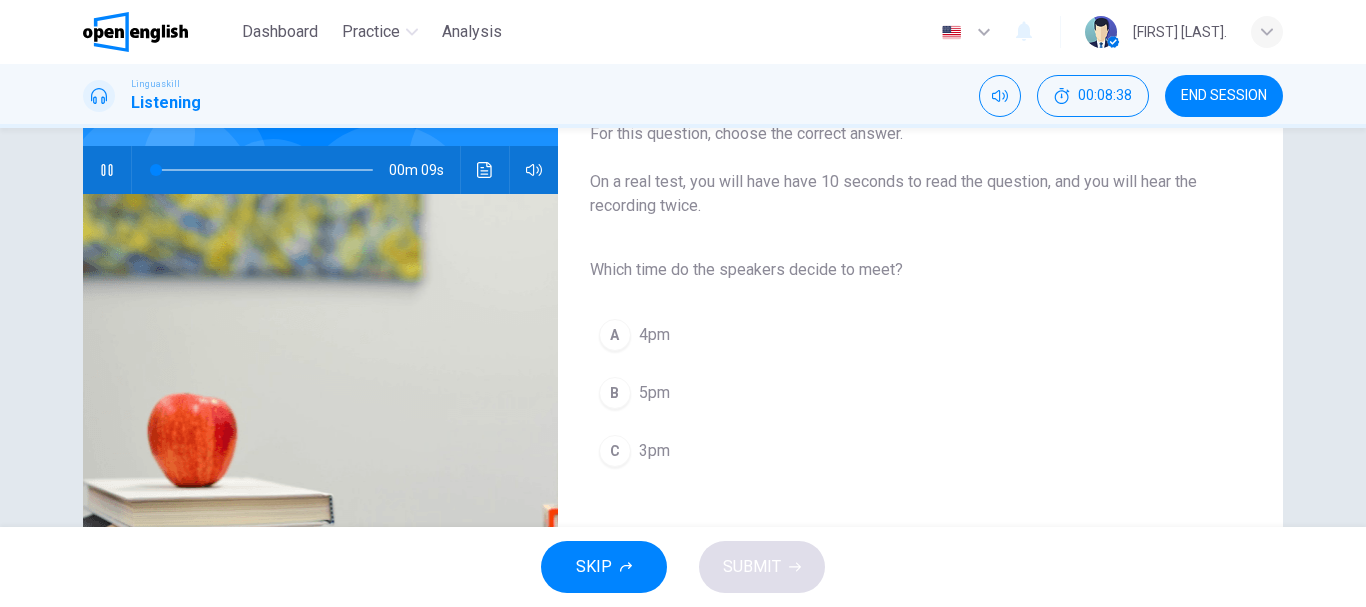 scroll, scrollTop: 200, scrollLeft: 0, axis: vertical 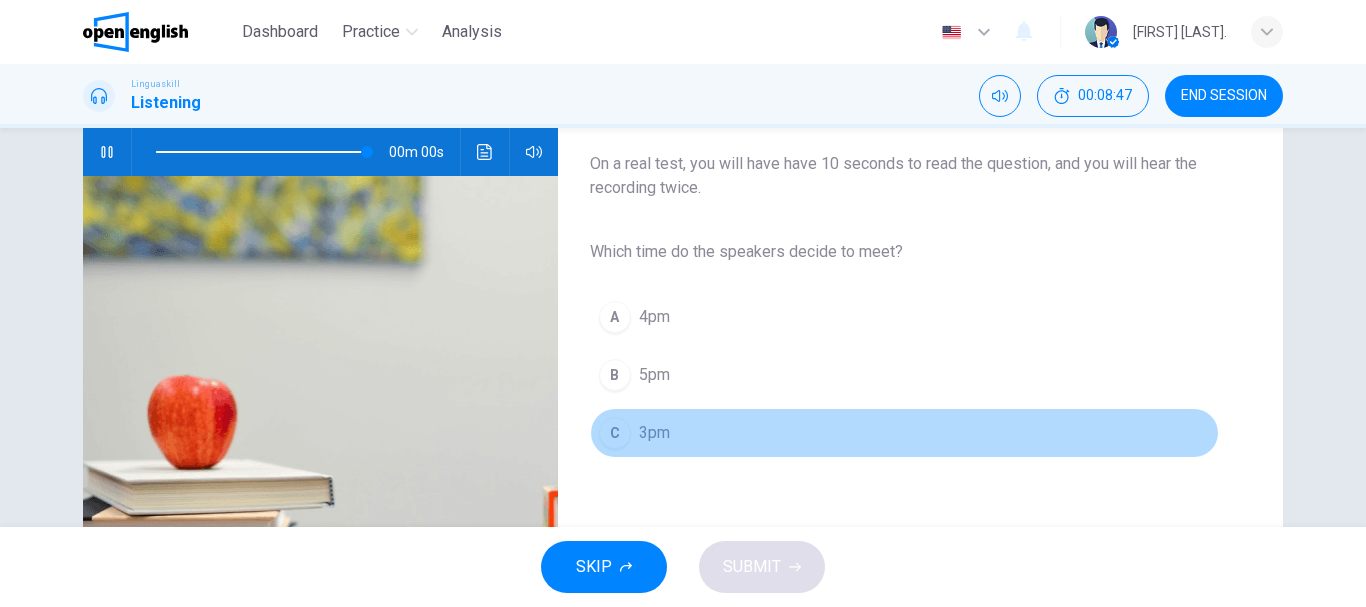 click on "3pm" at bounding box center (654, 433) 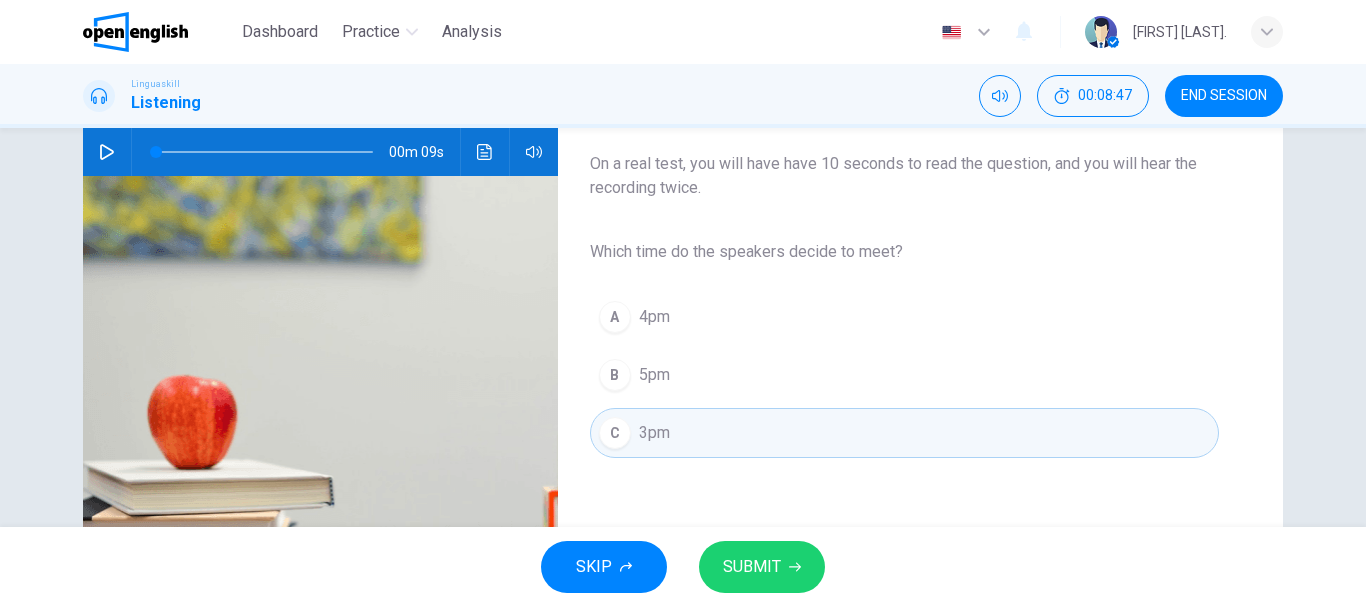 click on "SUBMIT" at bounding box center [752, 567] 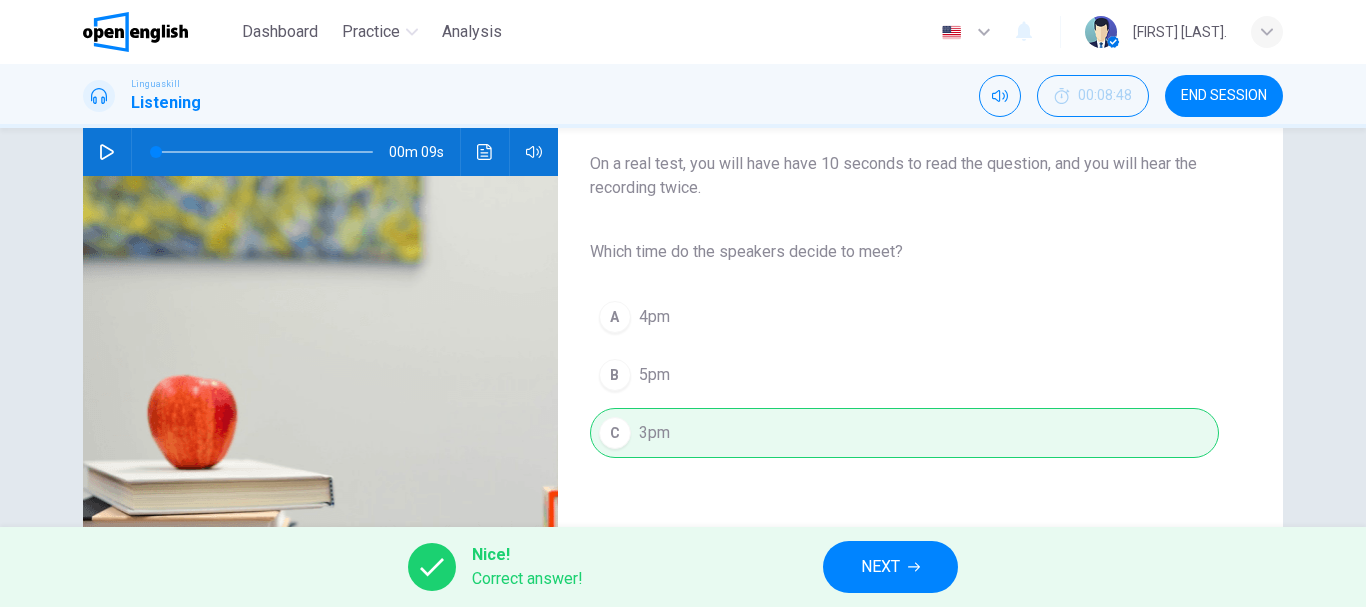 click on "NEXT" at bounding box center [890, 567] 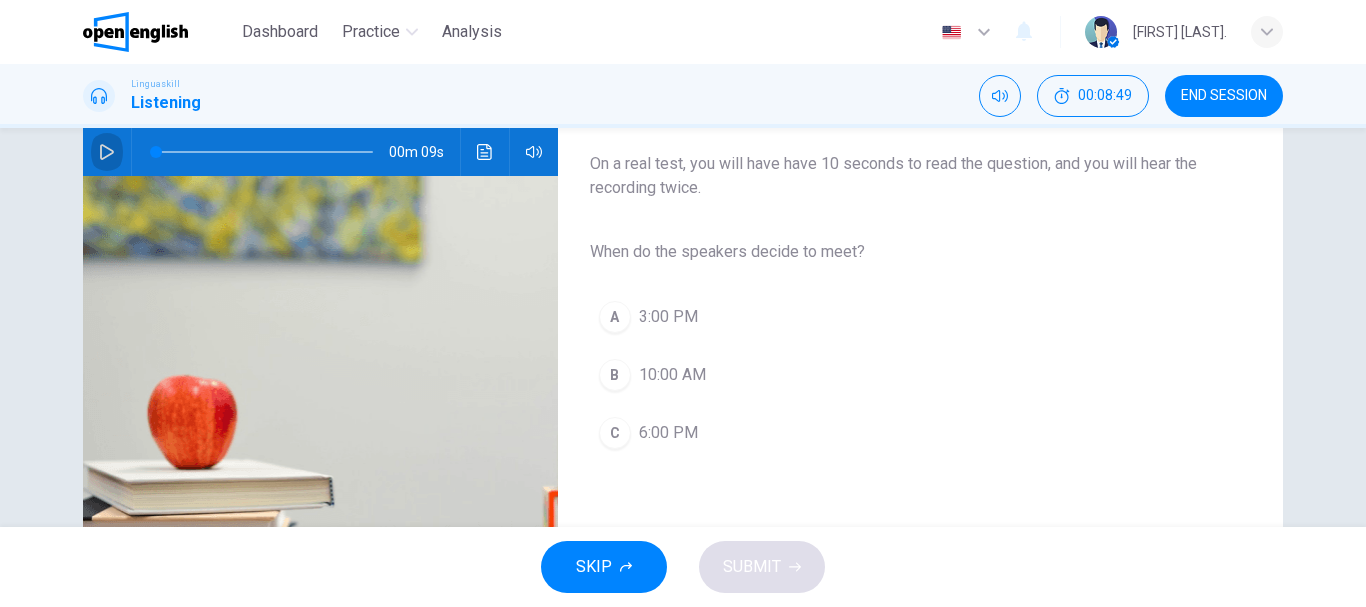 click 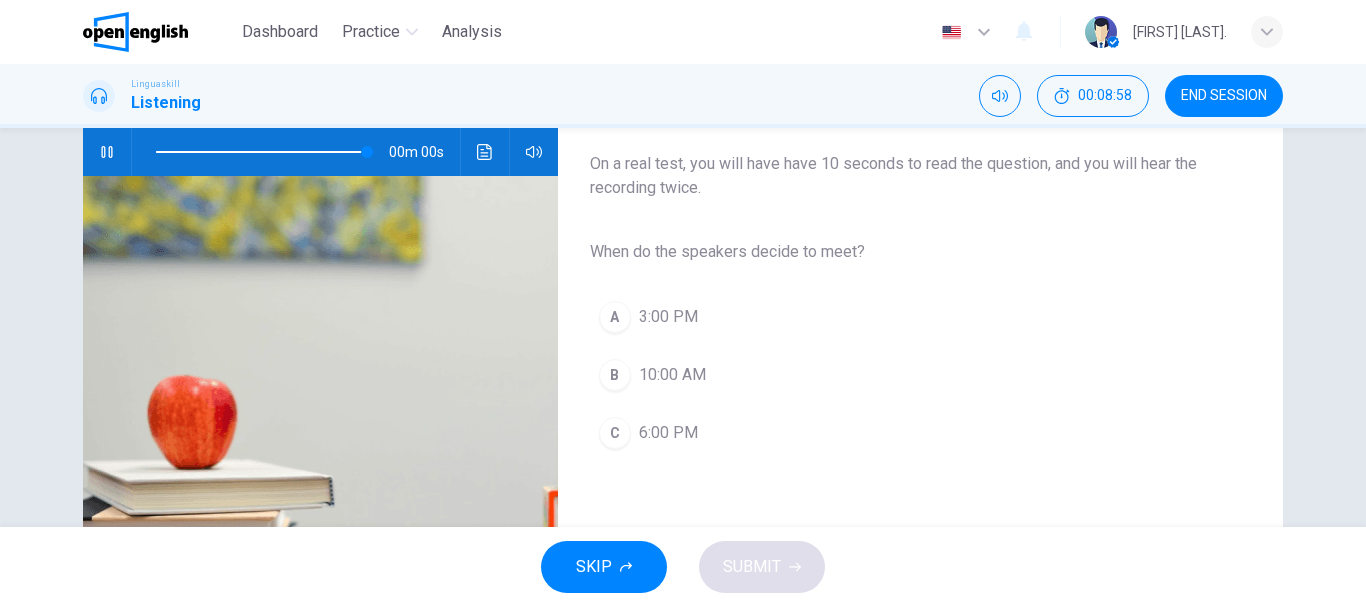 type on "*" 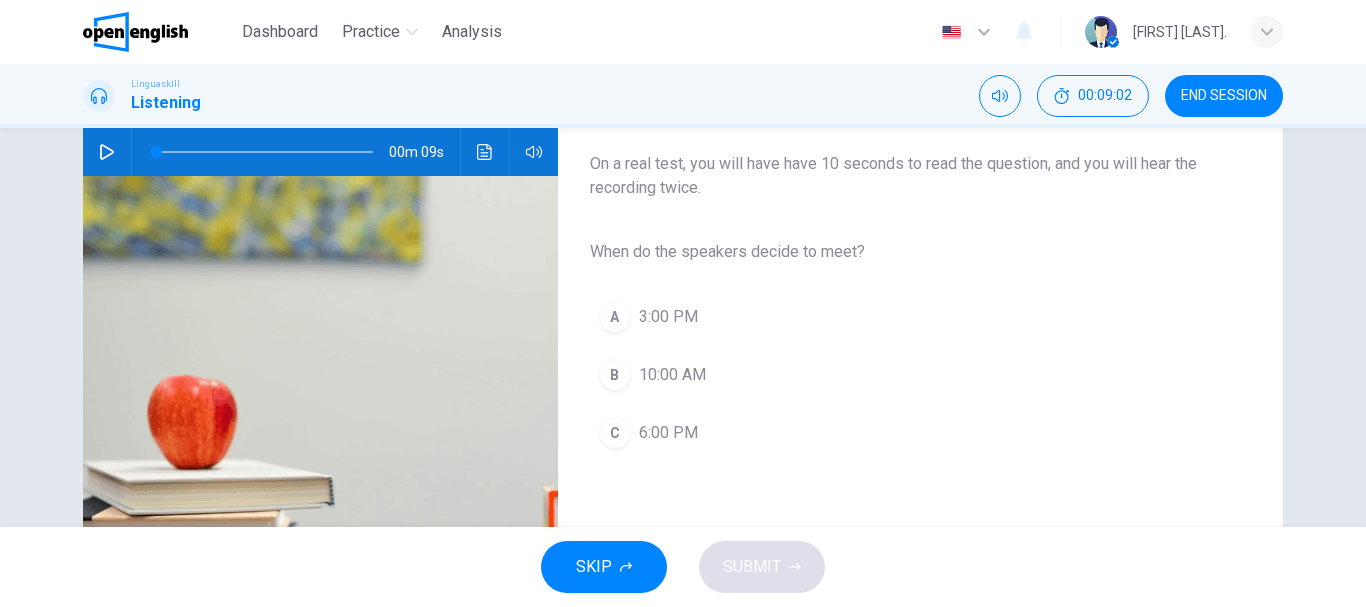 click on "3:00 PM" at bounding box center [668, 317] 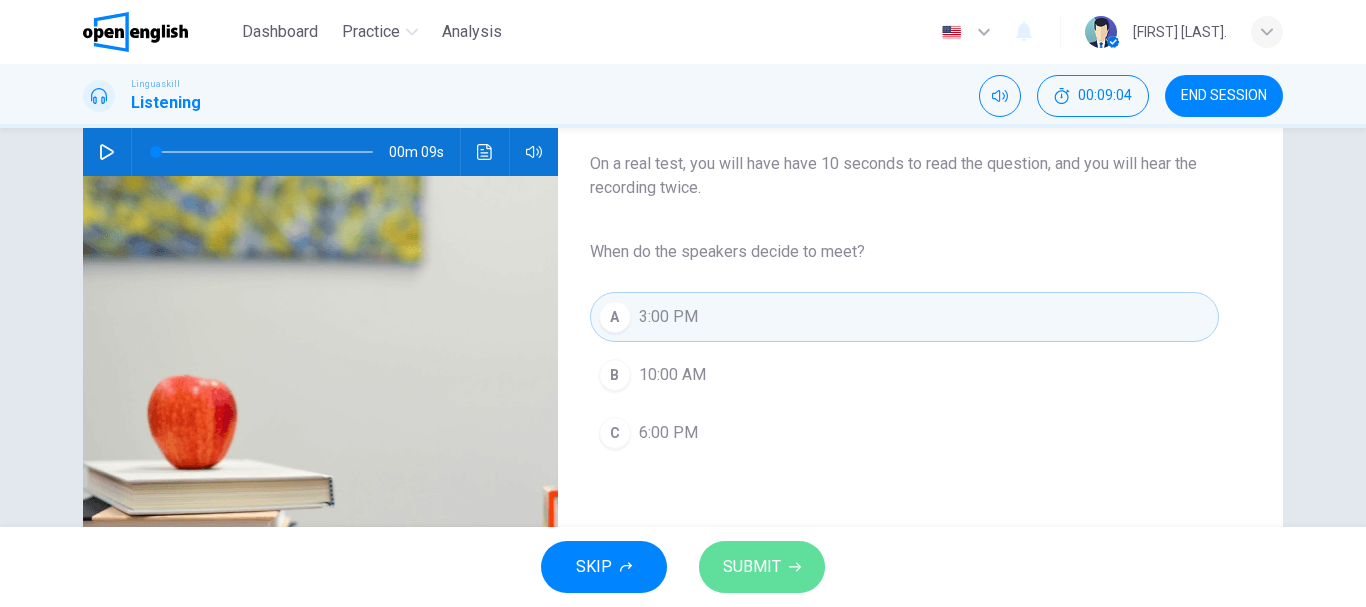 click on "SUBMIT" at bounding box center [752, 567] 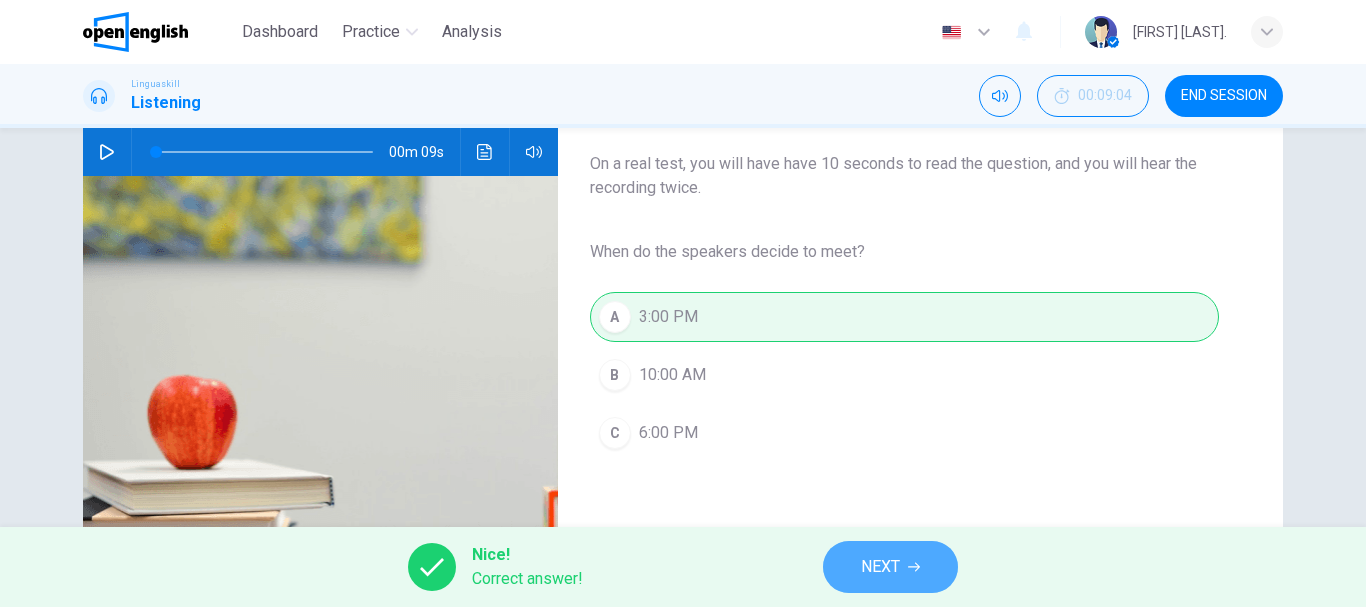 click on "NEXT" at bounding box center [880, 567] 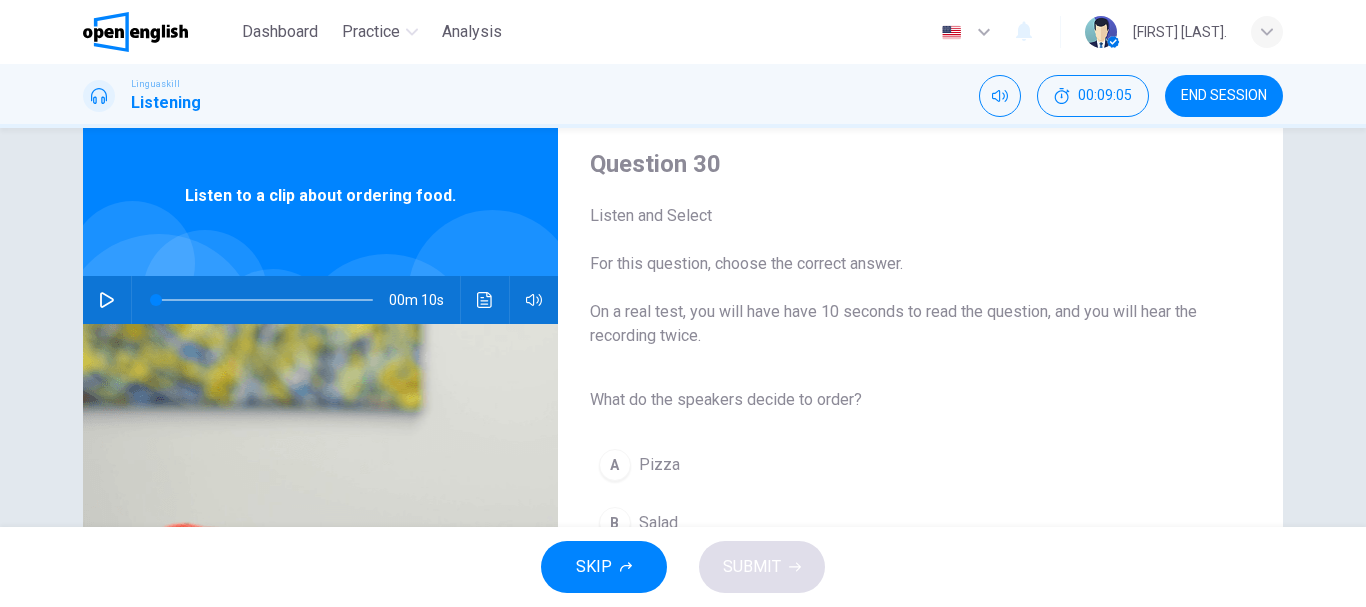 scroll, scrollTop: 100, scrollLeft: 0, axis: vertical 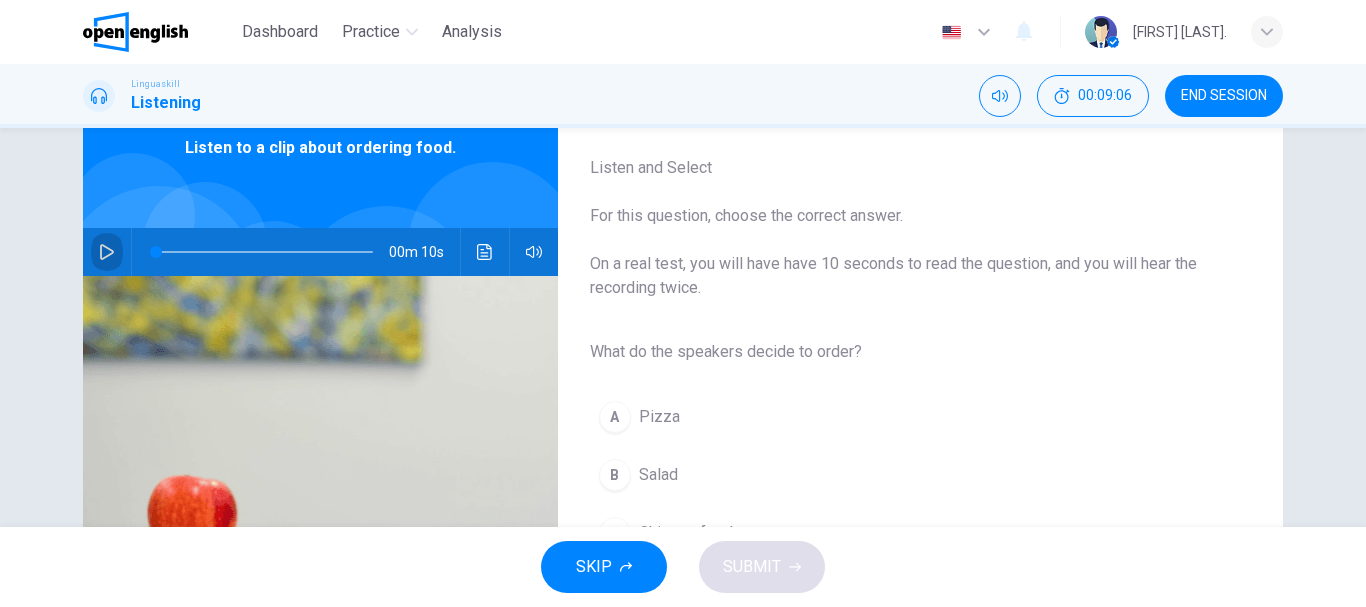 click at bounding box center (107, 252) 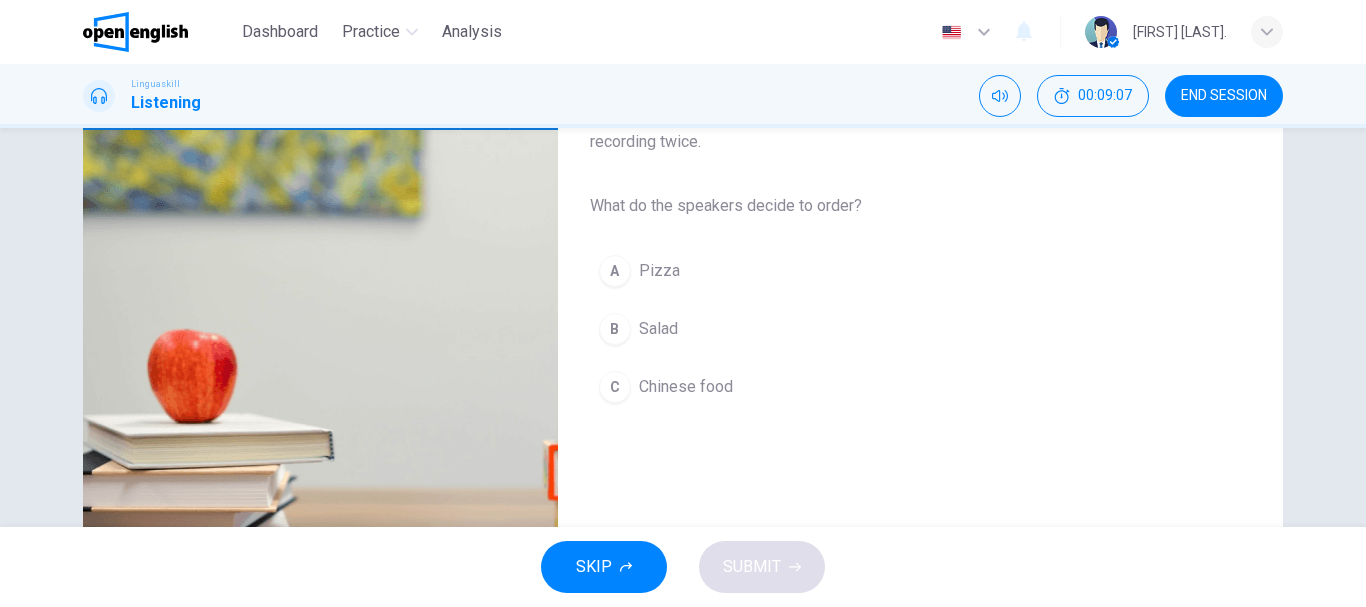 scroll, scrollTop: 200, scrollLeft: 0, axis: vertical 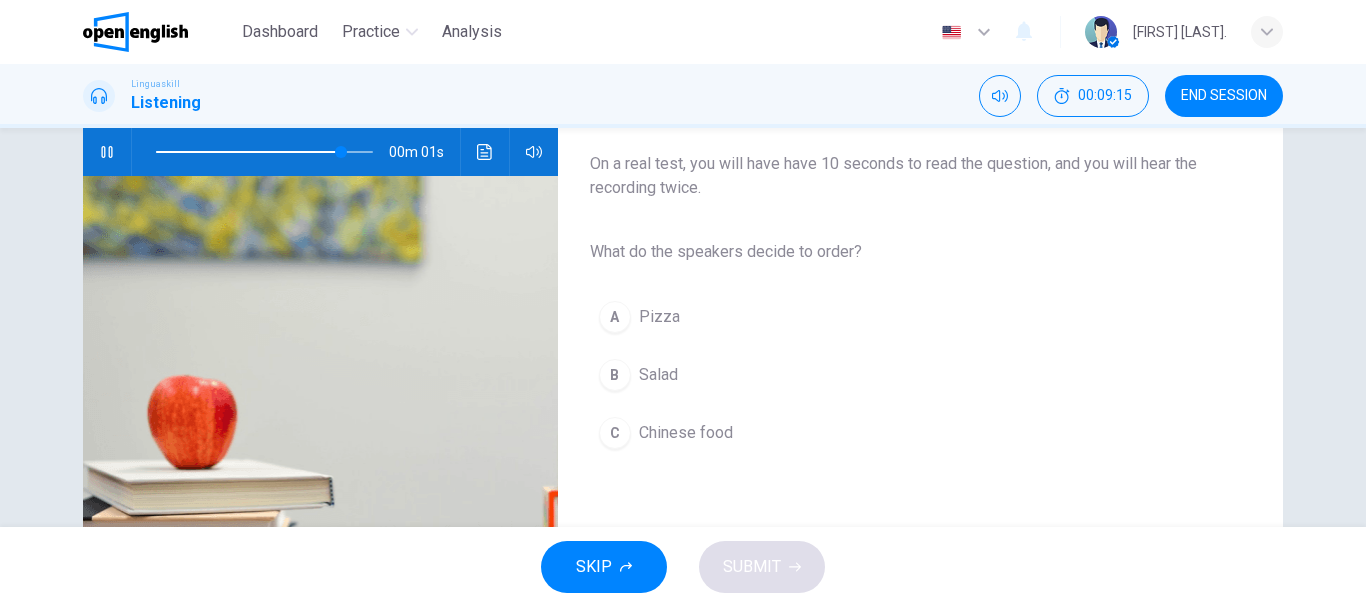 click on "Salad" at bounding box center (658, 375) 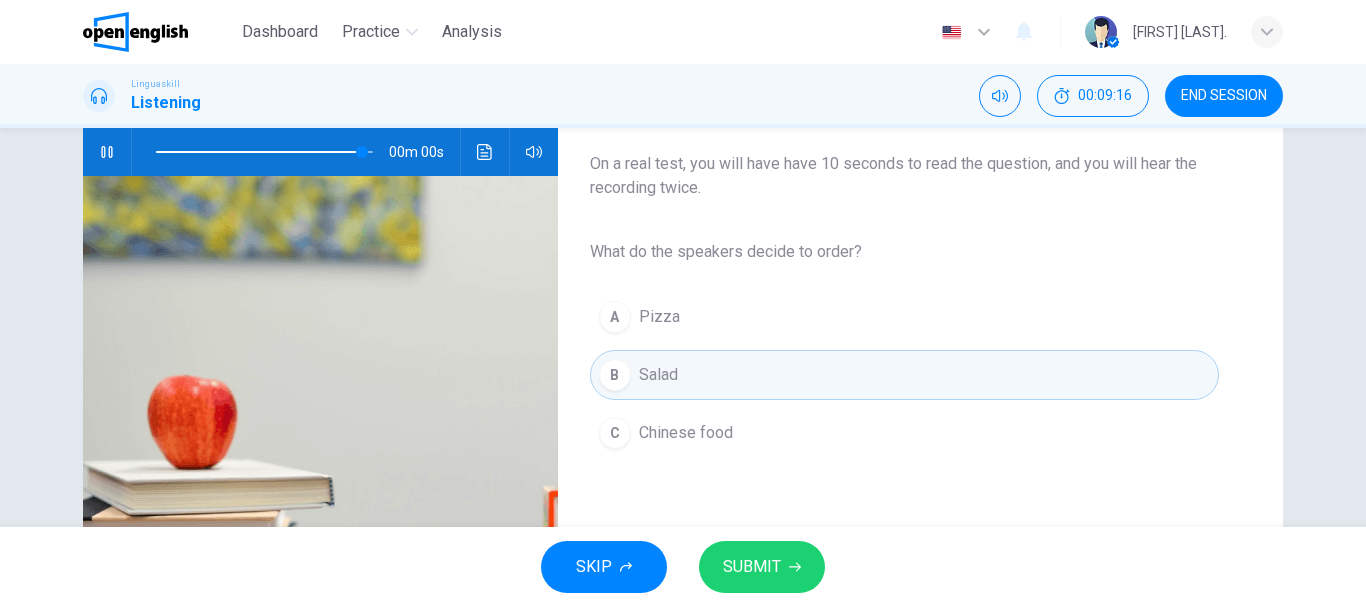 click on "SUBMIT" at bounding box center (762, 567) 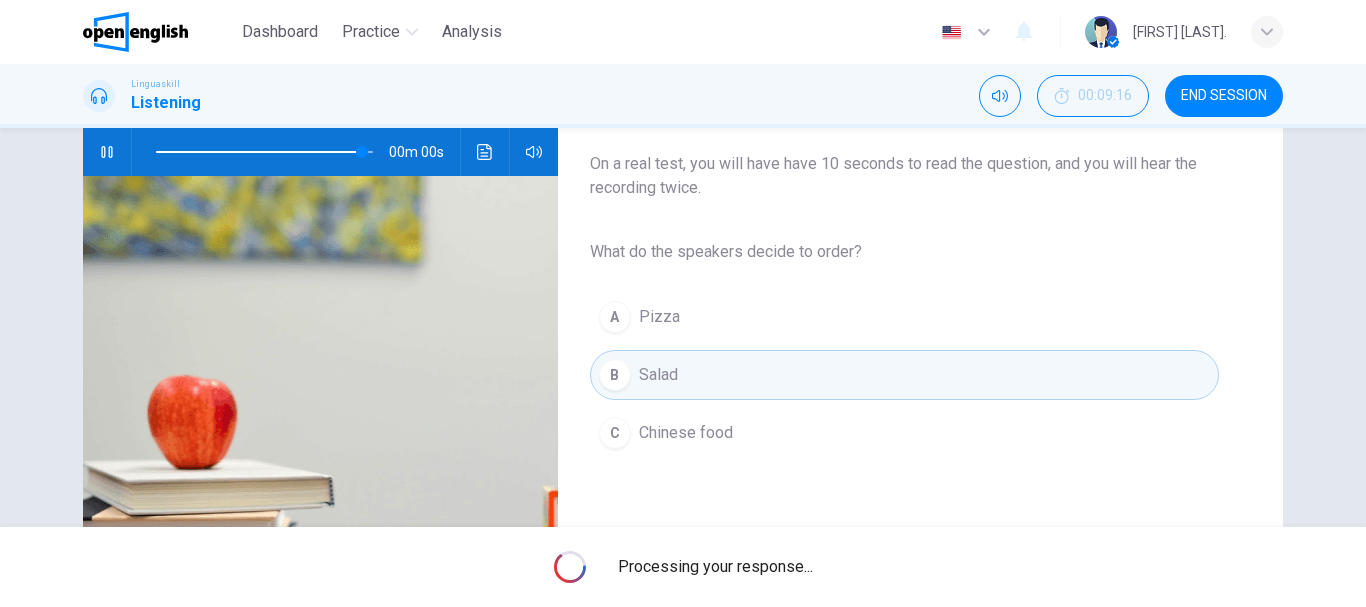 type on "*" 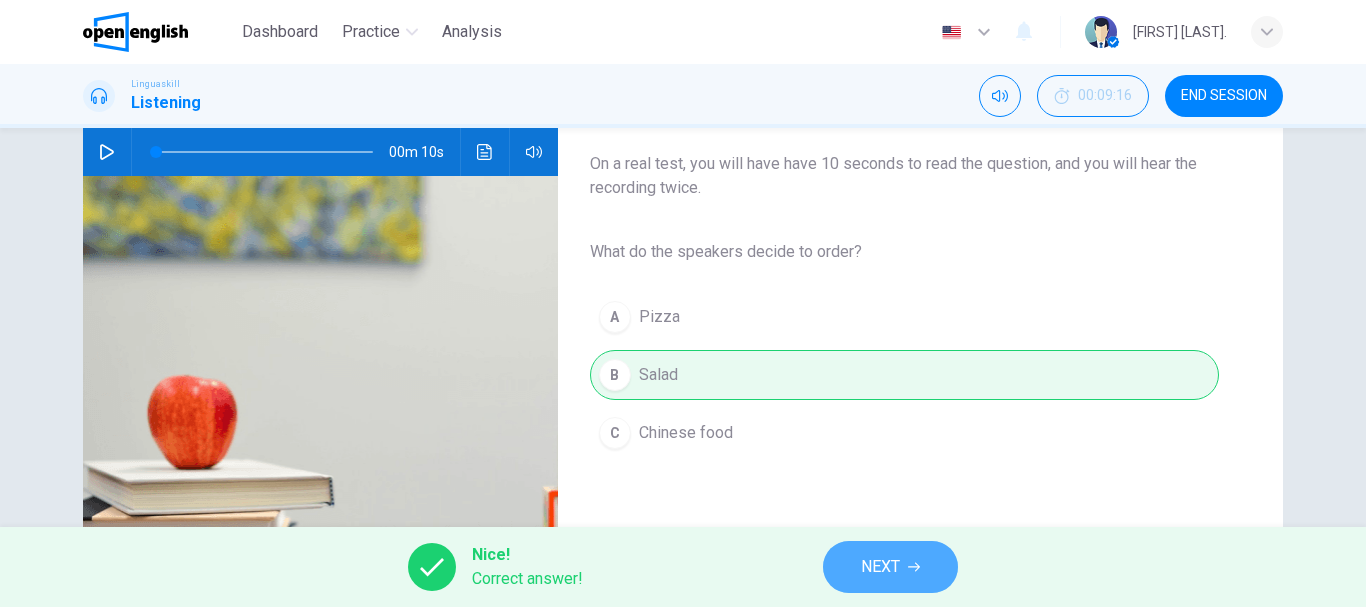 click on "NEXT" at bounding box center (880, 567) 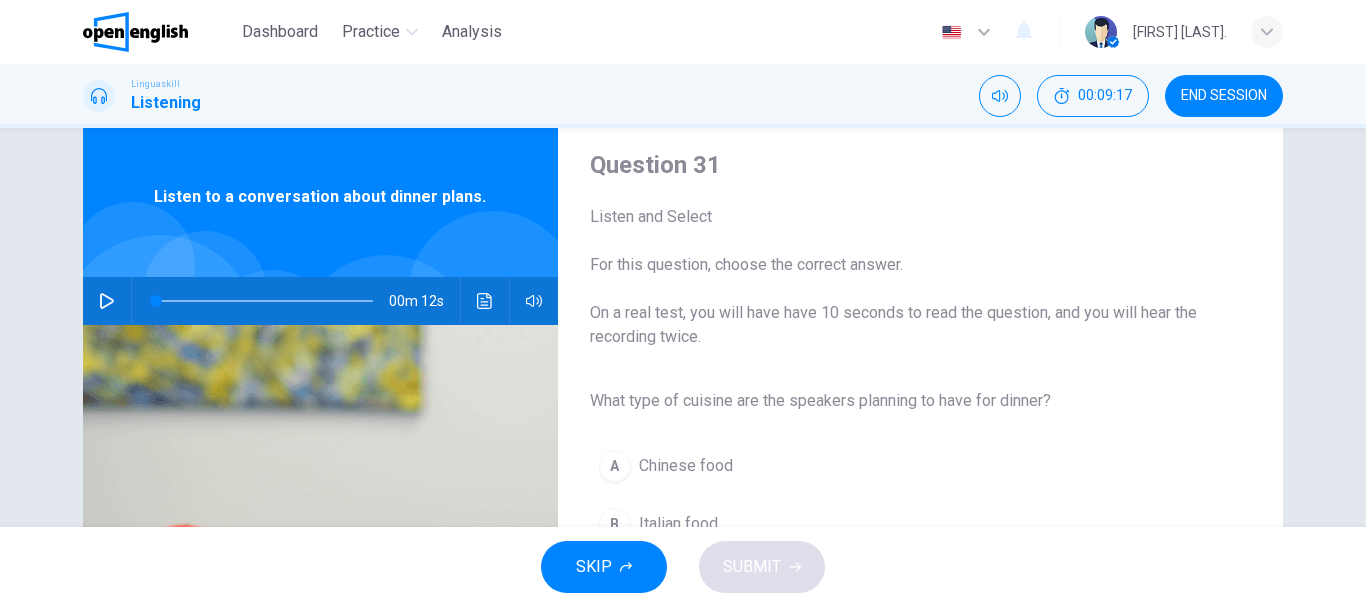 scroll, scrollTop: 100, scrollLeft: 0, axis: vertical 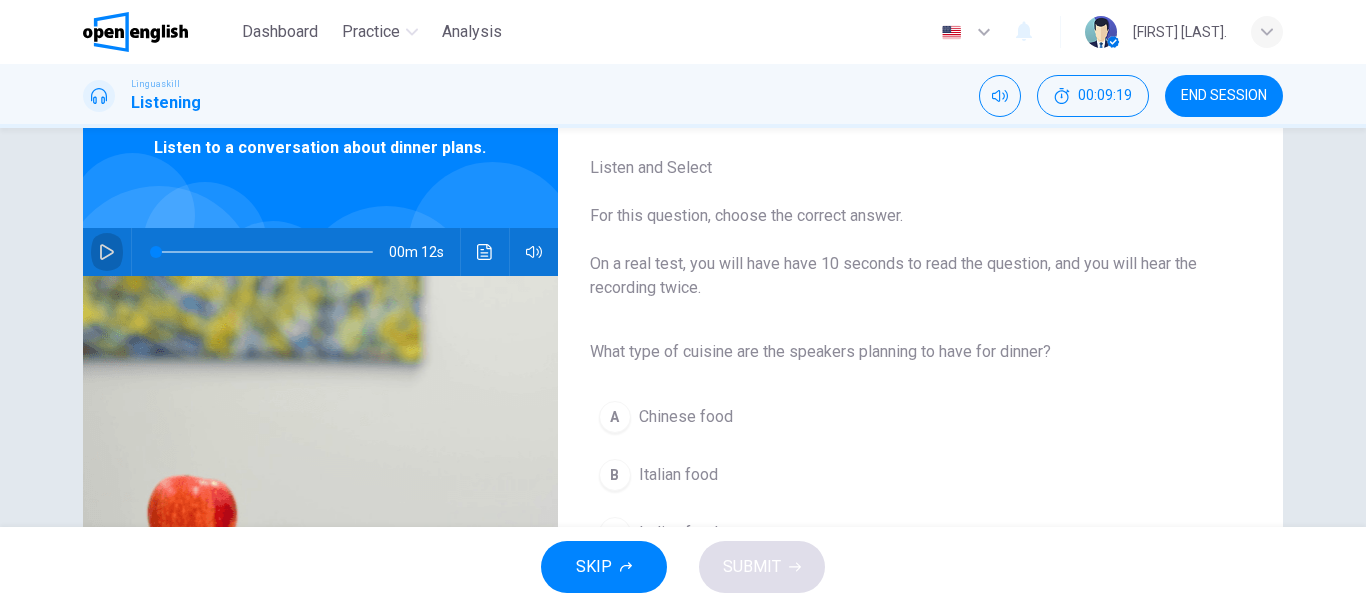 click at bounding box center (107, 252) 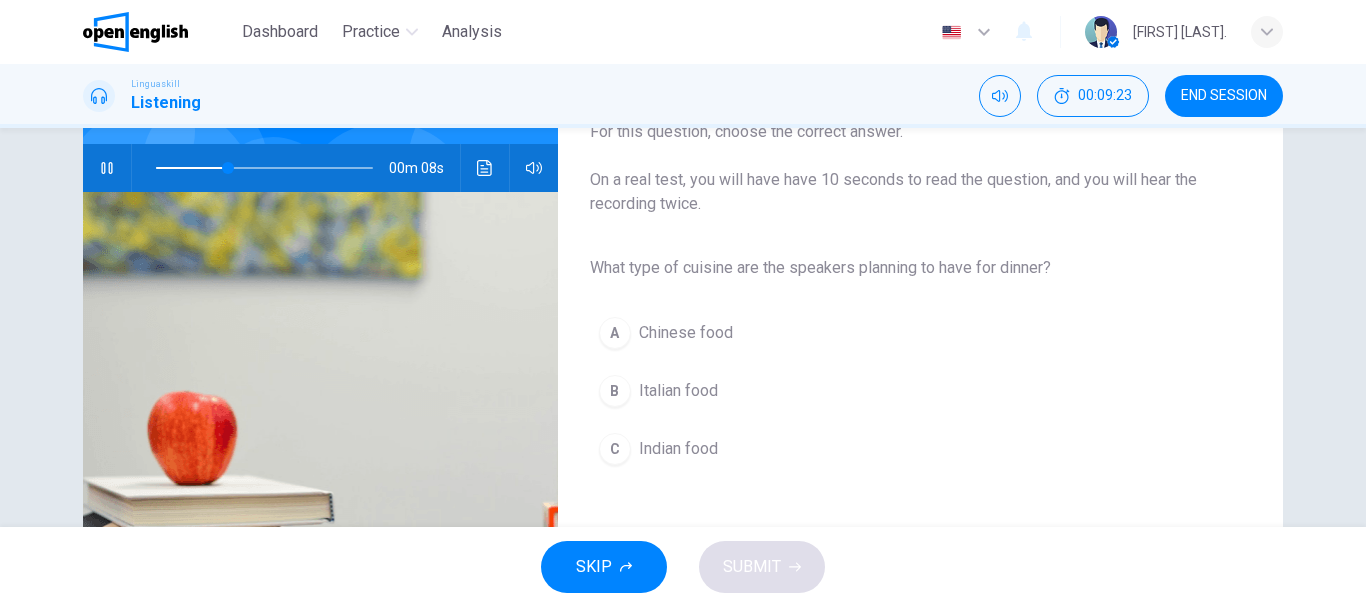 scroll, scrollTop: 176, scrollLeft: 0, axis: vertical 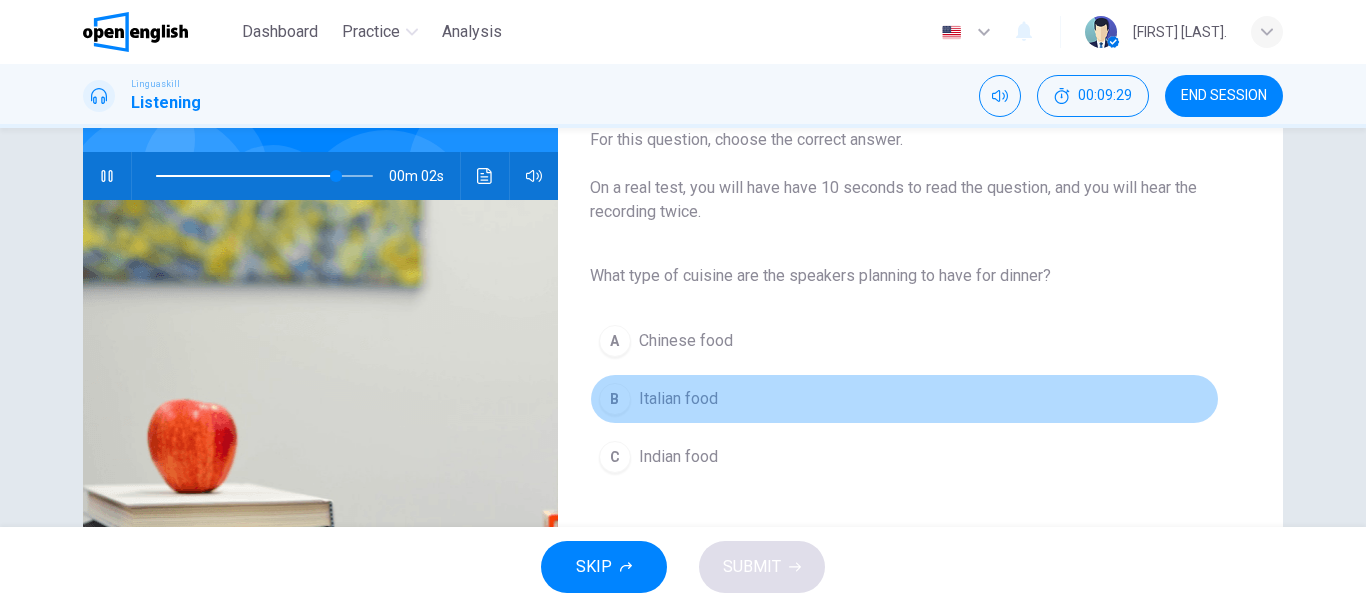 click on "Italian food" at bounding box center [678, 399] 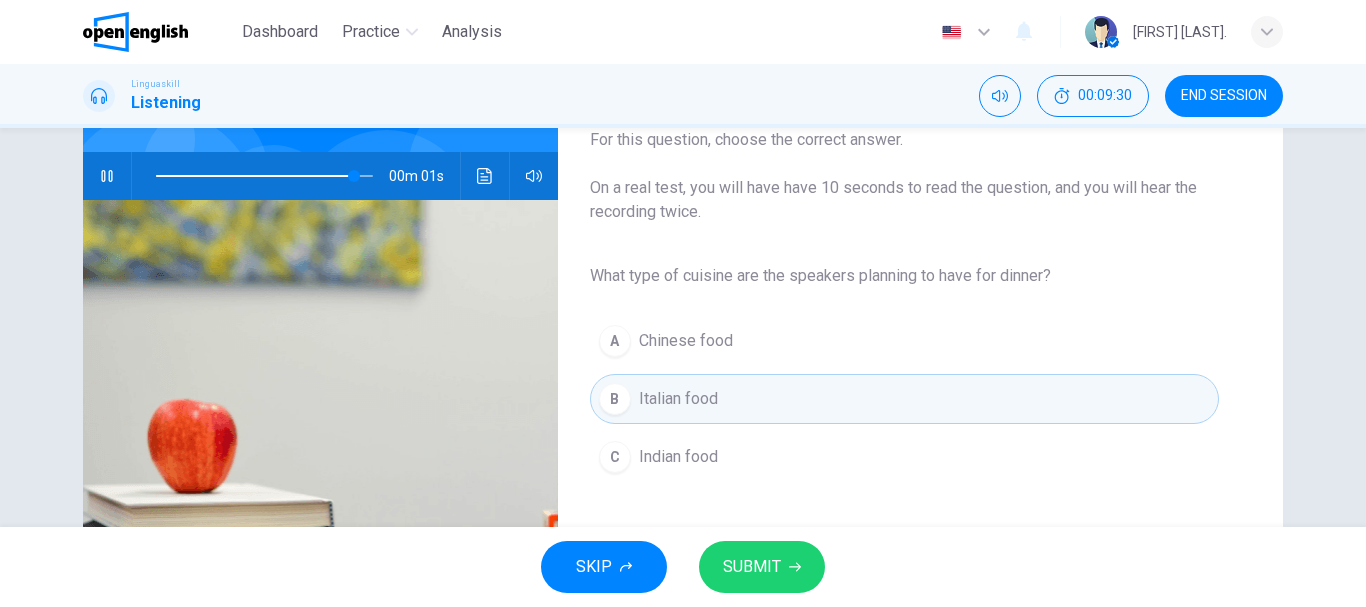 click on "SUBMIT" at bounding box center [752, 567] 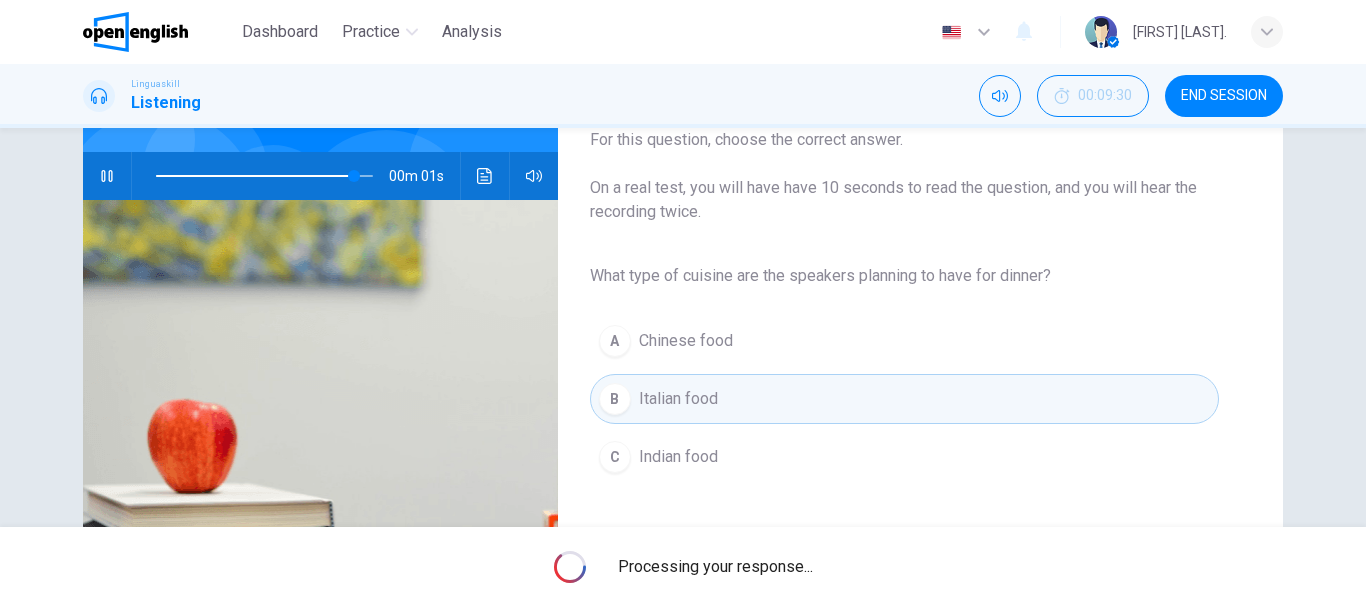 type on "*" 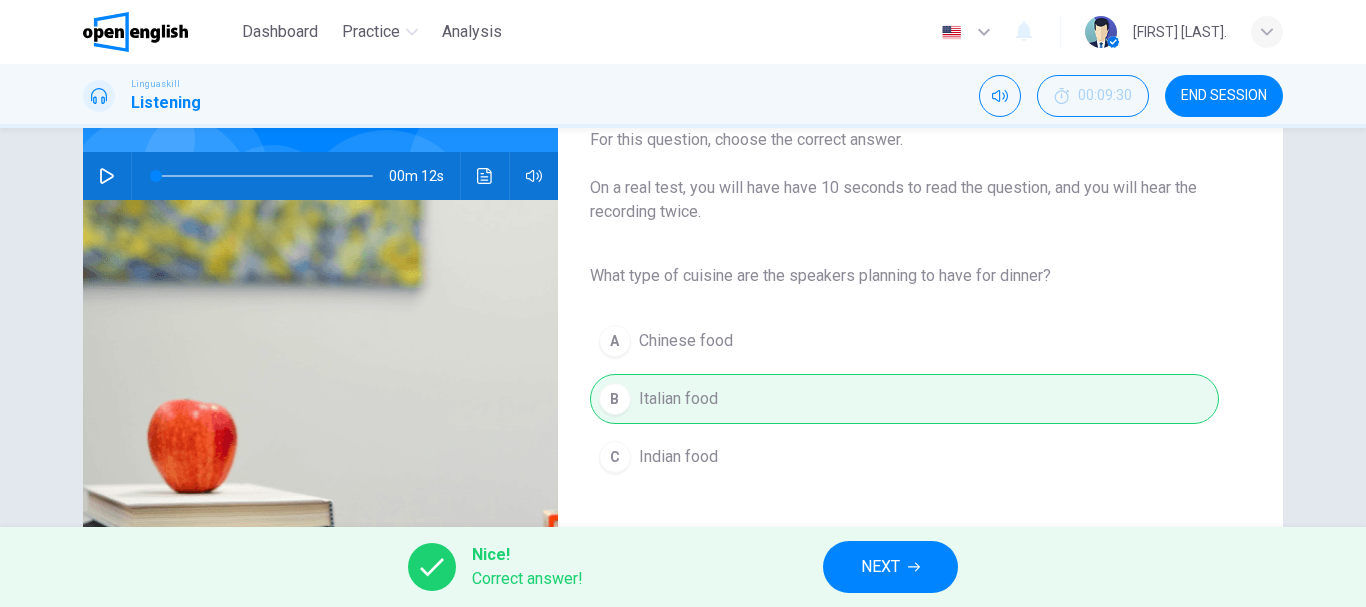 click on "NEXT" at bounding box center (880, 567) 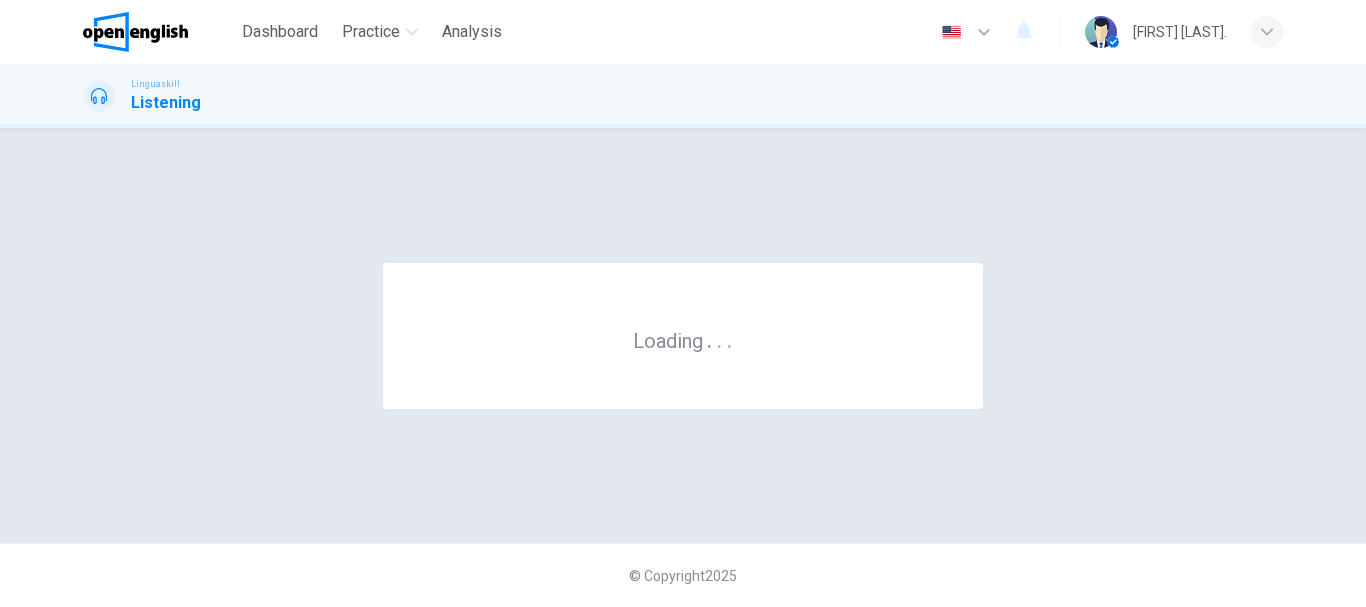 scroll, scrollTop: 0, scrollLeft: 0, axis: both 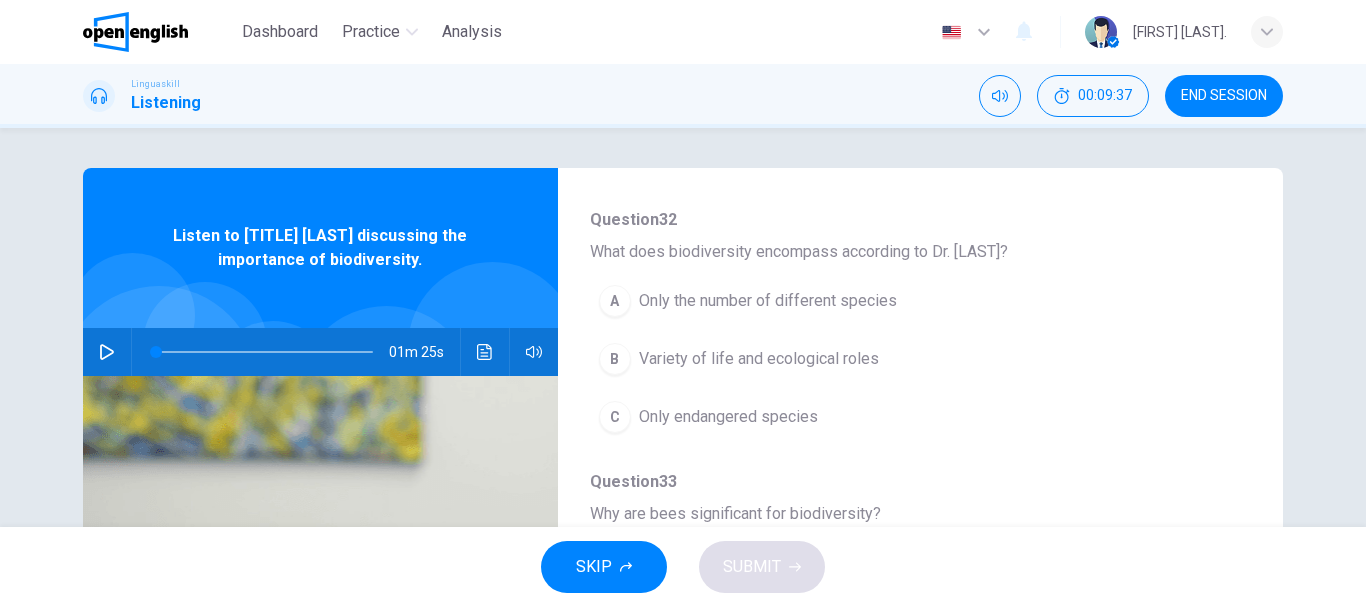 click 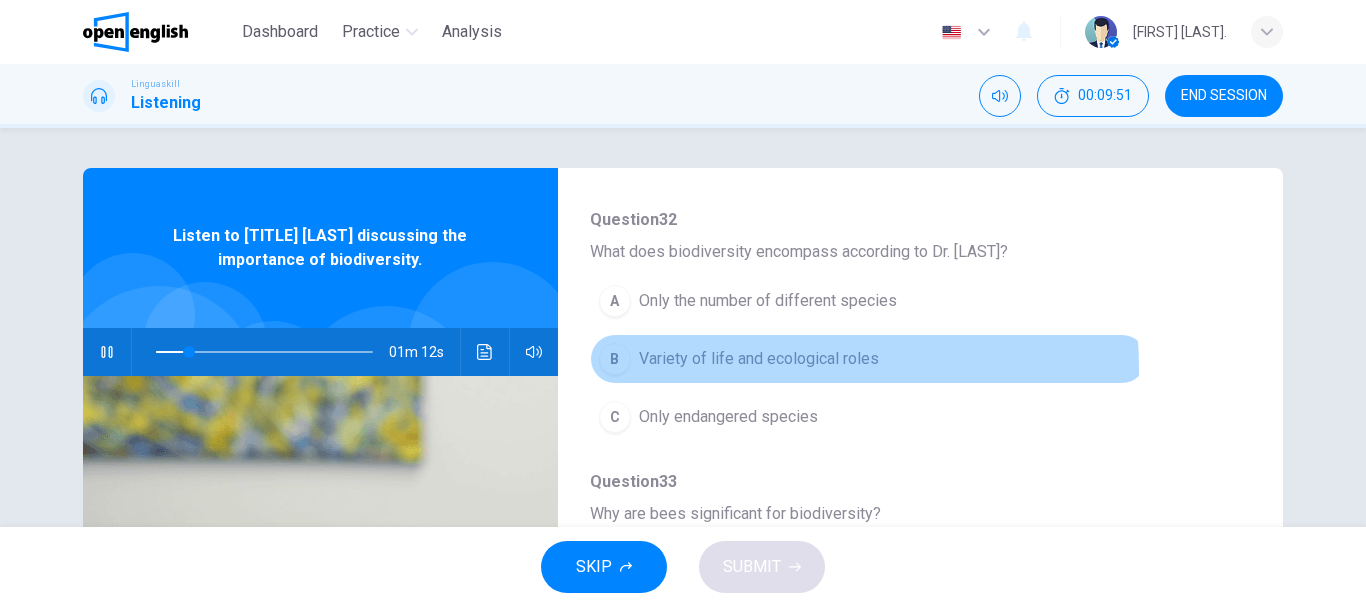 click on "Variety of life and ecological roles" at bounding box center [759, 359] 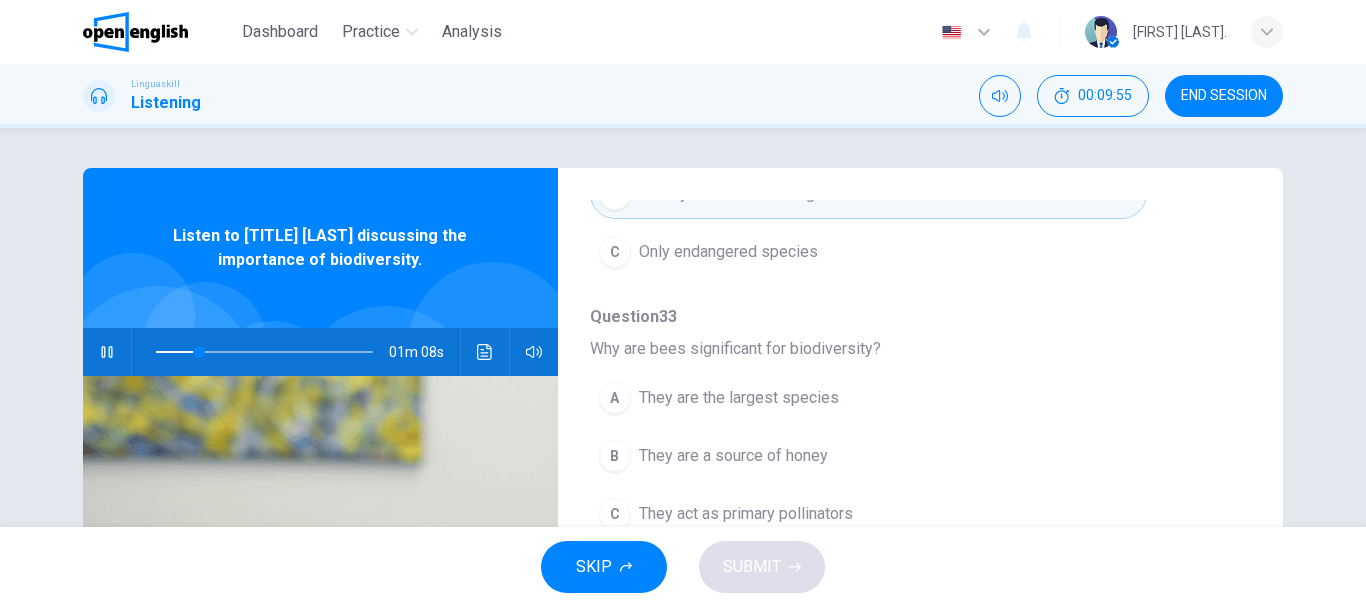 scroll, scrollTop: 400, scrollLeft: 0, axis: vertical 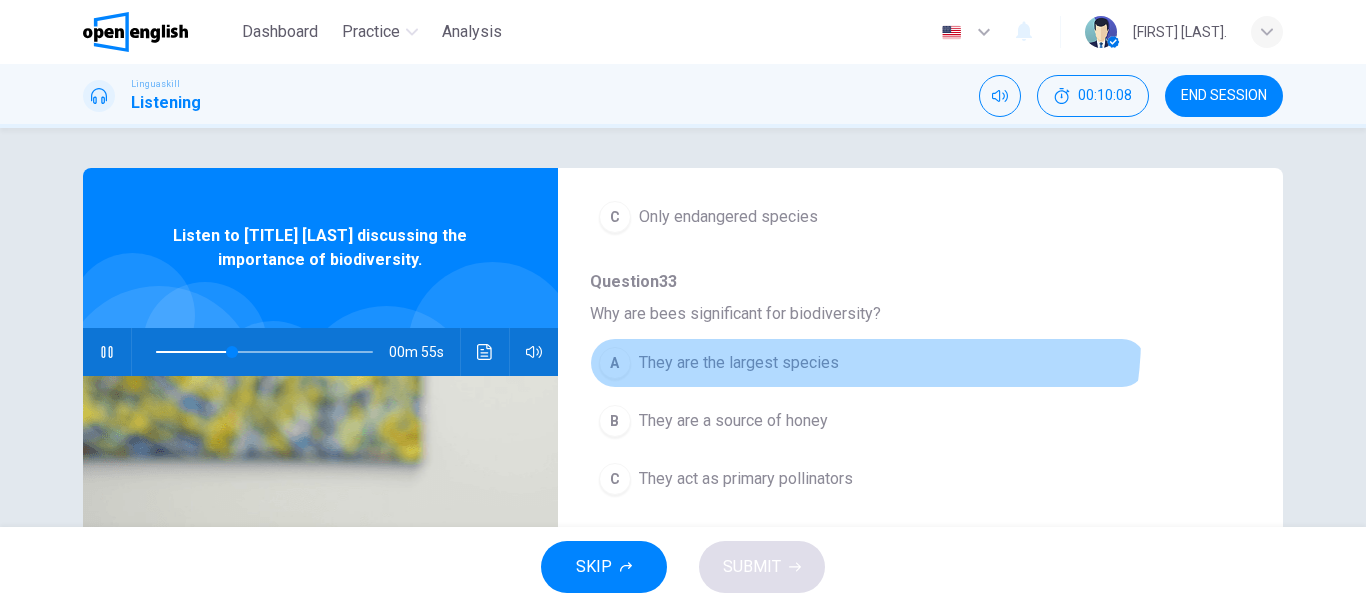 drag, startPoint x: 823, startPoint y: 339, endPoint x: 822, endPoint y: 349, distance: 10.049875 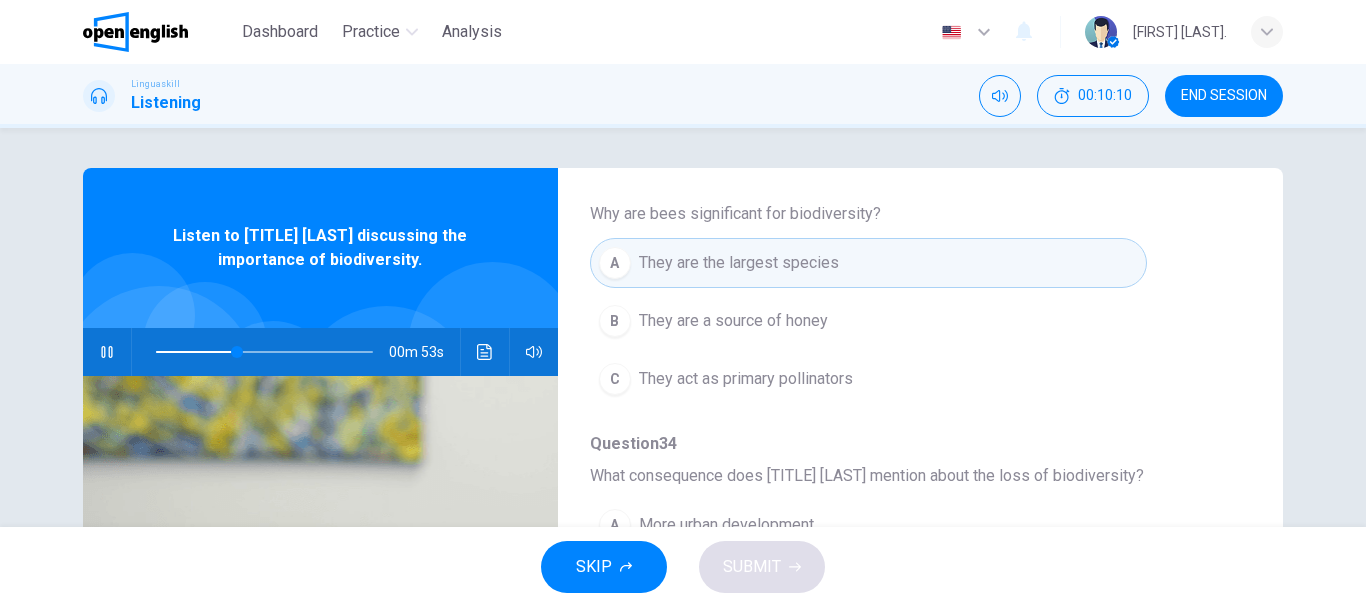 scroll, scrollTop: 400, scrollLeft: 0, axis: vertical 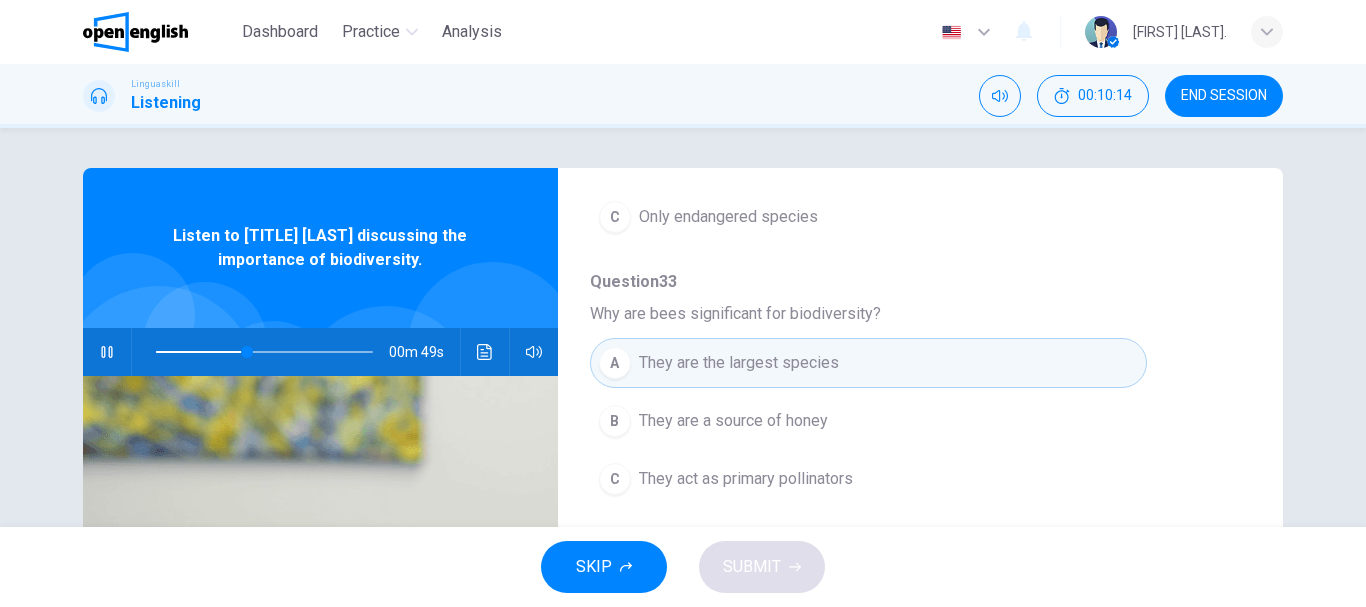 click on "They act as primary pollinators" at bounding box center [746, 479] 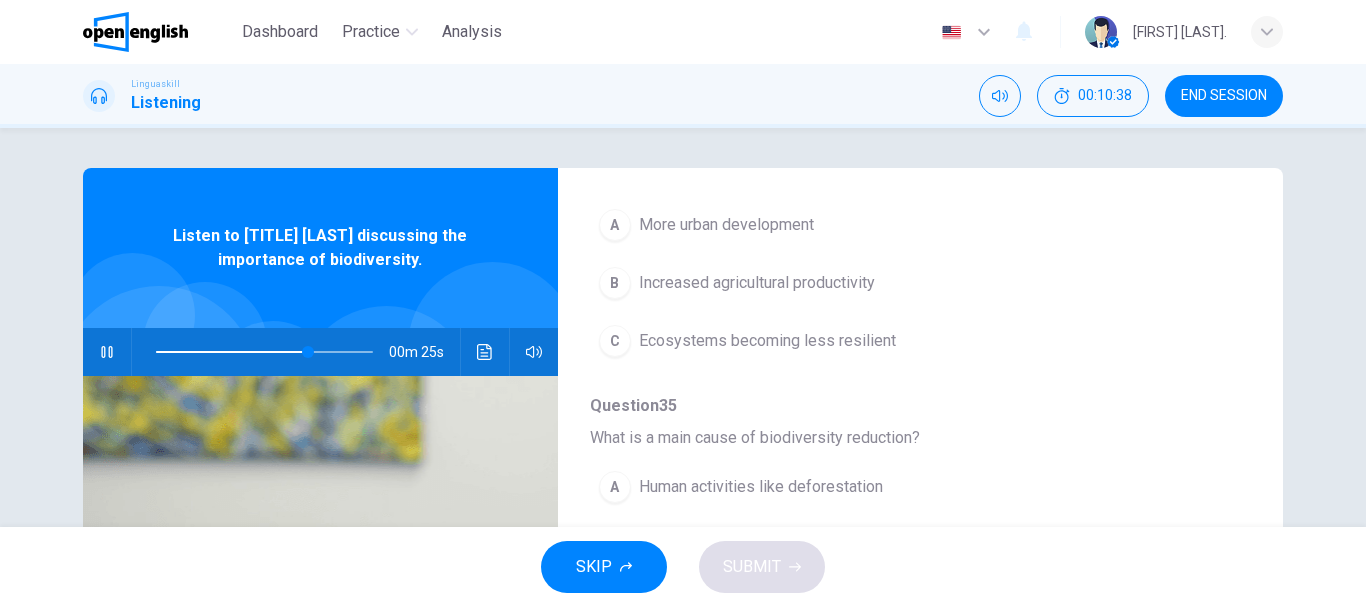 scroll, scrollTop: 700, scrollLeft: 0, axis: vertical 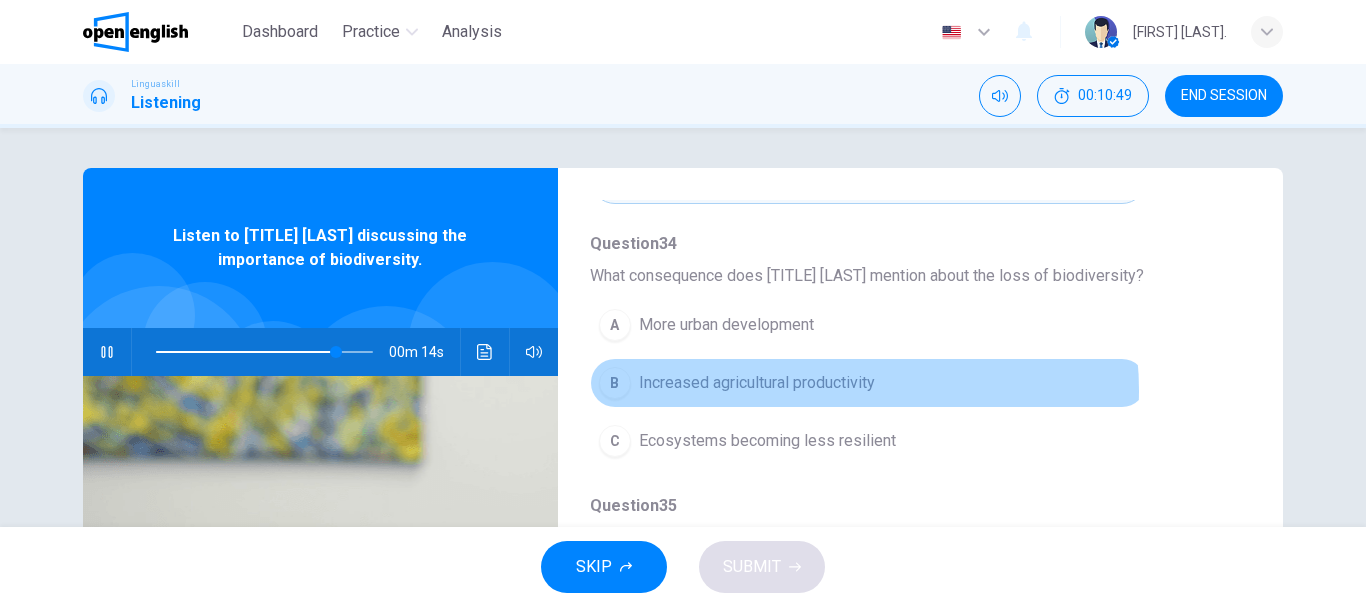 click on "B Increased agricultural productivity" at bounding box center (868, 383) 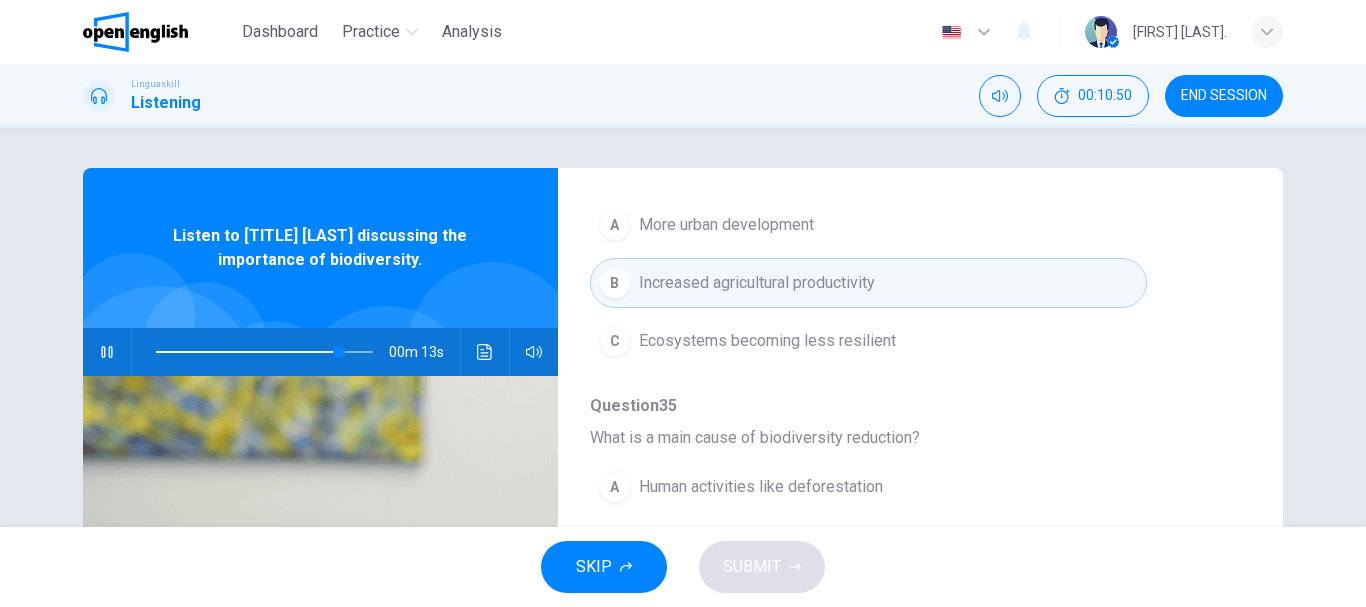 scroll, scrollTop: 863, scrollLeft: 0, axis: vertical 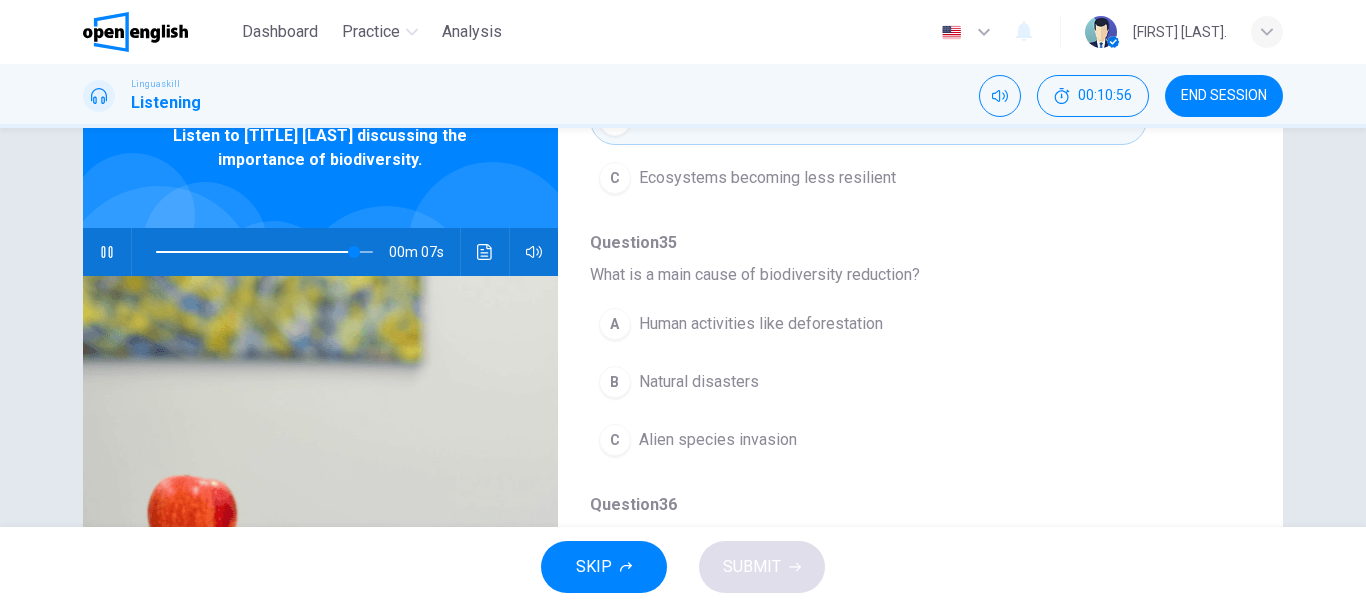 click on "Human activities like deforestation" at bounding box center [761, 324] 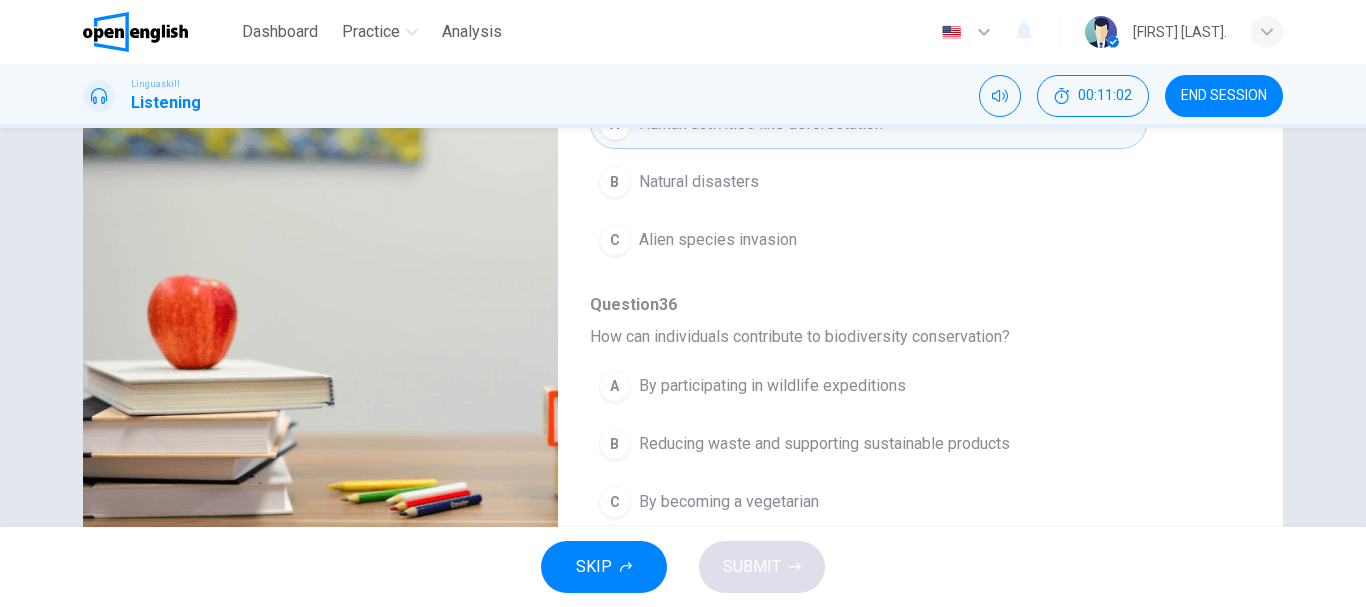scroll, scrollTop: 376, scrollLeft: 0, axis: vertical 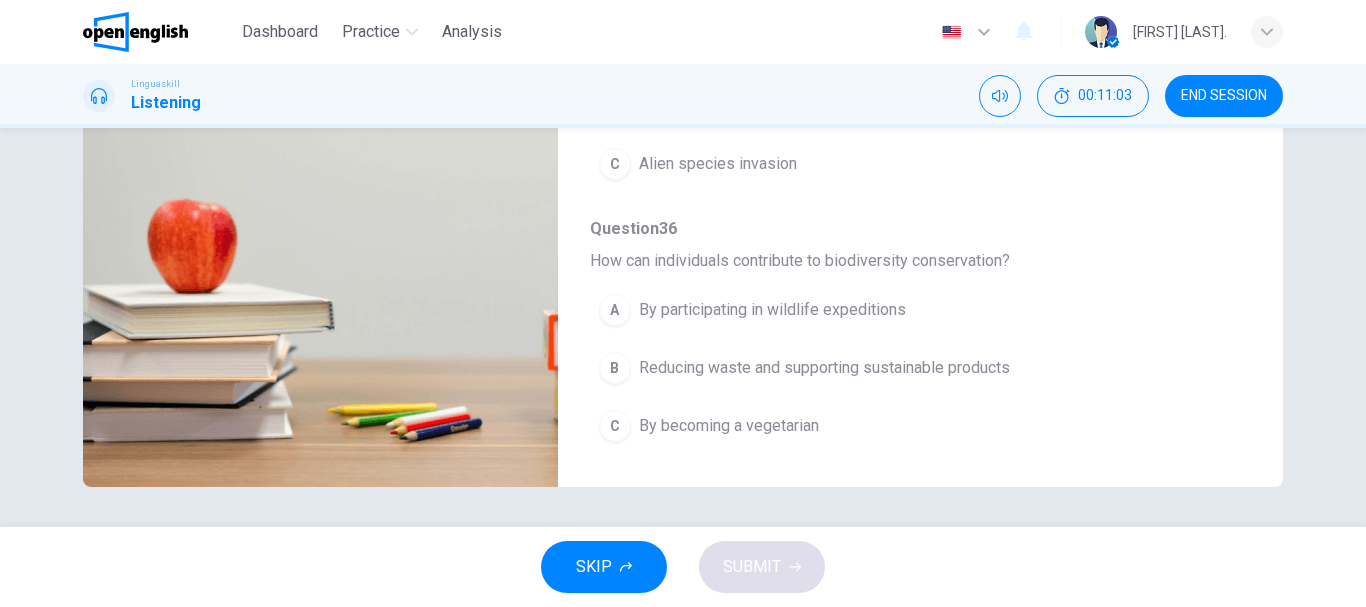 type on "*" 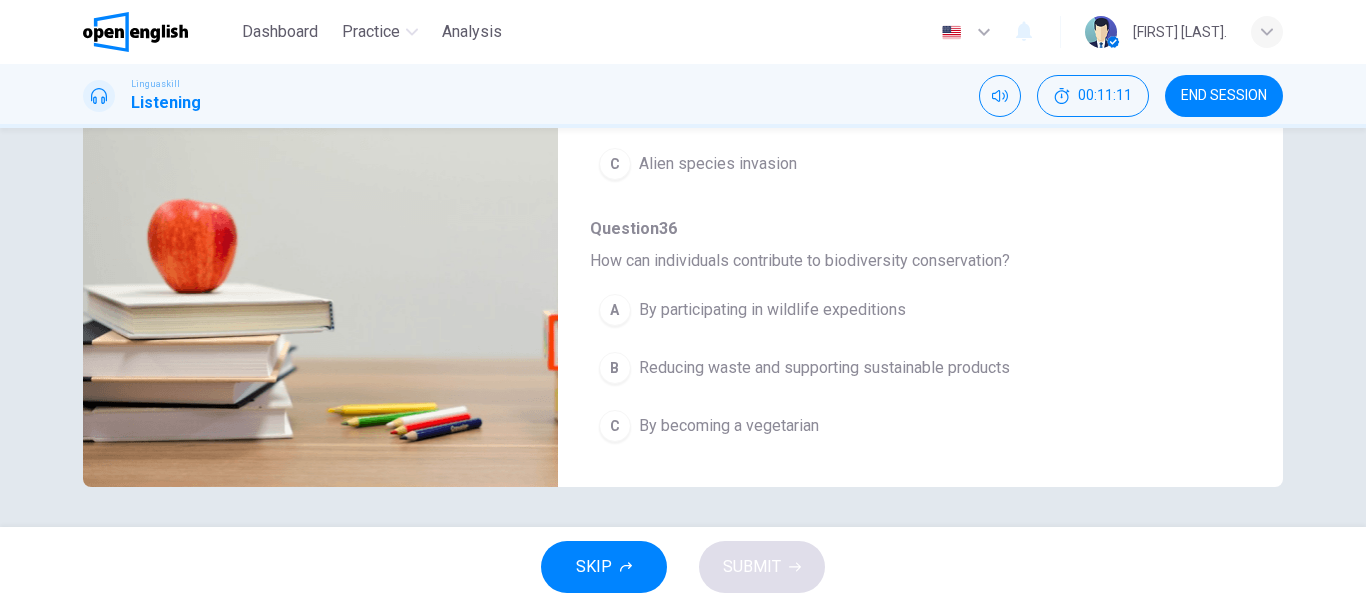click on "Reducing waste and supporting sustainable products" at bounding box center (824, 368) 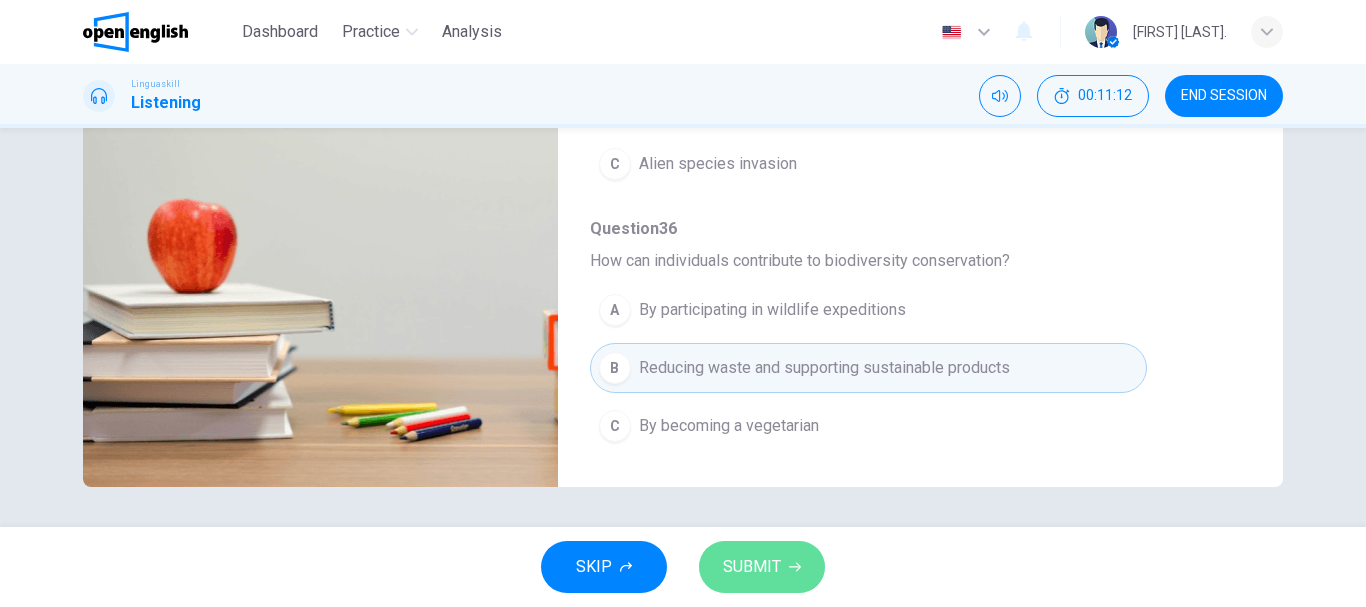 click on "SUBMIT" at bounding box center (762, 567) 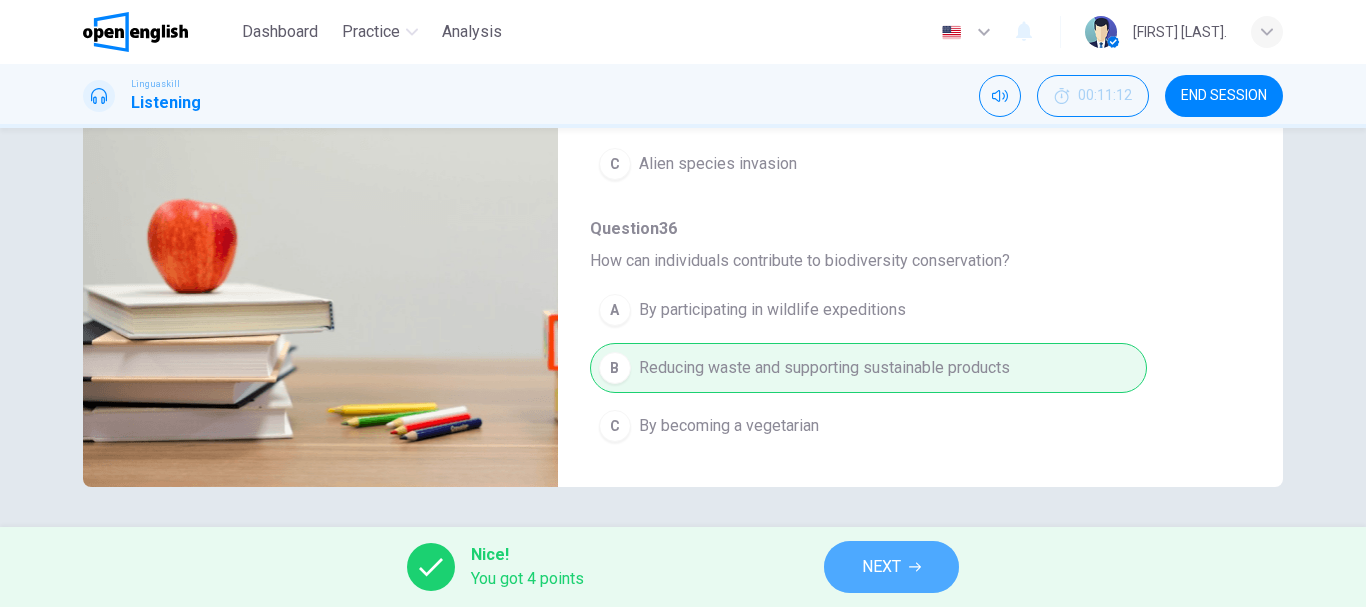 click on "NEXT" at bounding box center (881, 567) 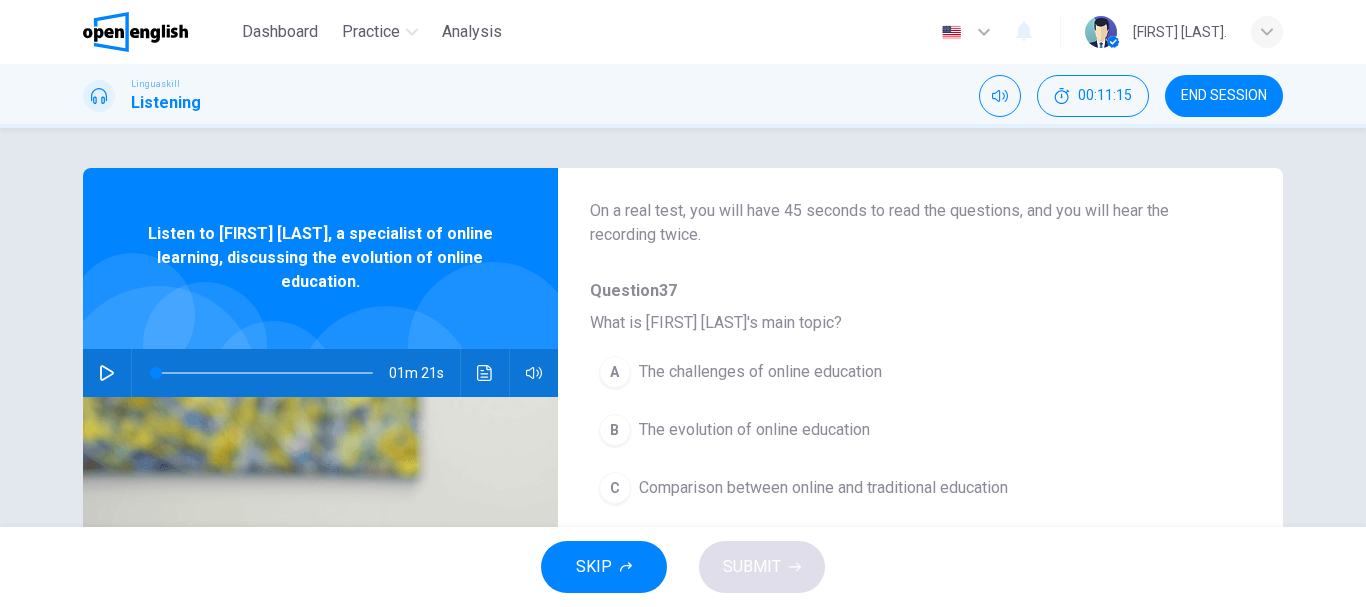 scroll, scrollTop: 100, scrollLeft: 0, axis: vertical 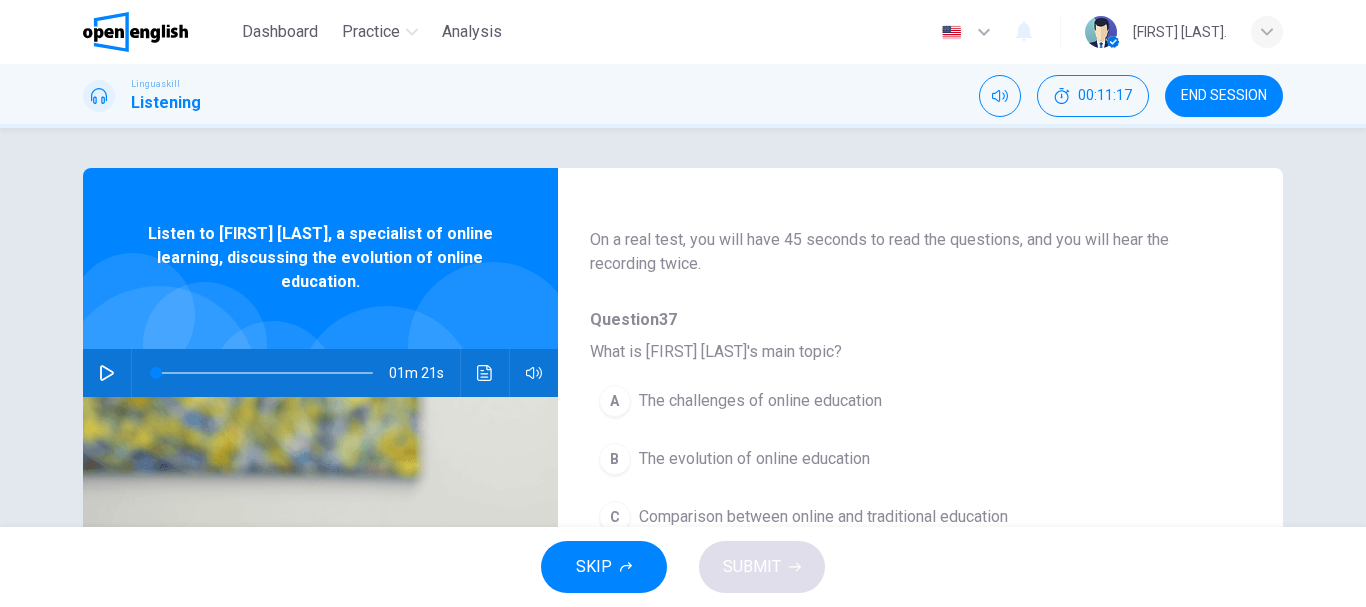 click at bounding box center [107, 373] 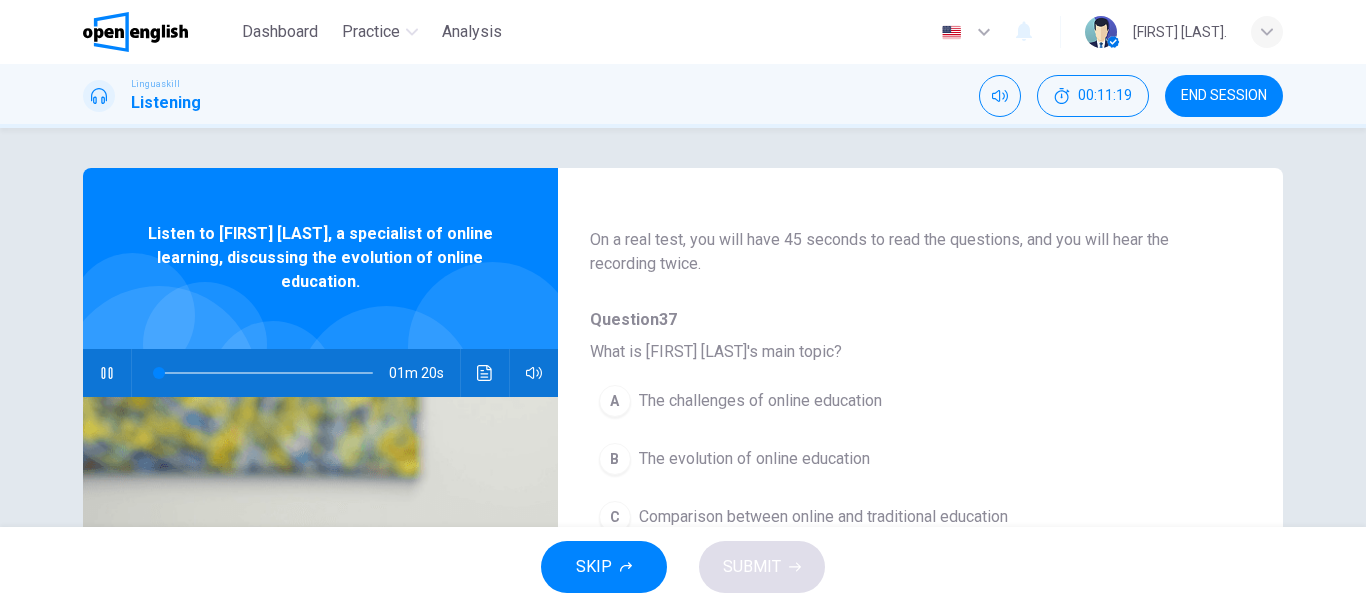 scroll, scrollTop: 200, scrollLeft: 0, axis: vertical 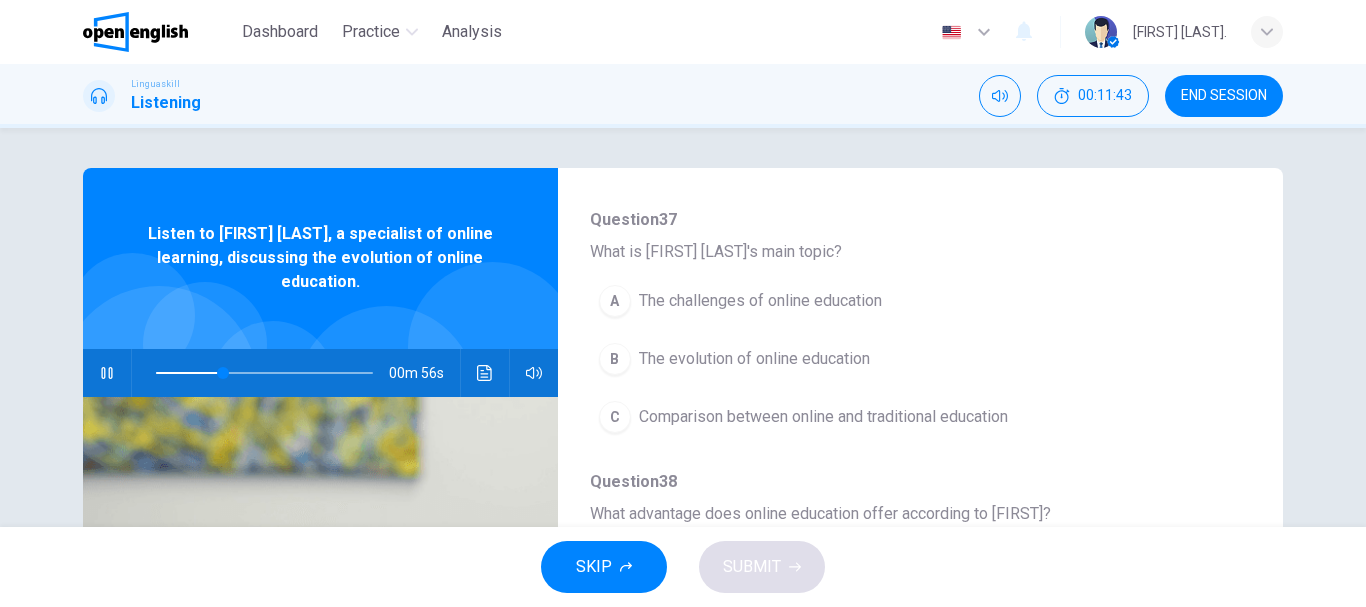click on "B The evolution of online education" at bounding box center [868, 359] 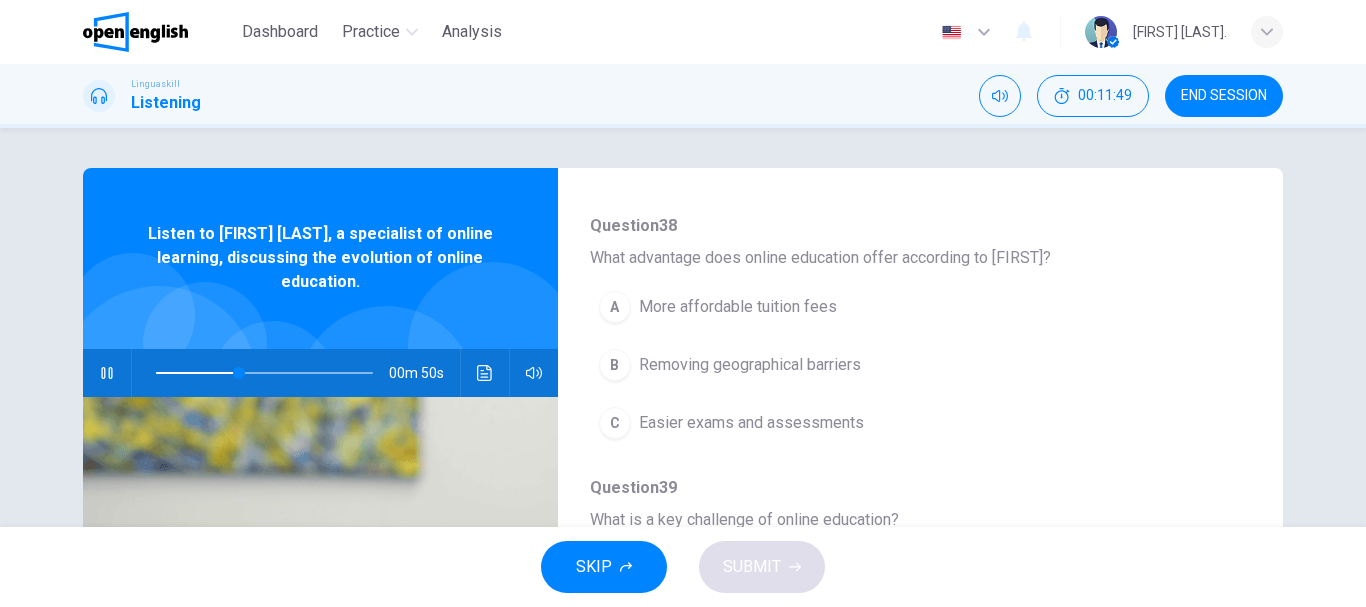scroll, scrollTop: 500, scrollLeft: 0, axis: vertical 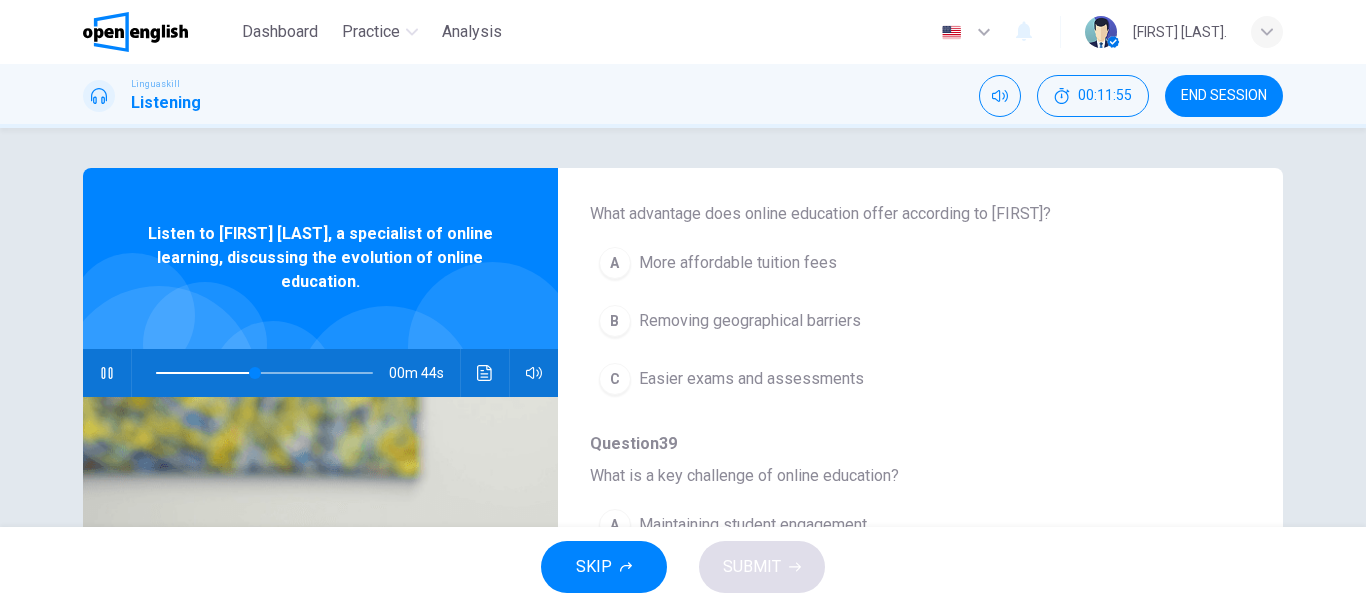 click on "Removing geographical barriers" at bounding box center [750, 321] 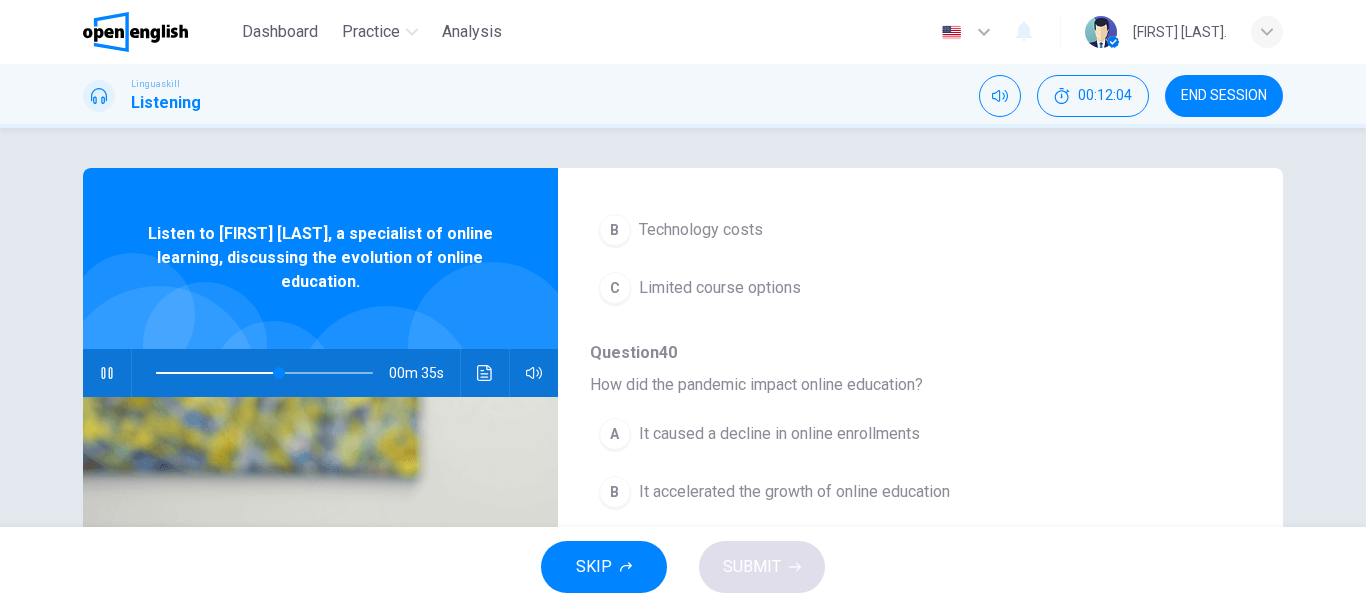 scroll, scrollTop: 863, scrollLeft: 0, axis: vertical 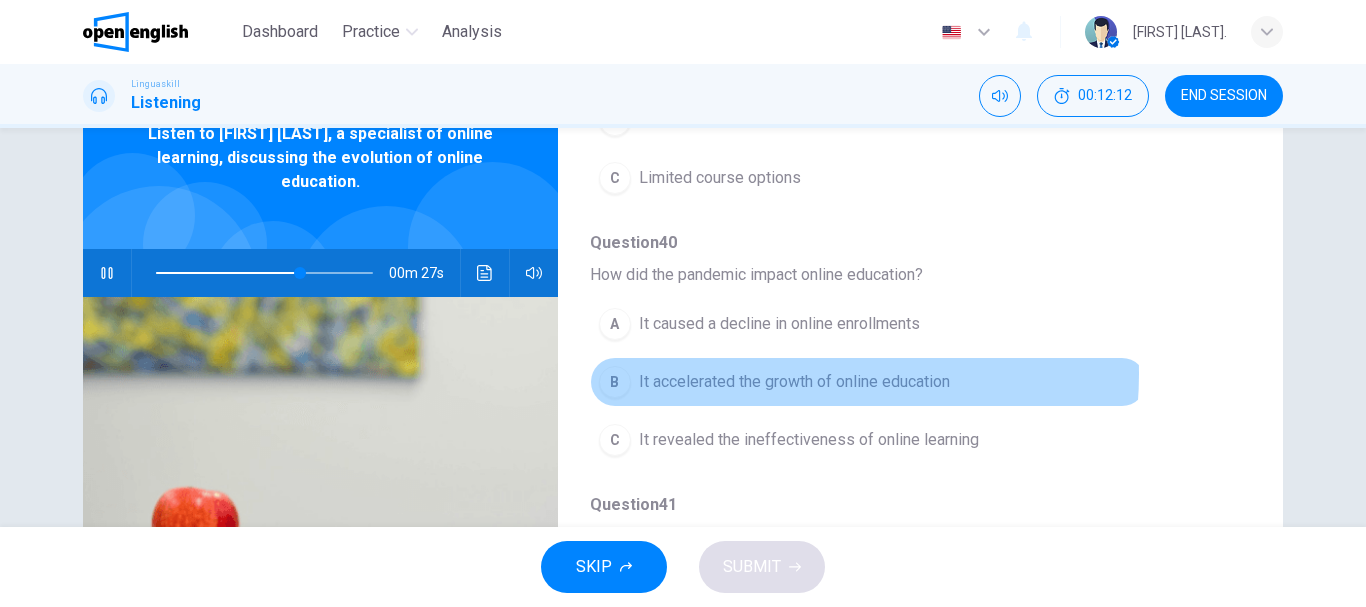 click on "It accelerated the growth of online education" at bounding box center [794, 382] 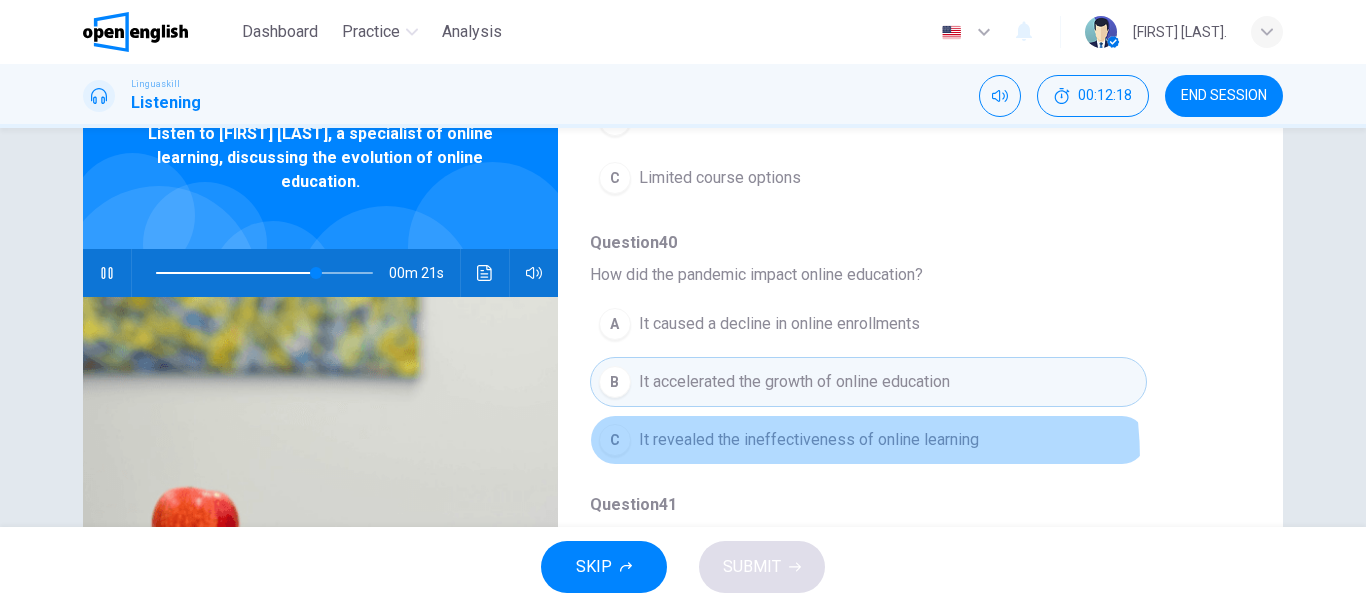 click on "C It revealed the ineffectiveness of online learning" at bounding box center (868, 440) 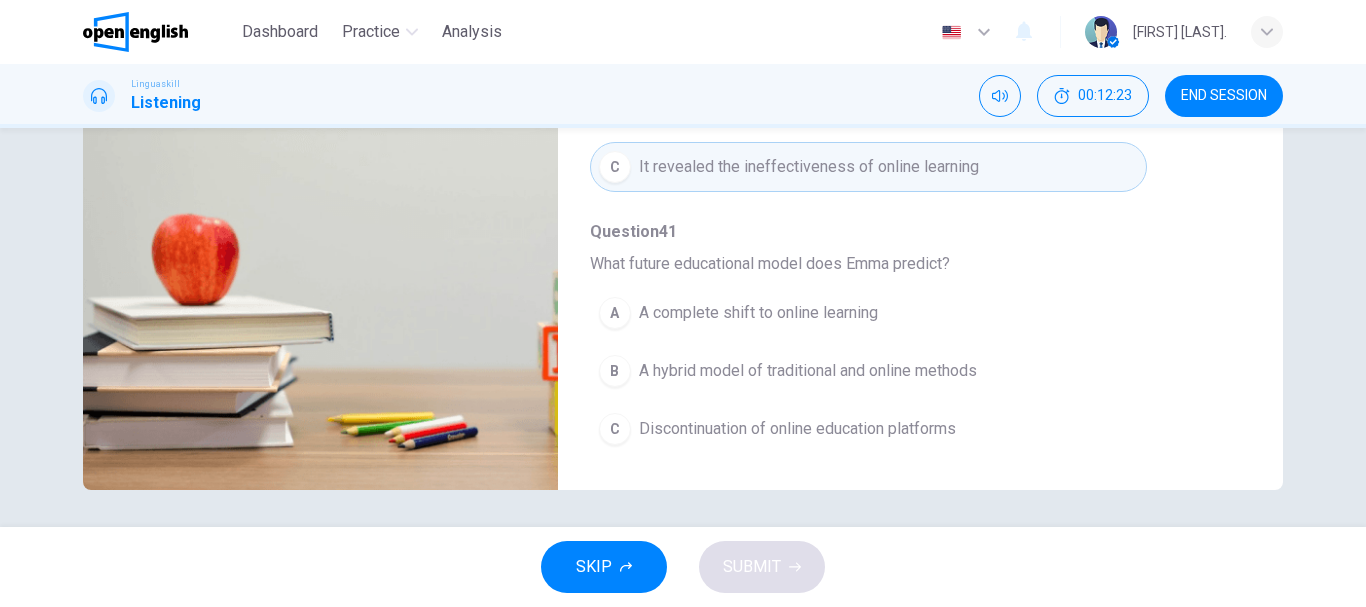 scroll, scrollTop: 376, scrollLeft: 0, axis: vertical 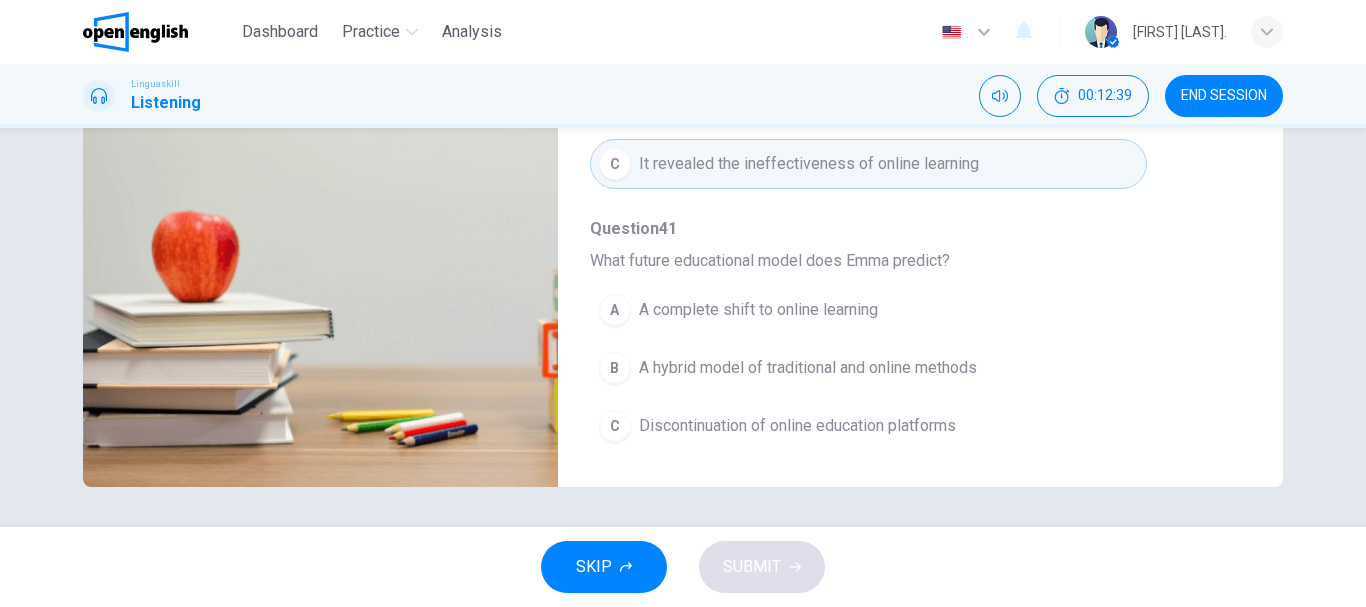 type on "*" 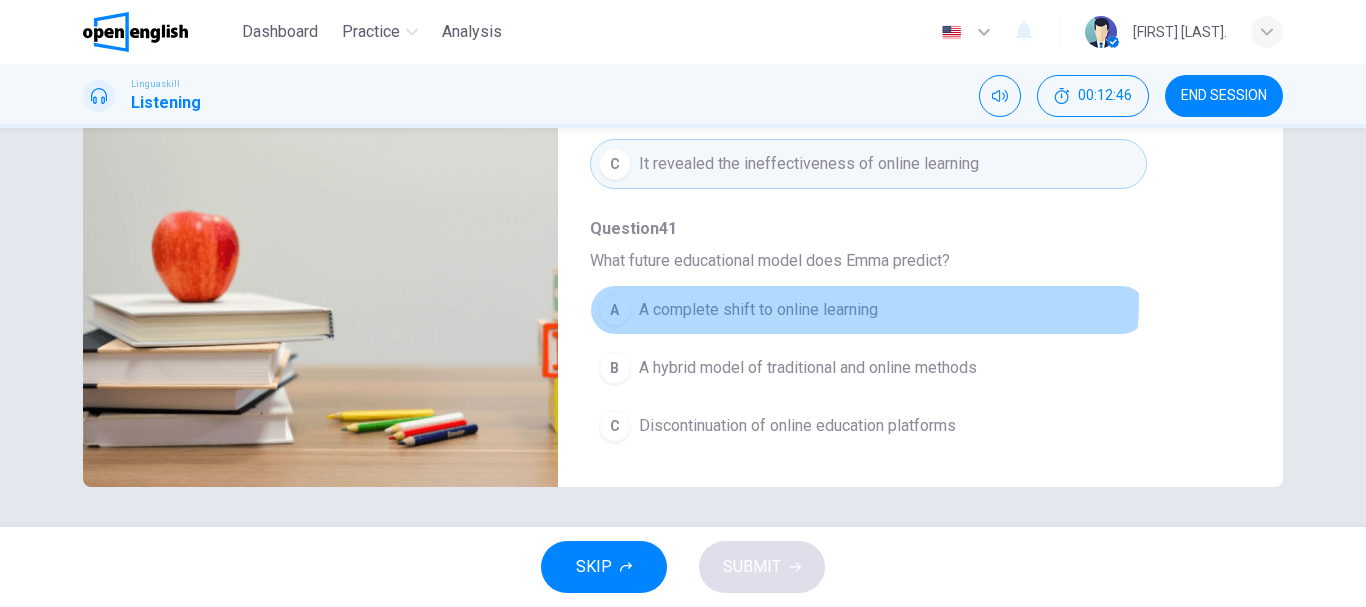 click on "A complete shift to online learning" at bounding box center [758, 310] 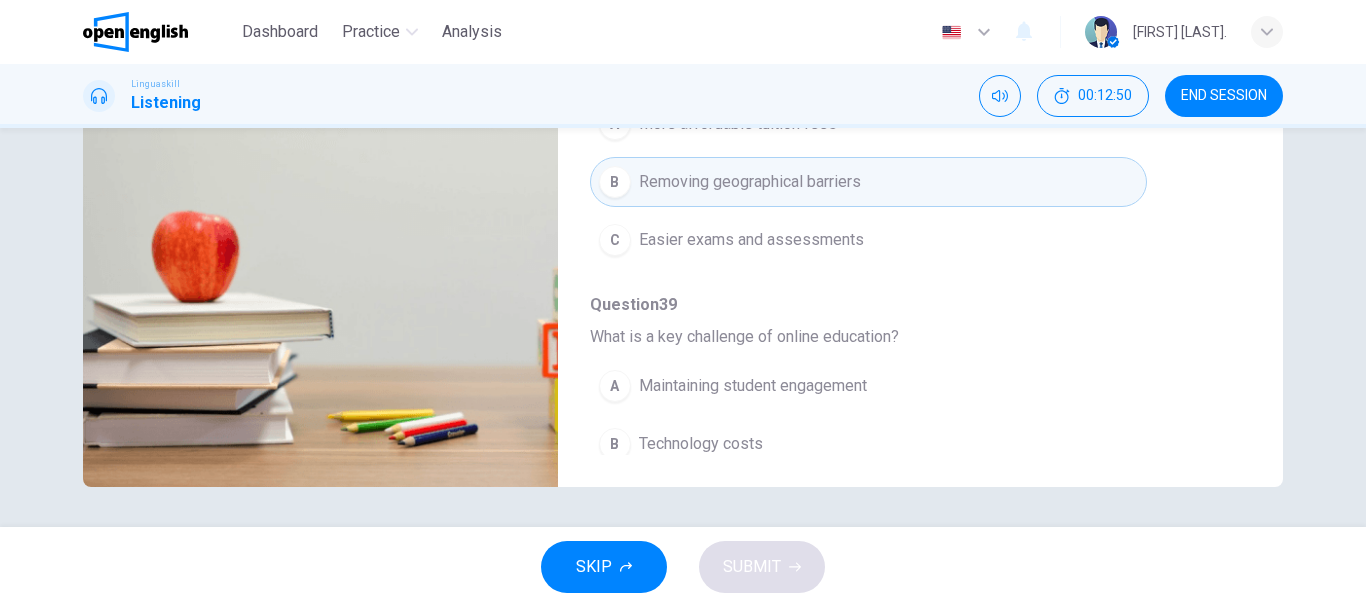 scroll, scrollTop: 363, scrollLeft: 0, axis: vertical 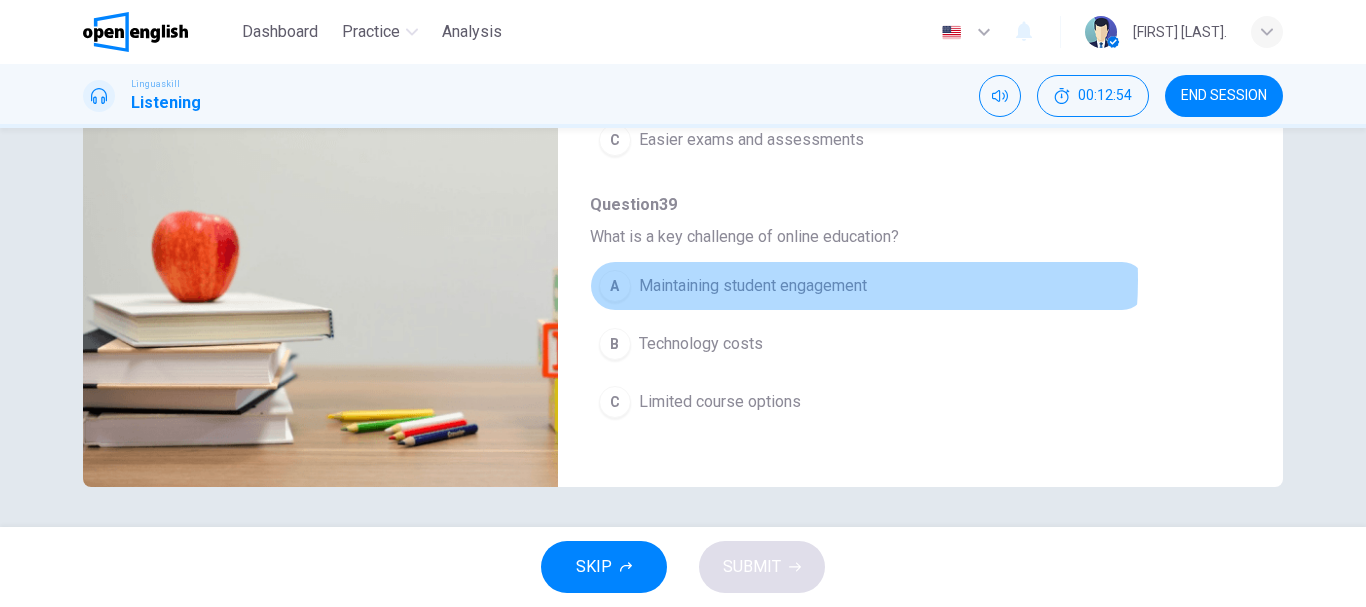 click on "Maintaining student engagement" at bounding box center (753, 286) 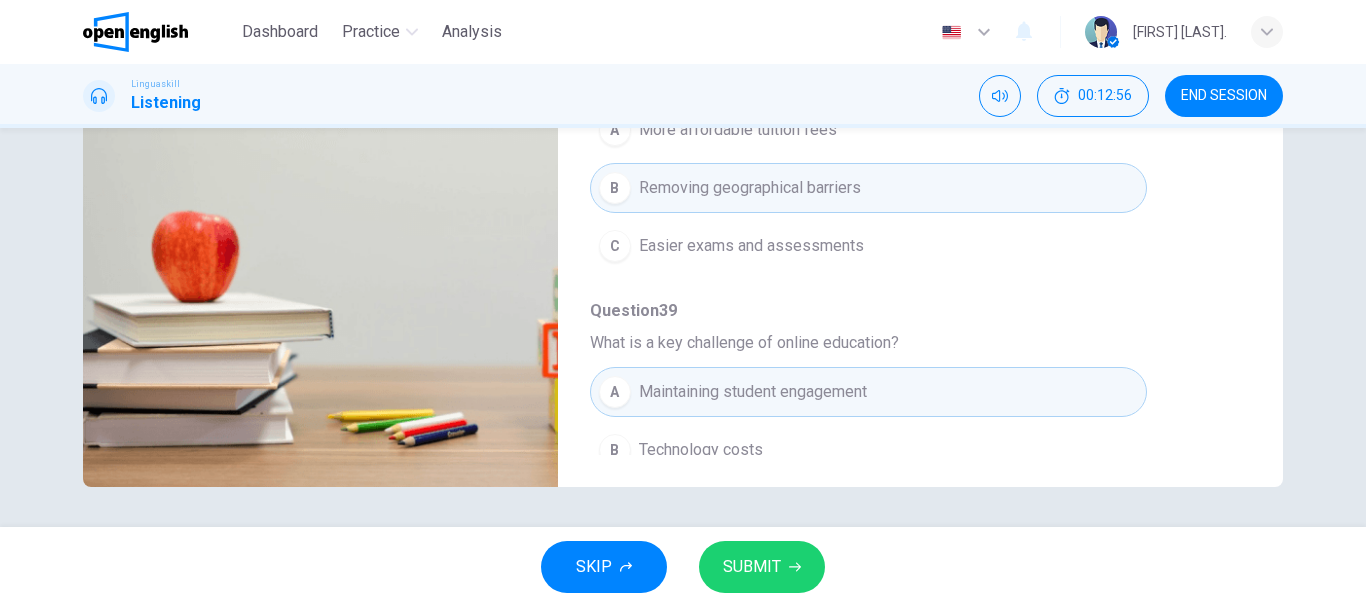 scroll, scrollTop: 263, scrollLeft: 0, axis: vertical 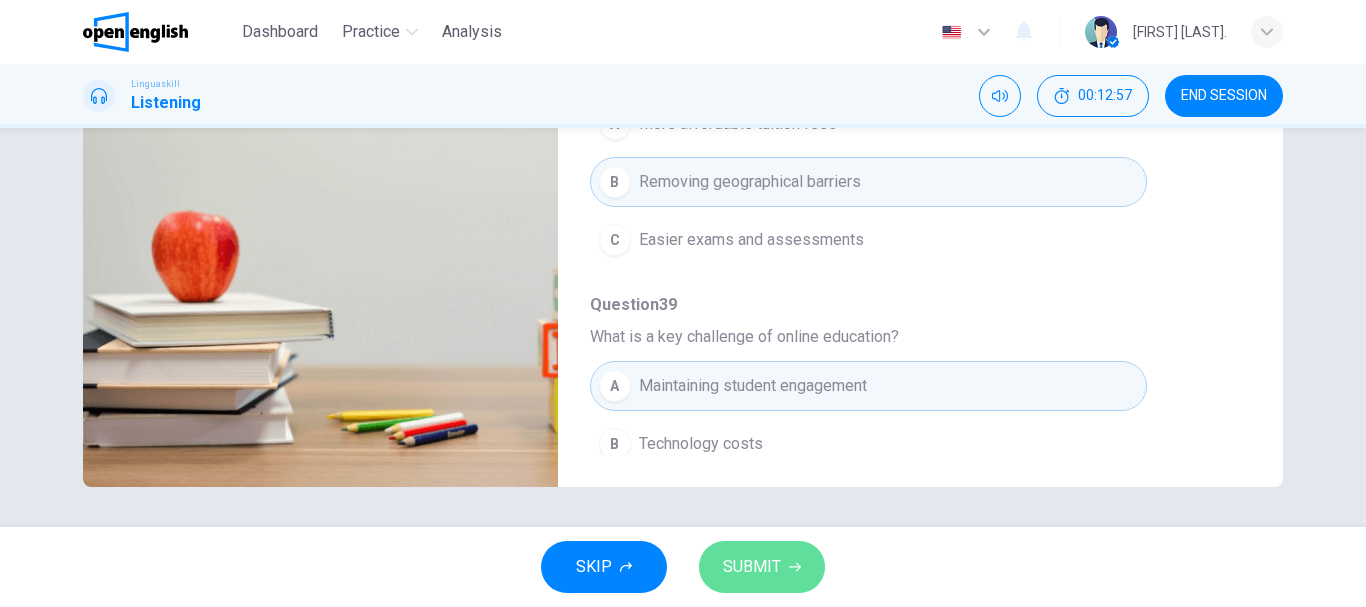 click on "SUBMIT" at bounding box center [762, 567] 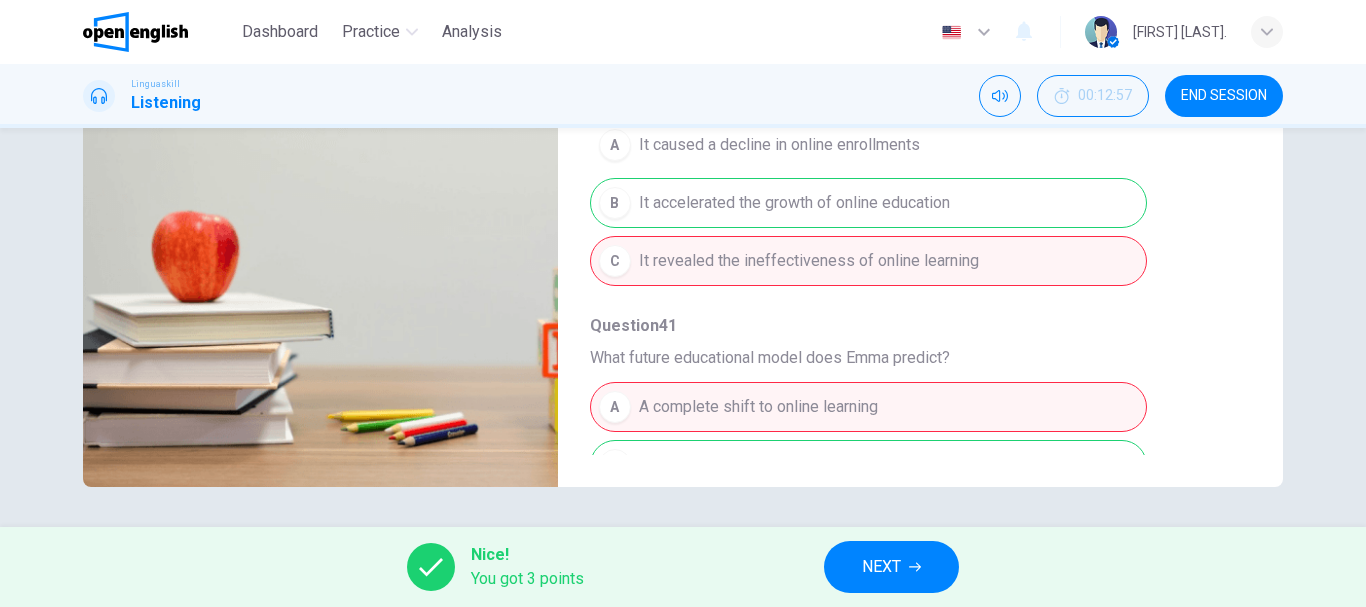 scroll, scrollTop: 863, scrollLeft: 0, axis: vertical 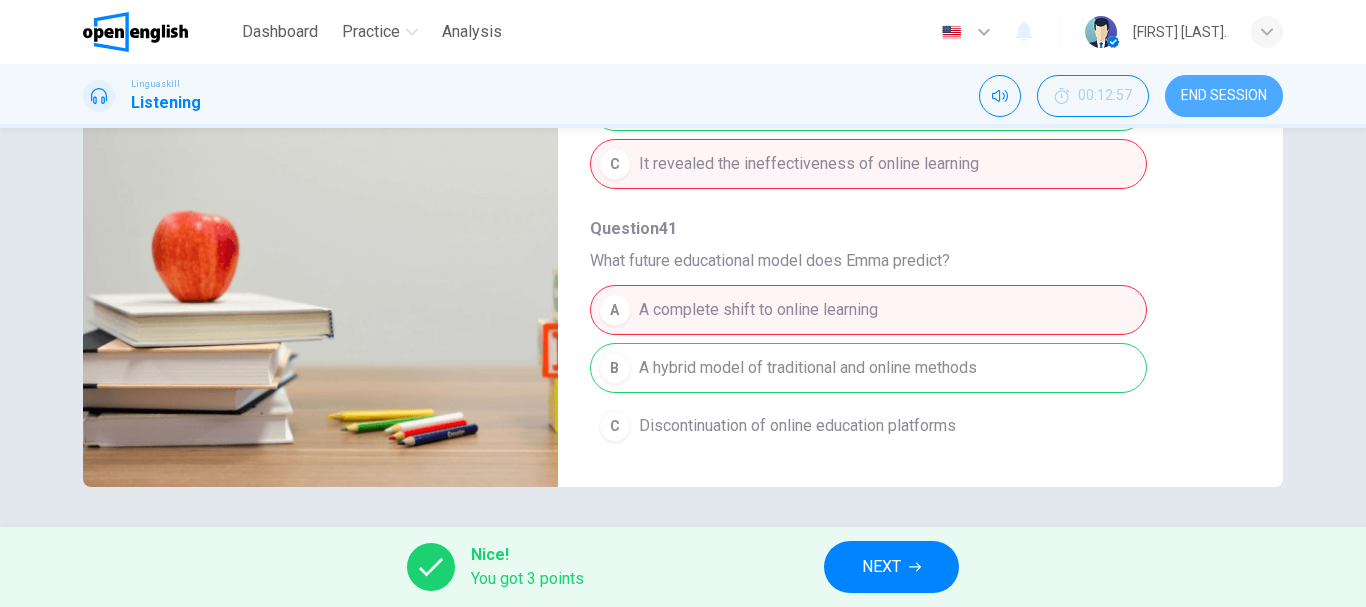 click on "END SESSION" at bounding box center [1224, 96] 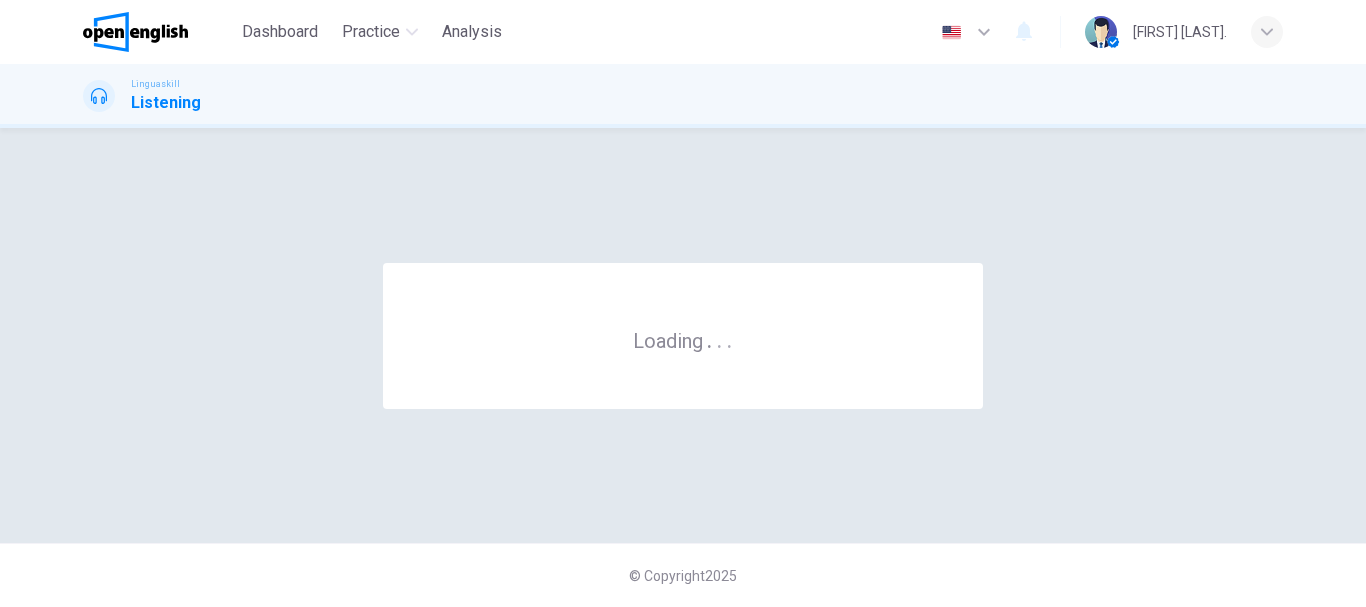 scroll, scrollTop: 0, scrollLeft: 0, axis: both 